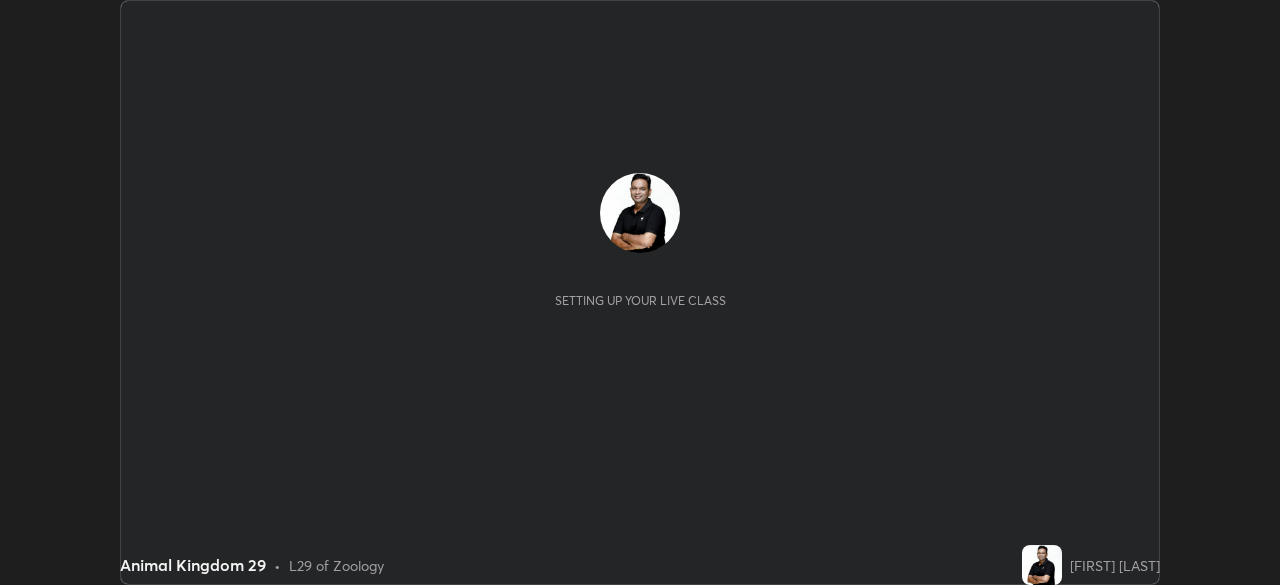 scroll, scrollTop: 0, scrollLeft: 0, axis: both 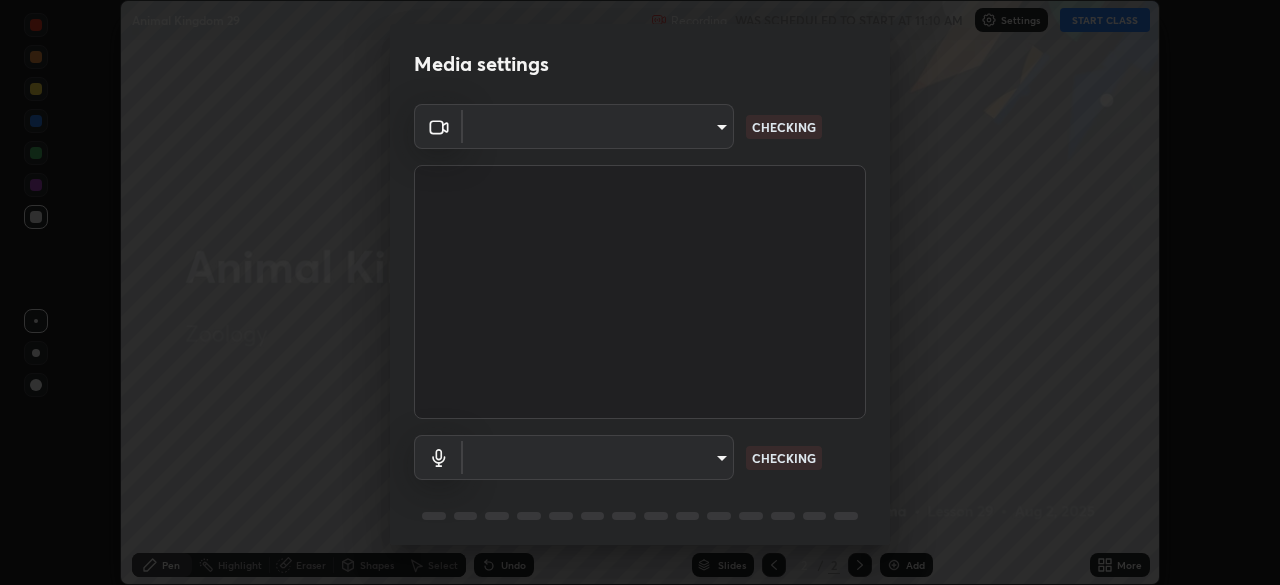 type on "3b389ede9ae18524dc0bcfbedd46670510f6fd5fbd4be97f07512a464c10e831" 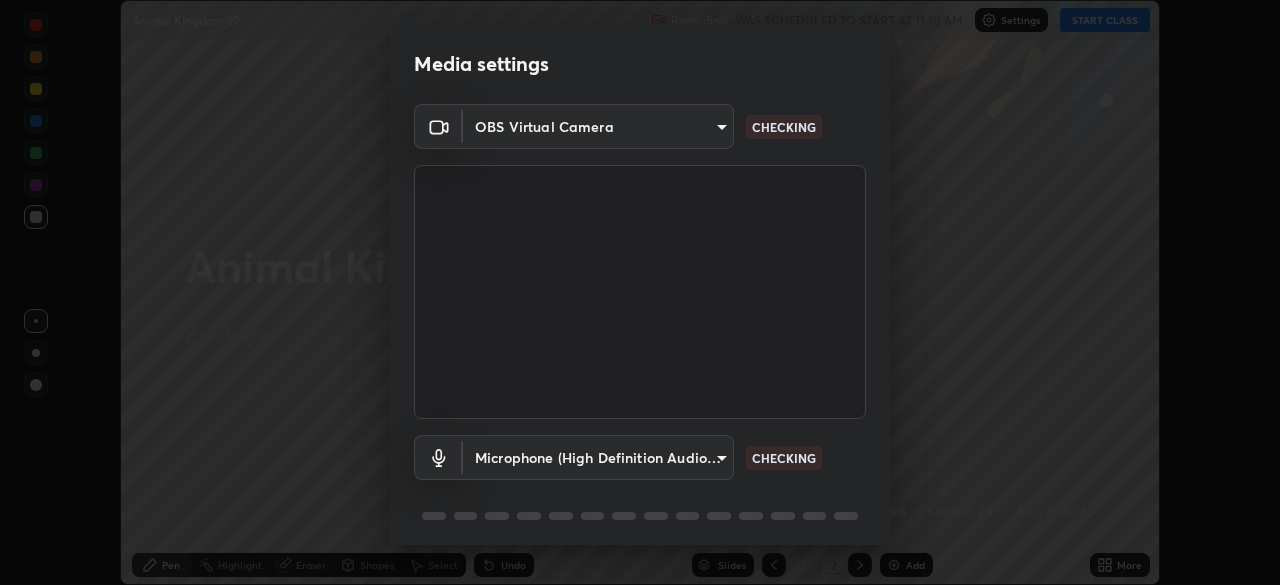 scroll, scrollTop: 71, scrollLeft: 0, axis: vertical 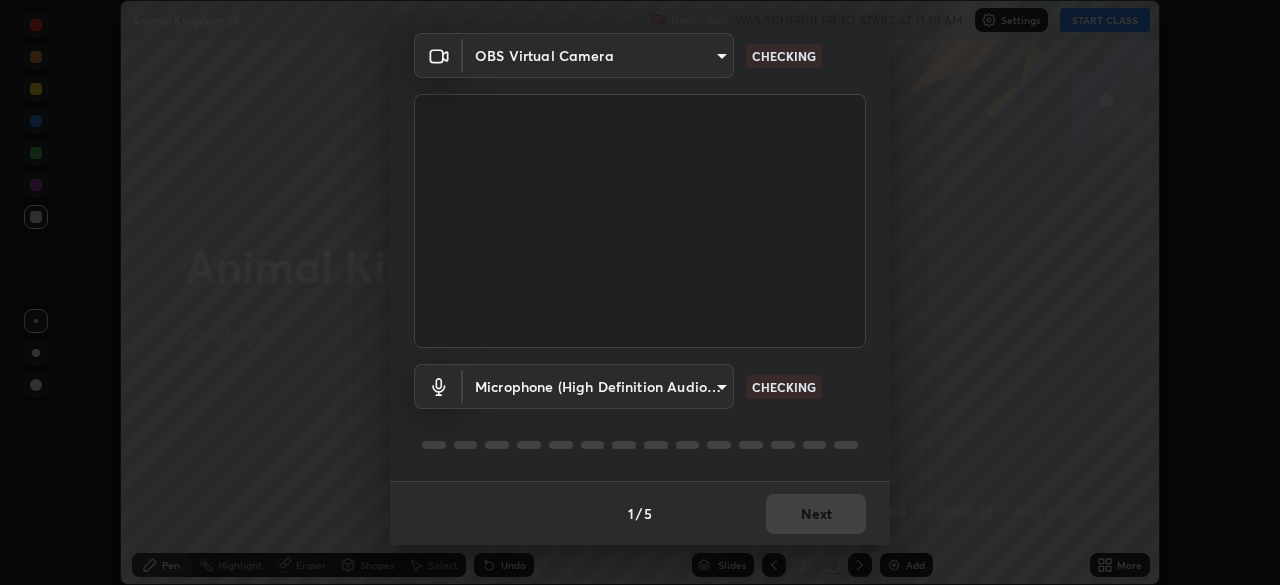 click on "Erase all Animal Kingdom 29 Recording WAS SCHEDULED TO START AT  11:10 AM Settings START CLASS Setting up your live class Animal Kingdom 29 • L29 of Zoology [FIRST] [LAST] Pen Highlight Eraser Shapes Select Undo Slides 2 / 2 Add More No doubts shared Encourage your learners to ask a doubt for better clarity Report an issue Reason for reporting Buffering Chat not working Audio - Video sync issue Educator video quality low ​ Attach an image Report Media settings OBS Virtual Camera [HASH] CHECKING Microphone (High Definition Audio Device) [HASH] CHECKING 1 / 5 Next" at bounding box center (640, 292) 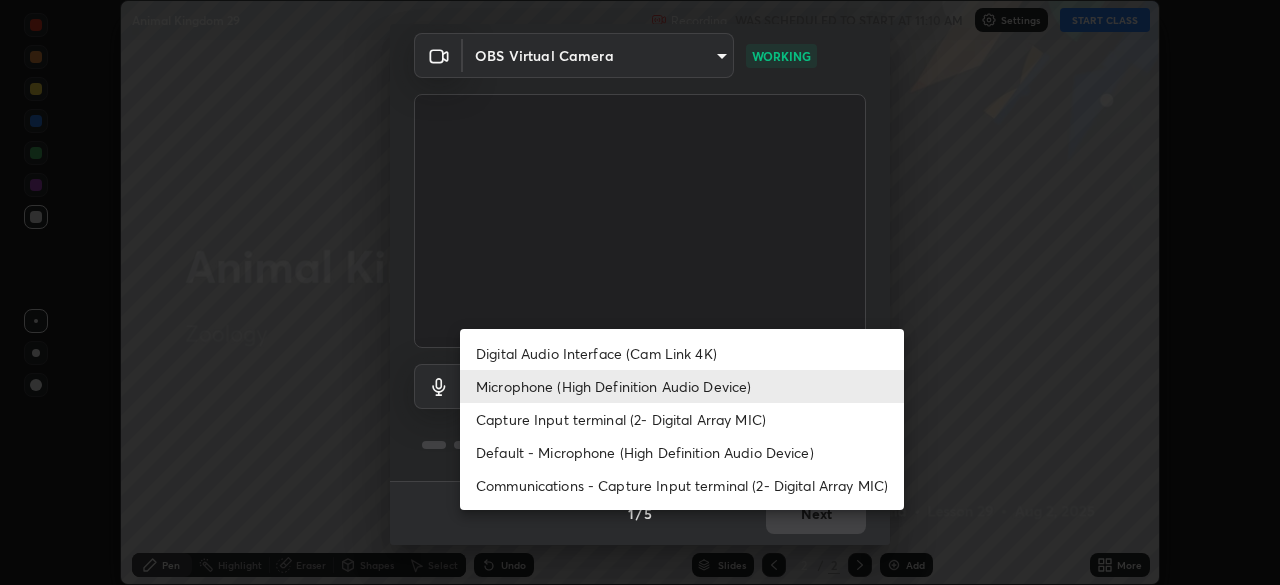click on "Default - Microphone (High Definition Audio Device)" at bounding box center (682, 452) 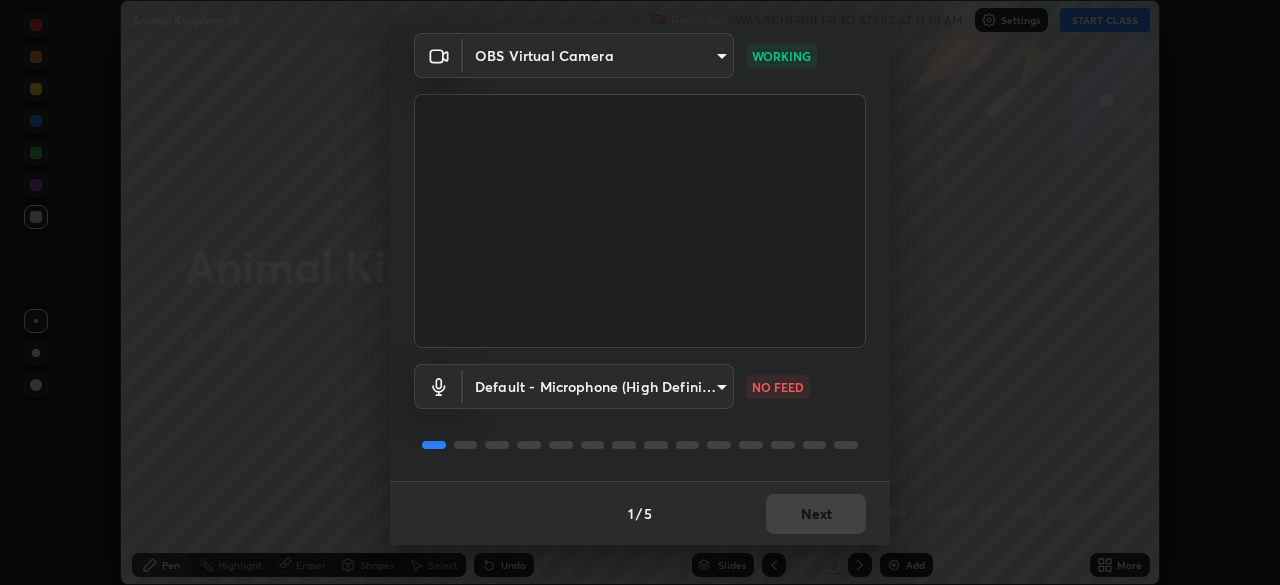 click on "Erase all Animal Kingdom 29 Recording WAS SCHEDULED TO START AT  11:10 AM Settings START CLASS Setting up your live class Animal Kingdom 29 • L29 of Zoology [FIRST] [LAST] Pen Highlight Eraser Shapes Select Undo Slides 2 / 2 Add More No doubts shared Encourage your learners to ask a doubt for better clarity Report an issue Reason for reporting Buffering Chat not working Audio - Video sync issue Educator video quality low ​ Attach an image Report Media settings OBS Virtual Camera [HASH] WORKING Default - Microphone (High Definition Audio Device) default NO FEED 1 / 5 Next" at bounding box center (640, 292) 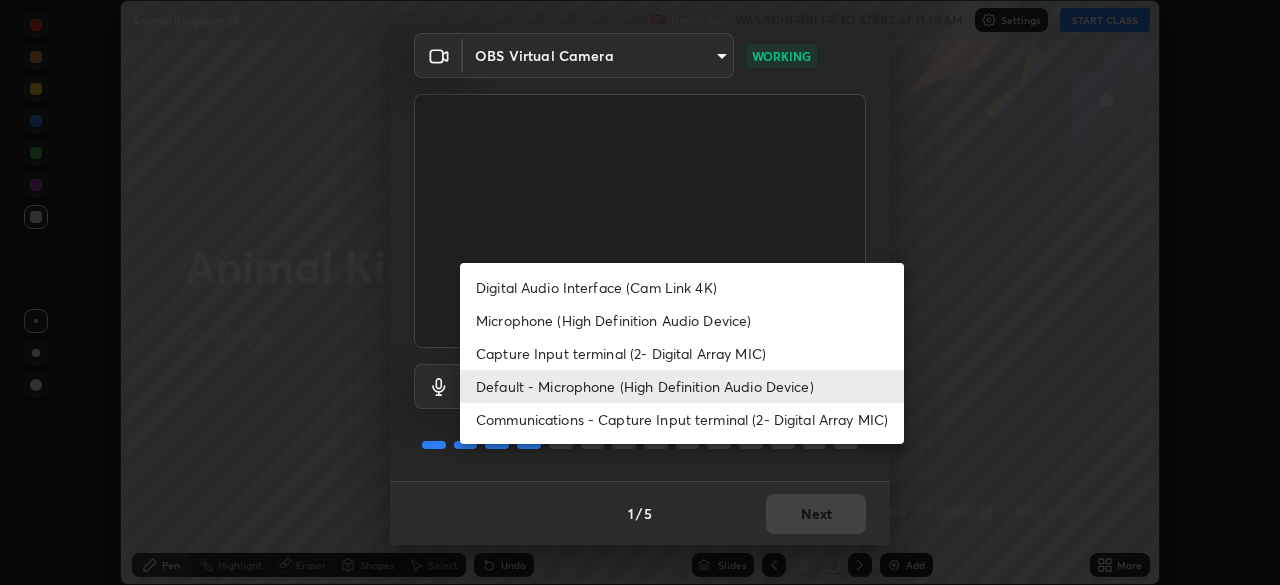 click on "Default - Microphone (High Definition Audio Device)" at bounding box center [682, 386] 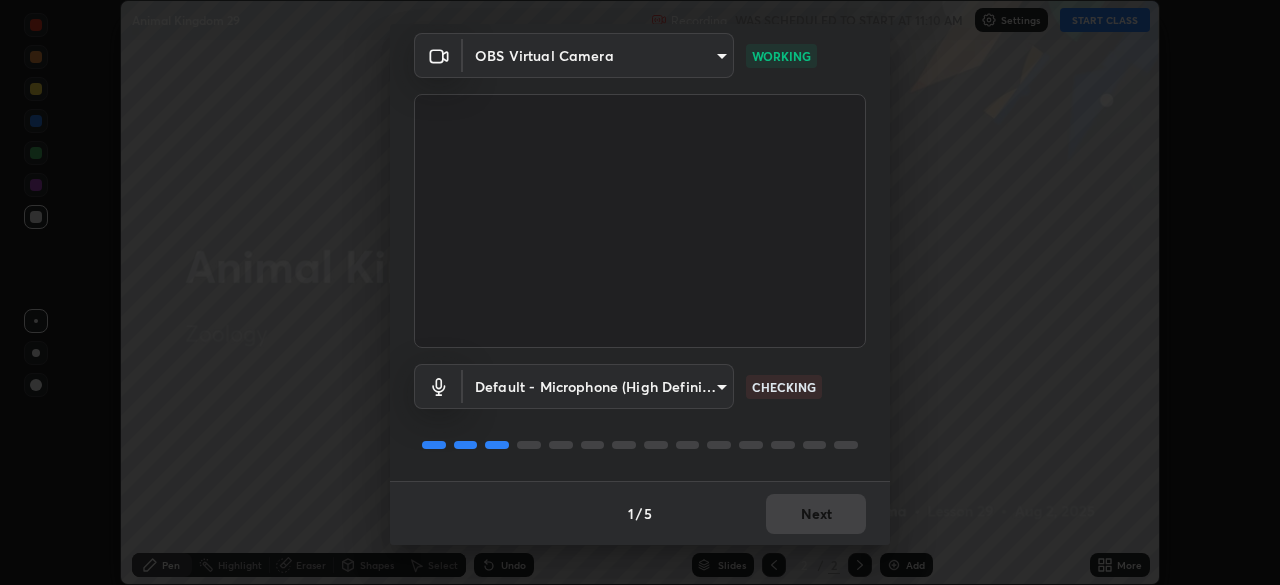 click on "Erase all Animal Kingdom 29 Recording WAS SCHEDULED TO START AT  11:10 AM Settings START CLASS Setting up your live class Animal Kingdom 29 • L29 of Zoology [FIRST] [LAST] Pen Highlight Eraser Shapes Select Undo Slides 2 / 2 Add More No doubts shared Encourage your learners to ask a doubt for better clarity Report an issue Reason for reporting Buffering Chat not working Audio - Video sync issue Educator video quality low ​ Attach an image Report Media settings OBS Virtual Camera [HASH] WORKING Default - Microphone (High Definition Audio Device) default CHECKING 1 / 5 Next" at bounding box center (640, 292) 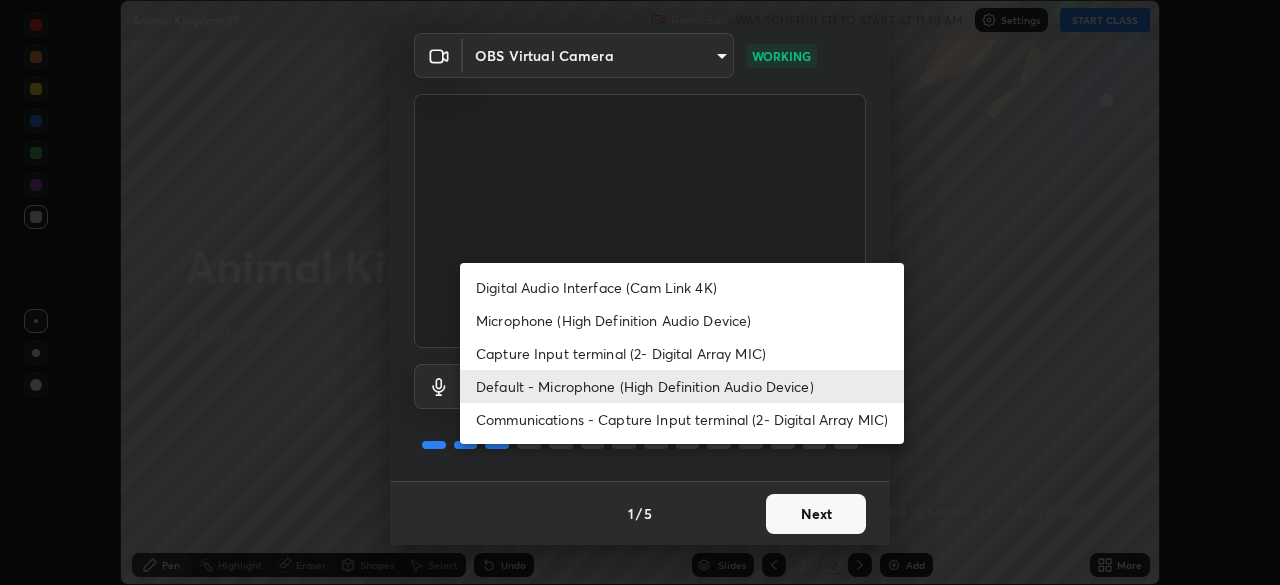 click on "Communications - Capture Input terminal (2- Digital Array MIC)" at bounding box center (682, 419) 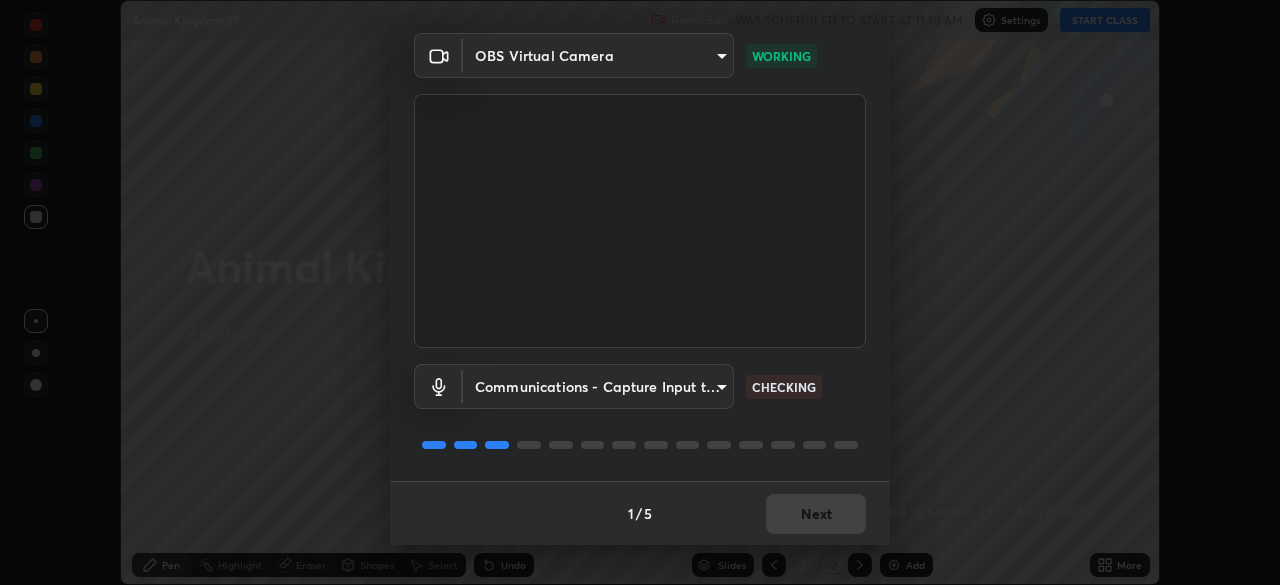 click on "Erase all Animal Kingdom 29 Recording WAS SCHEDULED TO START AT  11:10 AM Settings START CLASS Setting up your live class Animal Kingdom 29 • L29 of Zoology [FIRST] [LAST] Pen Highlight Eraser Shapes Select Undo Slides 2 / 2 Add More No doubts shared Encourage your learners to ask a doubt for better clarity Report an issue Reason for reporting Buffering Chat not working Audio - Video sync issue Educator video quality low ​ Attach an image Report Media settings OBS Virtual Camera [HASH] WORKING Communications - Capture Input terminal (2- Digital Array MIC) communications CHECKING 1 / 5 Next" at bounding box center [640, 292] 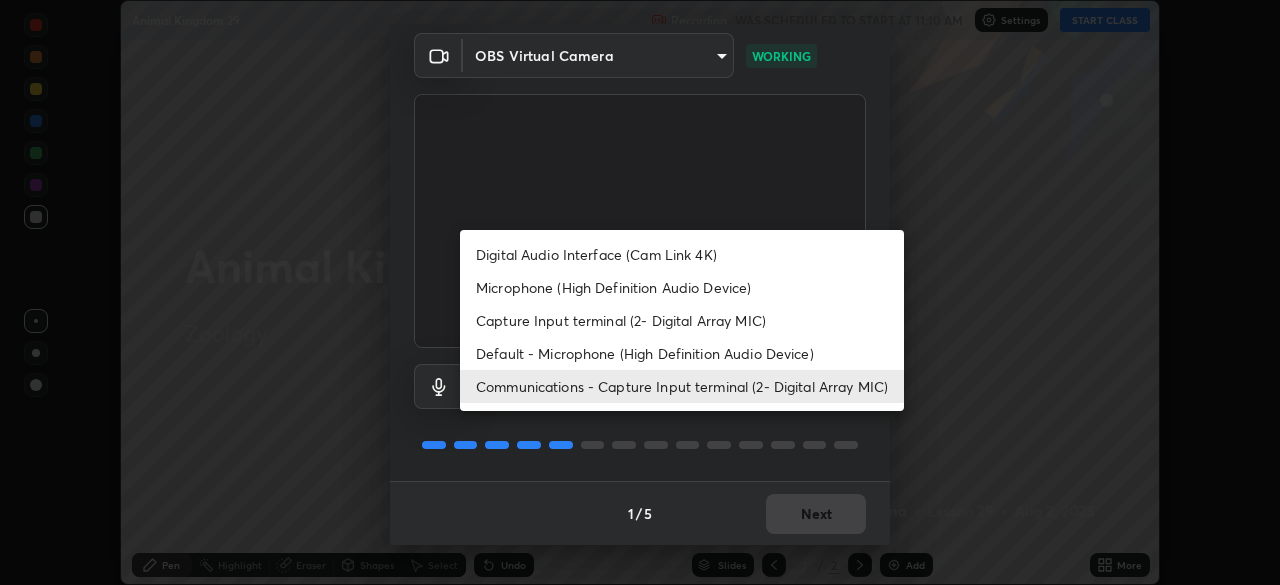 click on "Default - Microphone (High Definition Audio Device)" at bounding box center (682, 353) 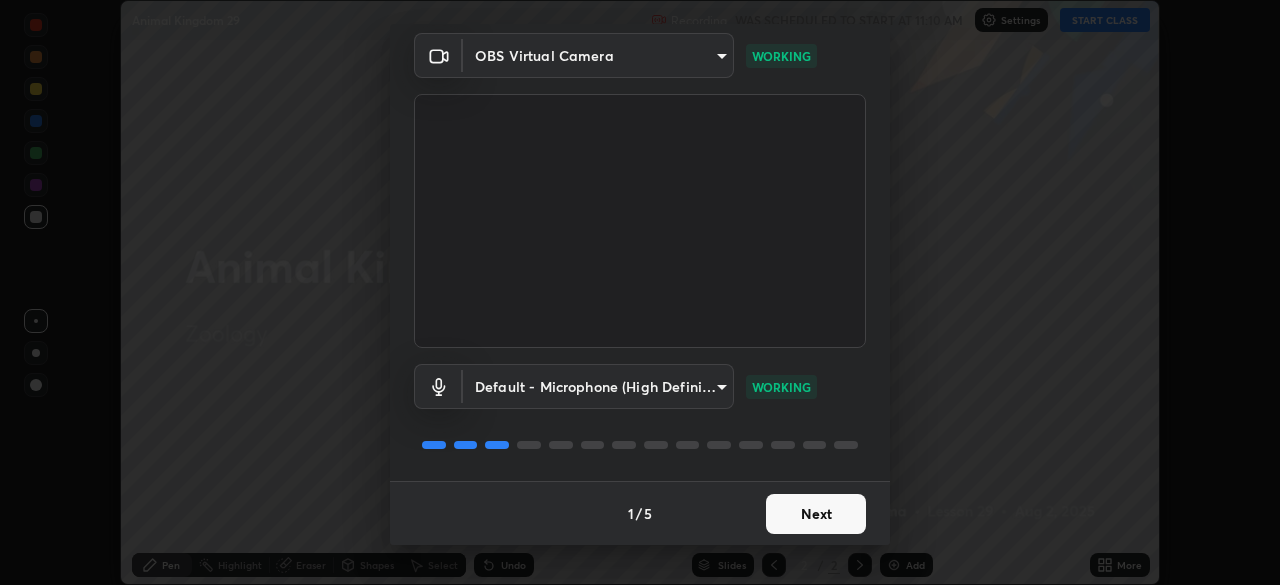 click on "Next" at bounding box center [816, 514] 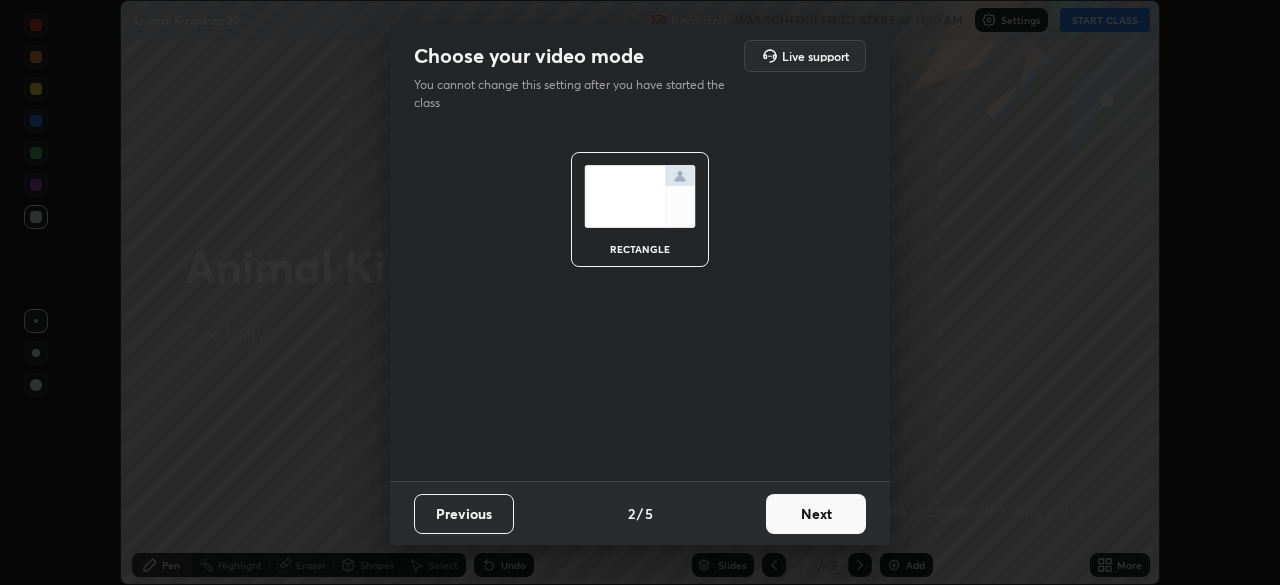 scroll, scrollTop: 0, scrollLeft: 0, axis: both 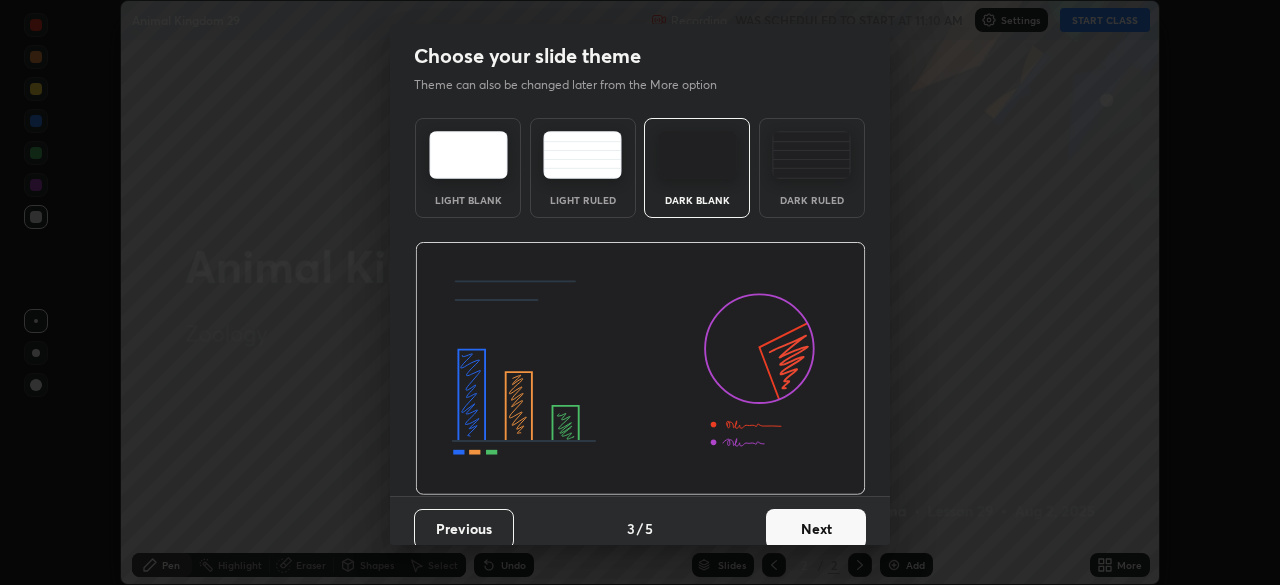 click on "Next" at bounding box center (816, 529) 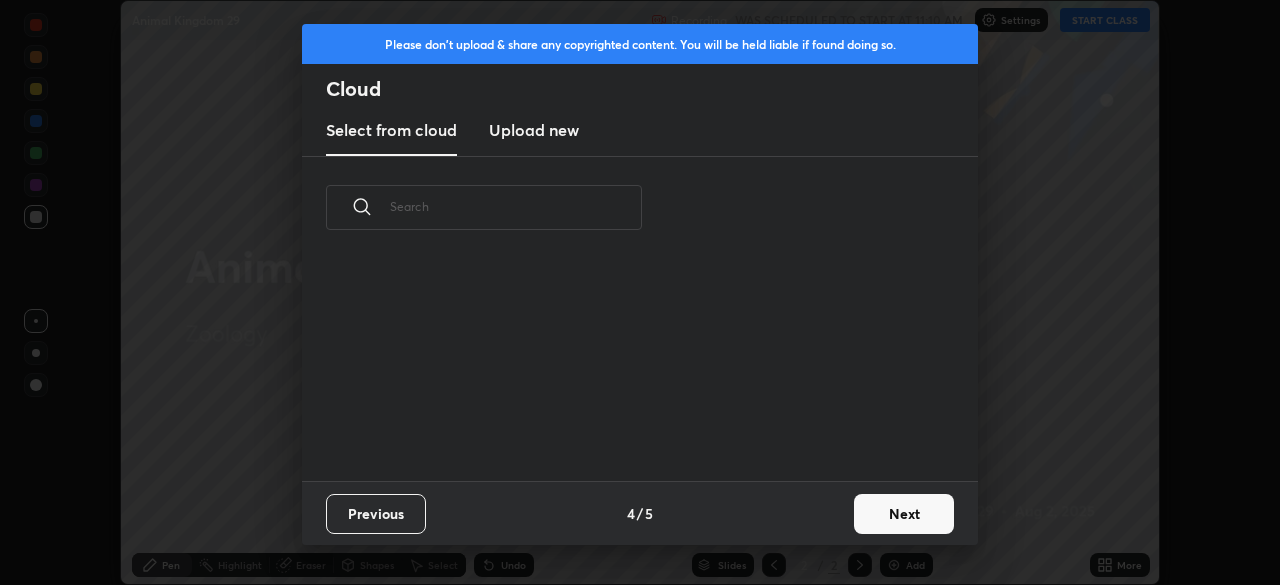 click on "Next" at bounding box center [904, 514] 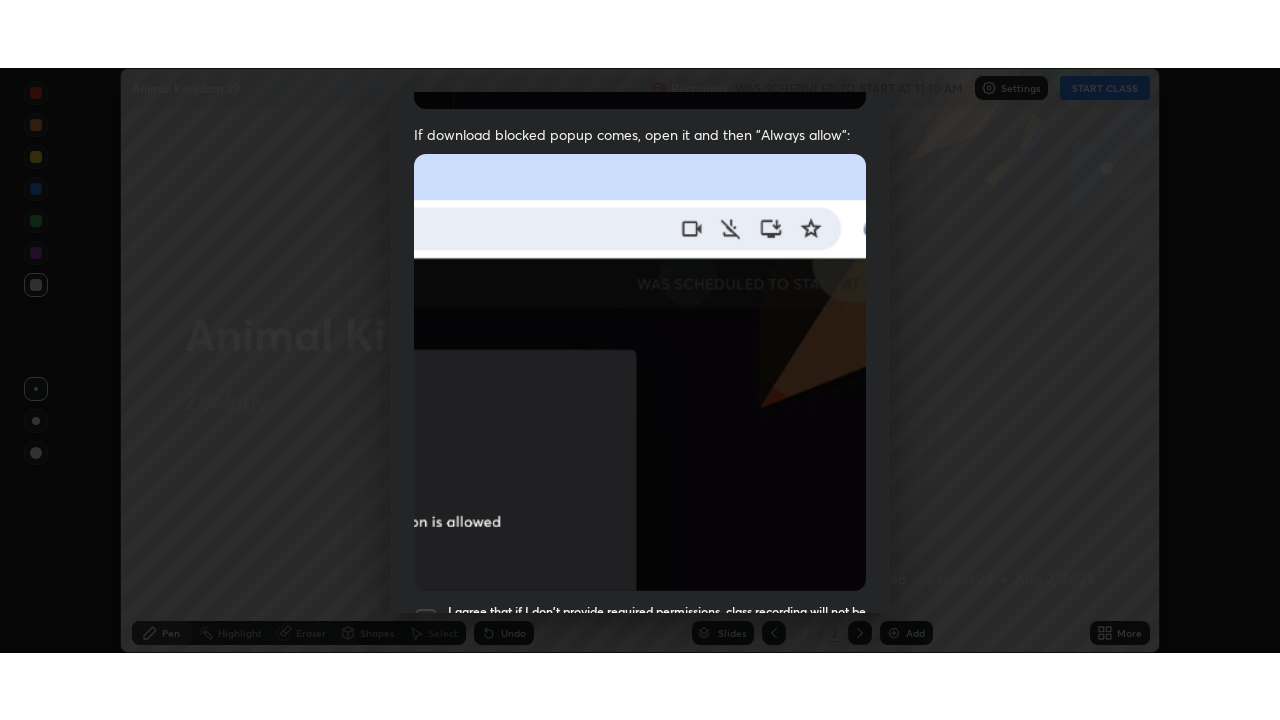 scroll, scrollTop: 479, scrollLeft: 0, axis: vertical 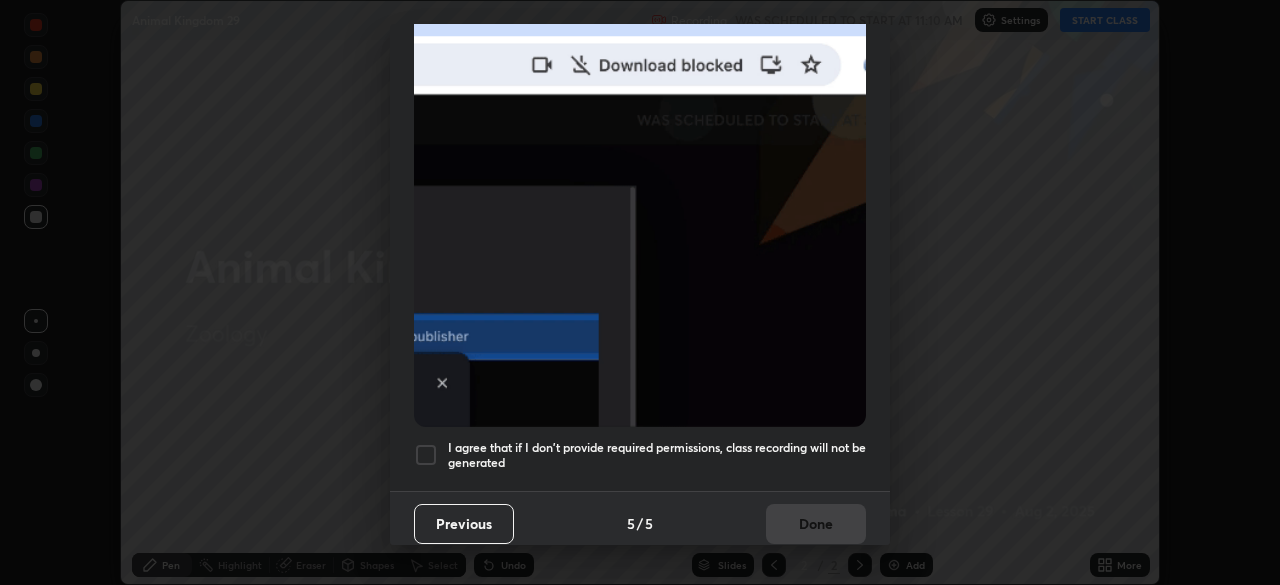 click at bounding box center [426, 455] 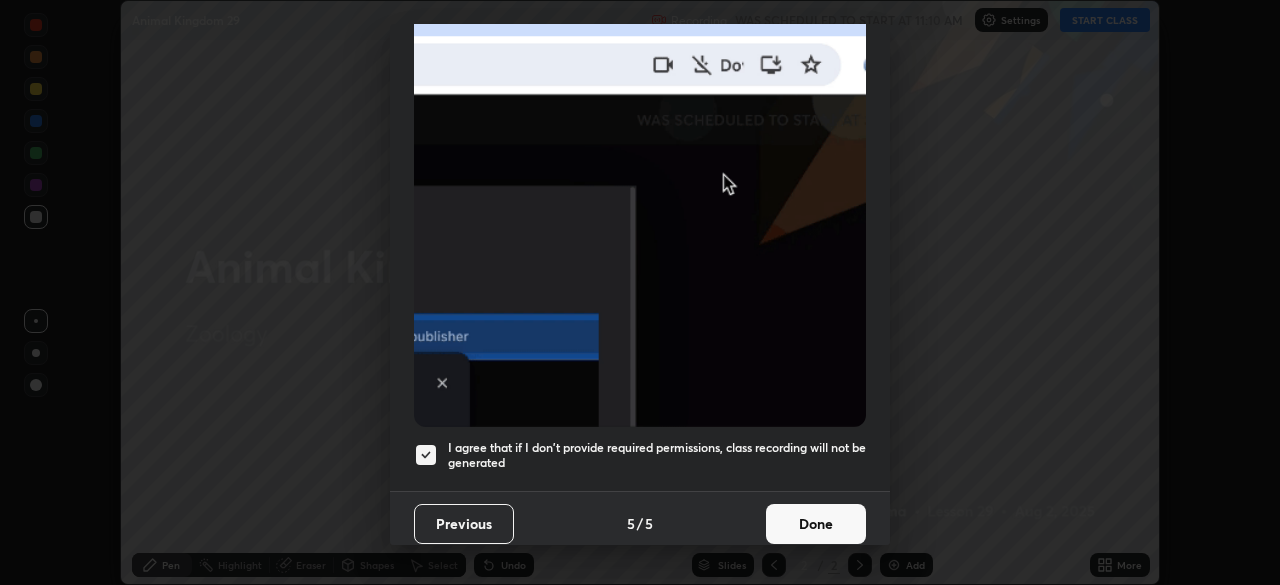 click on "Done" at bounding box center [816, 524] 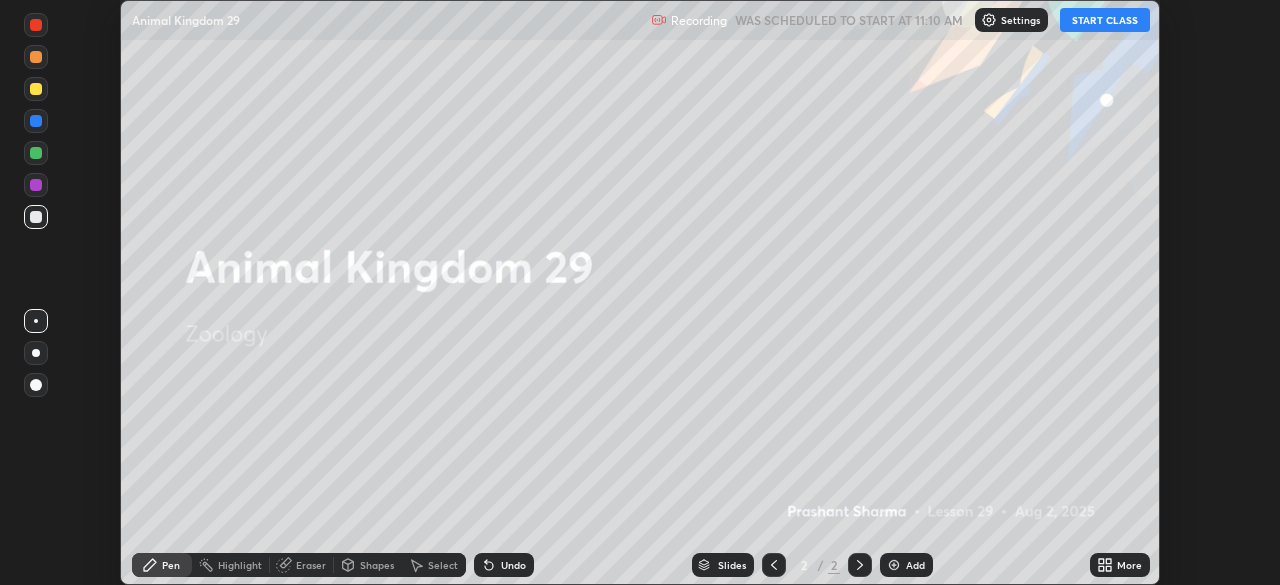 click 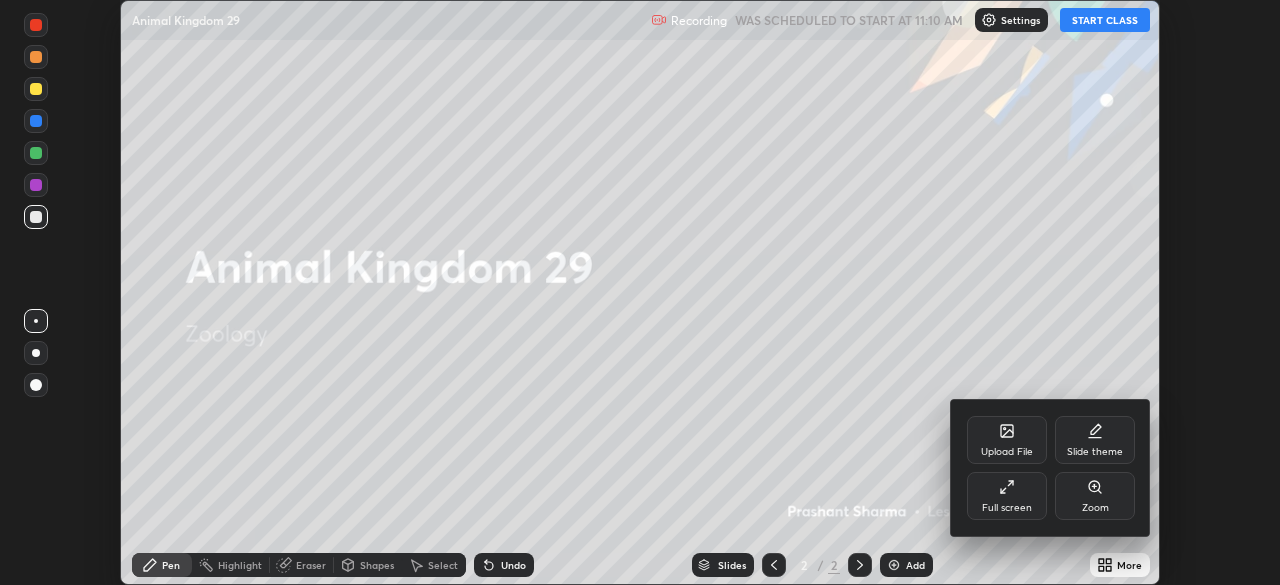 click 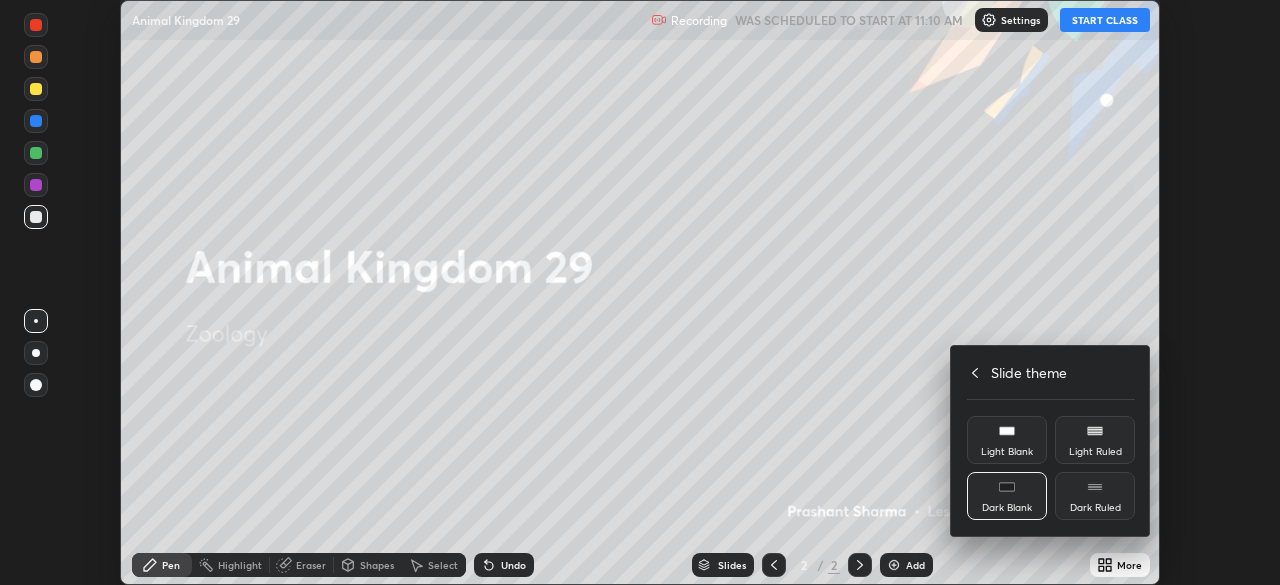 click on "Dark Blank" at bounding box center (1007, 496) 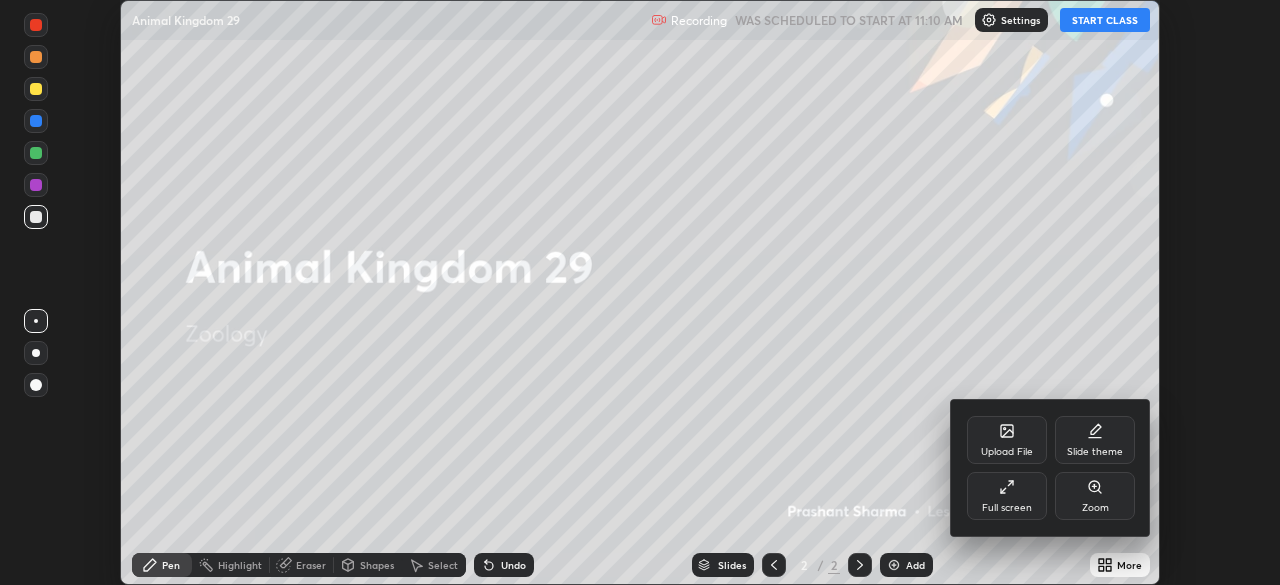 click 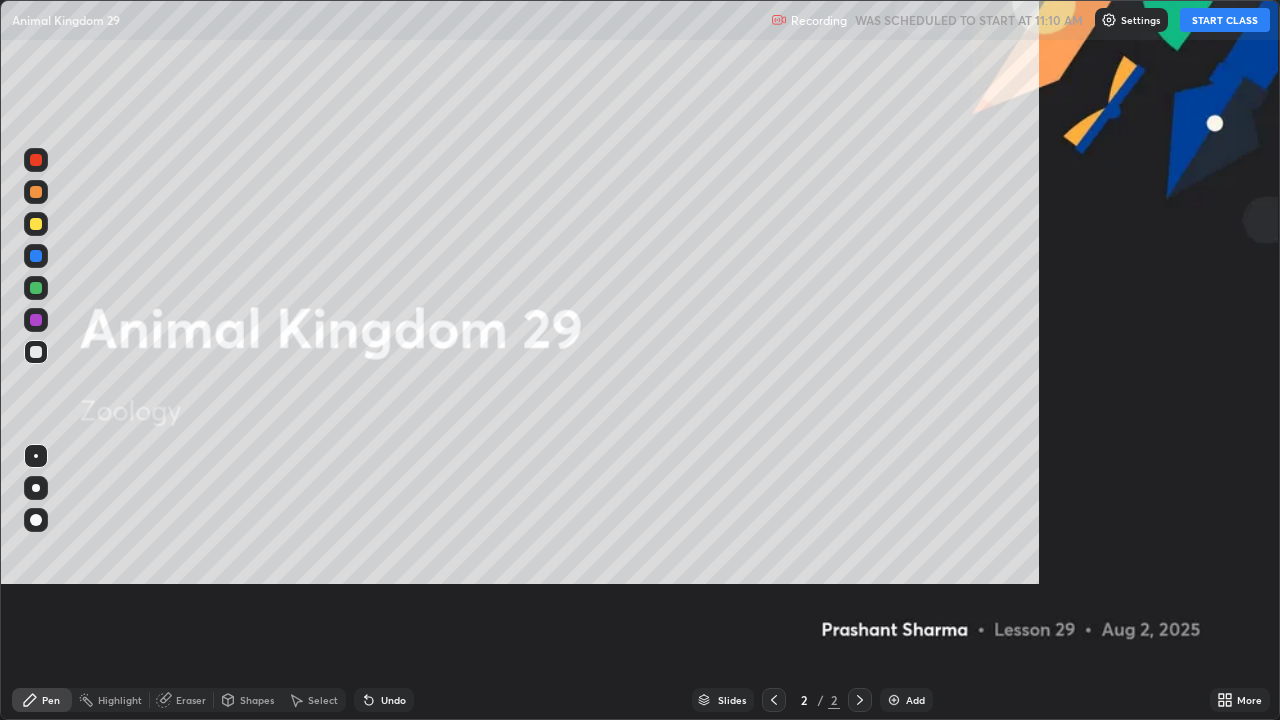 scroll, scrollTop: 99280, scrollLeft: 98720, axis: both 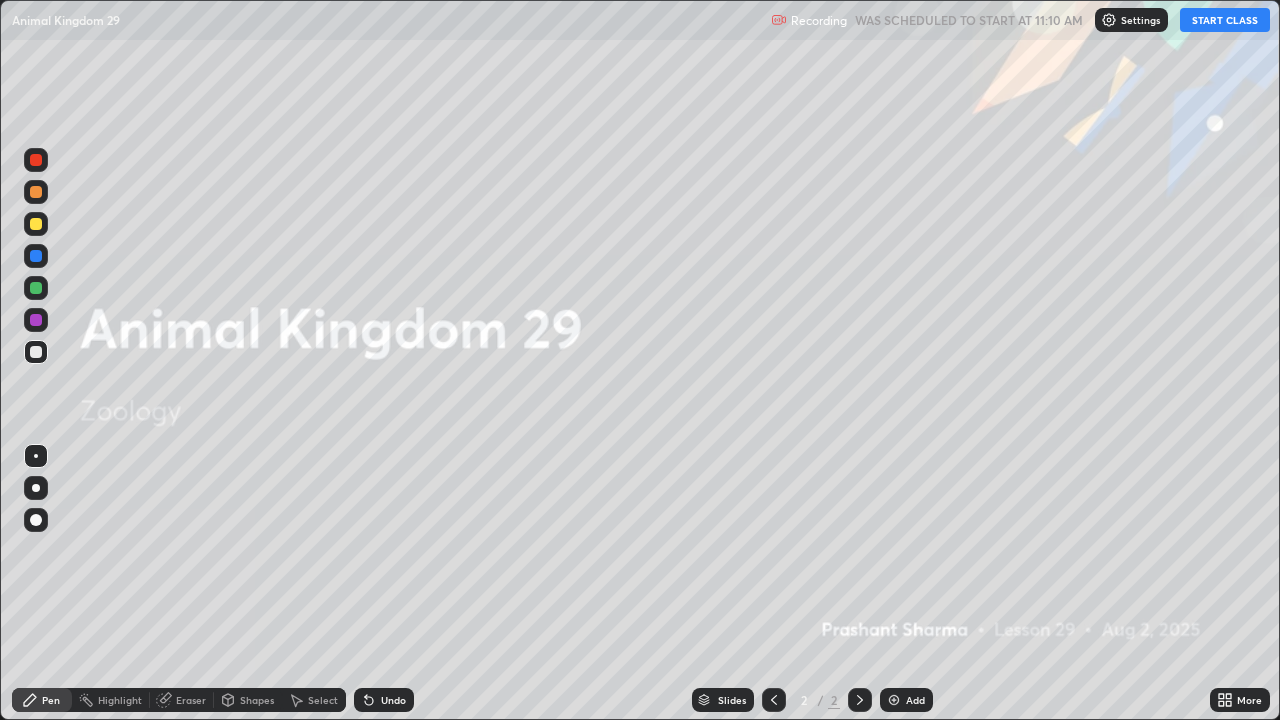 click on "Add" at bounding box center (915, 700) 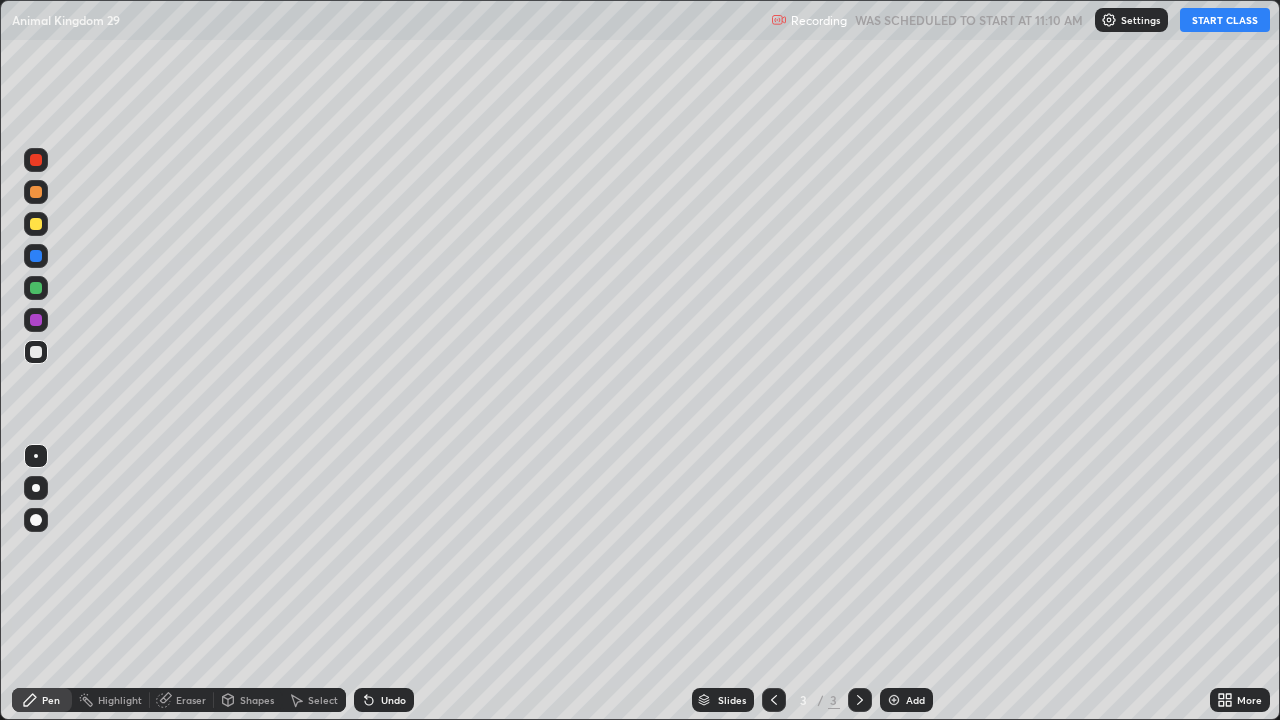 click on "START CLASS" at bounding box center (1225, 20) 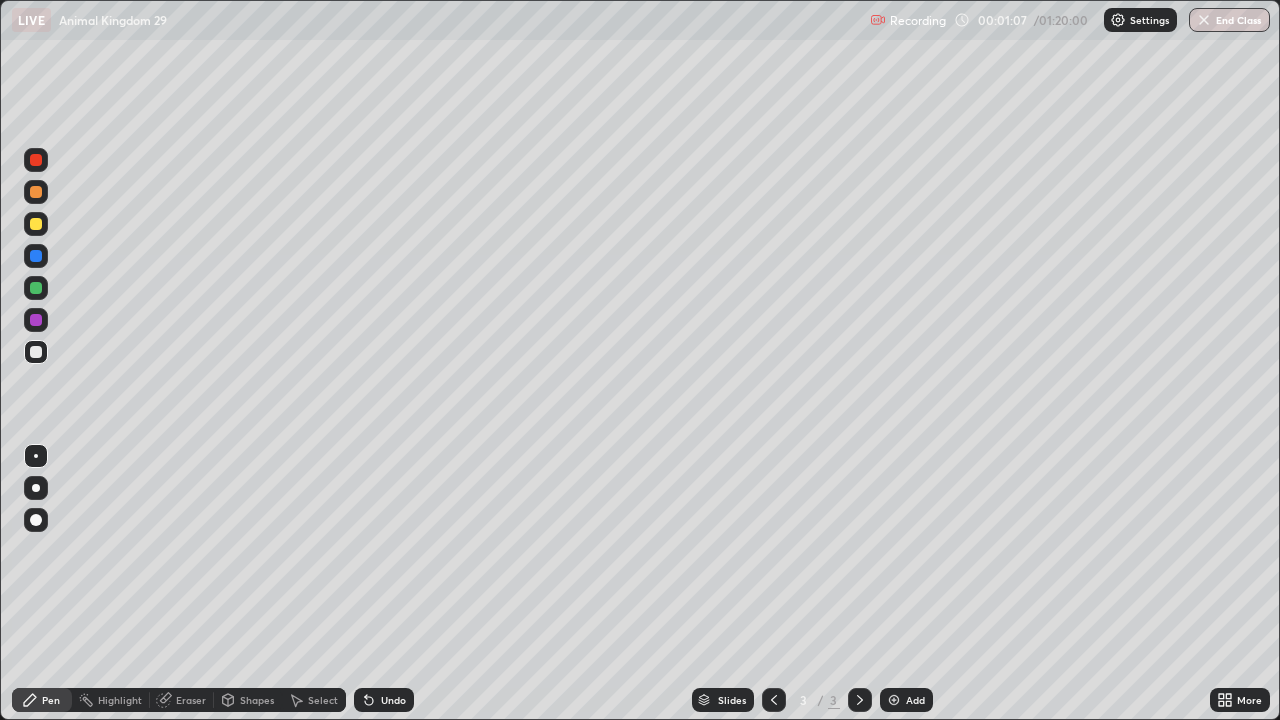 click at bounding box center [36, 224] 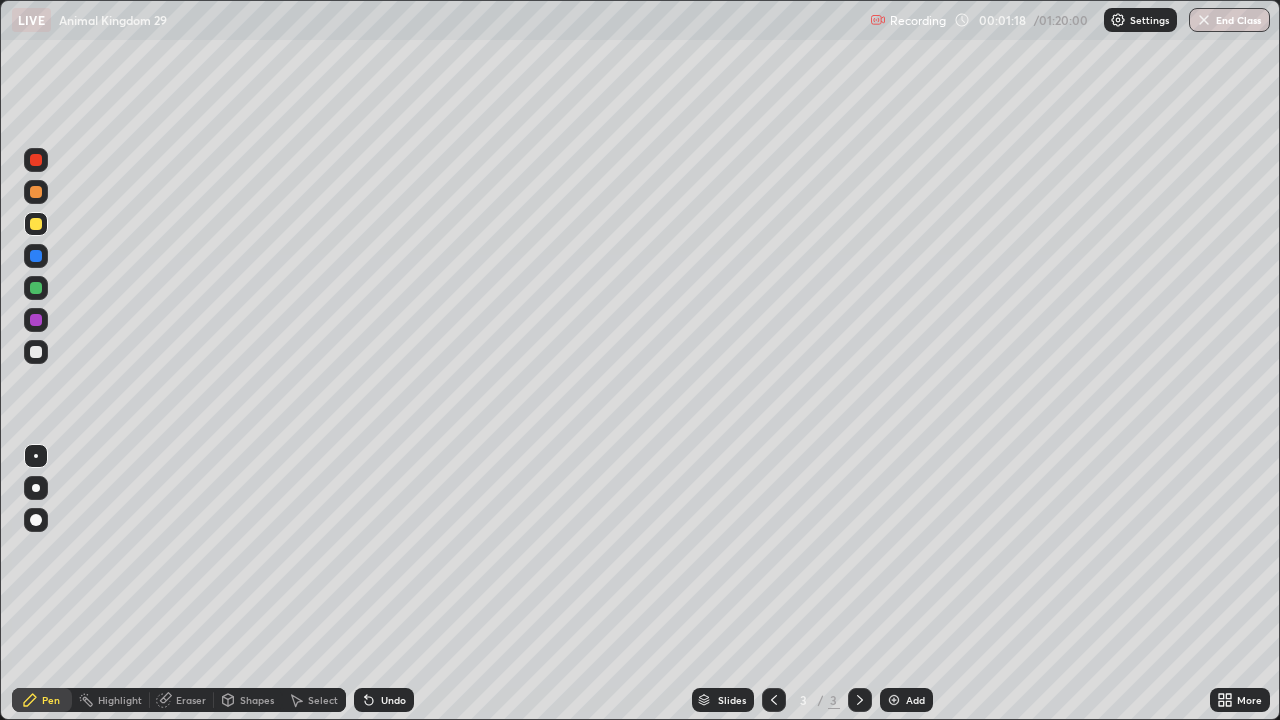 click at bounding box center [36, 520] 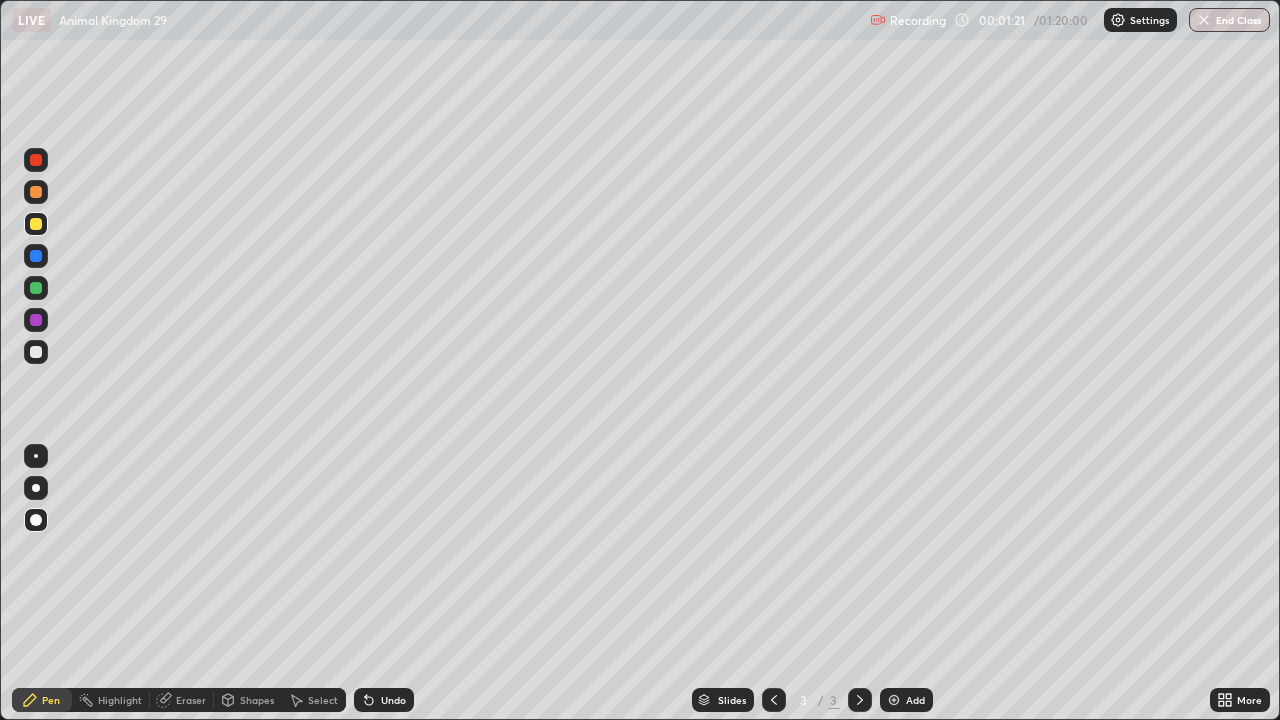 click at bounding box center (36, 456) 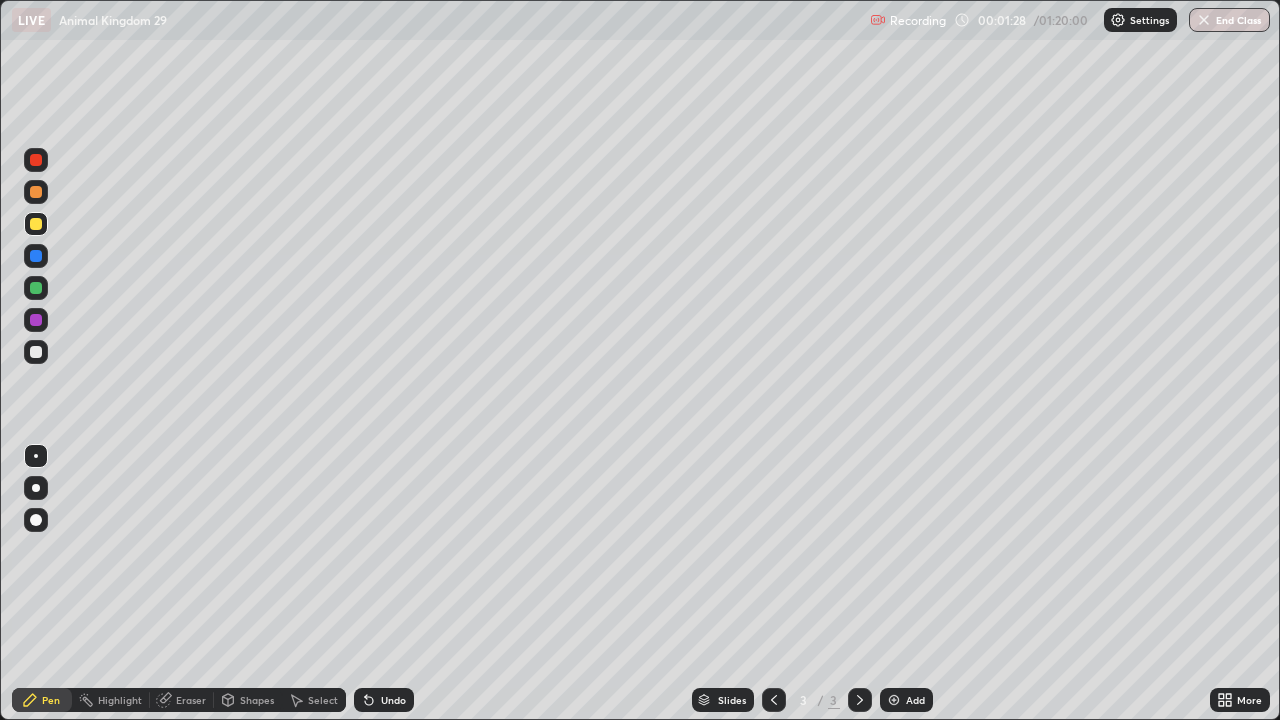 click at bounding box center [36, 520] 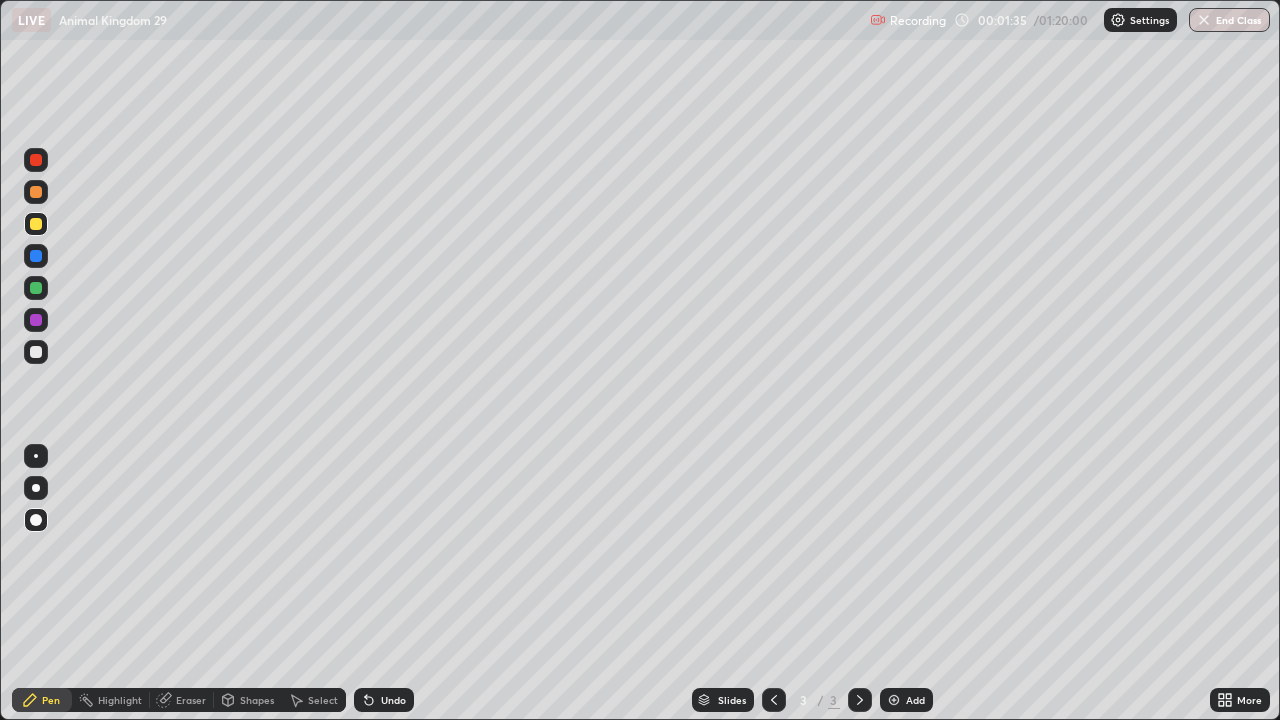 click at bounding box center (36, 352) 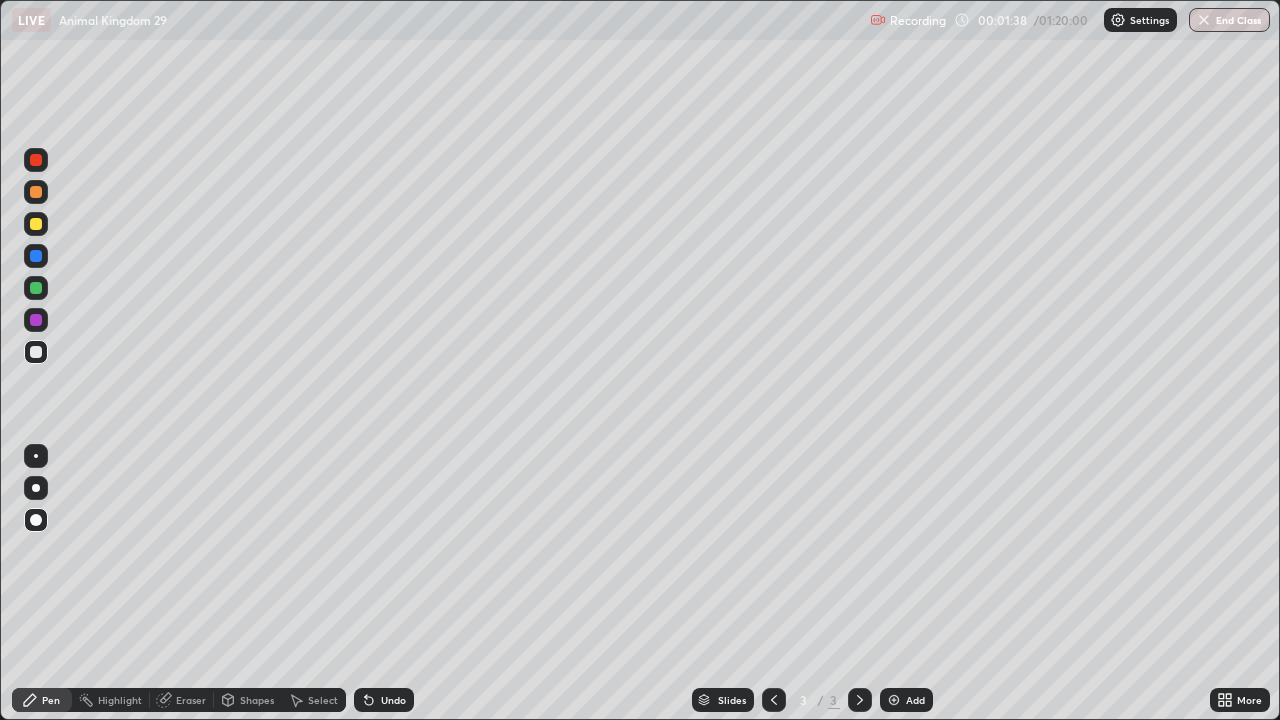 click at bounding box center [36, 288] 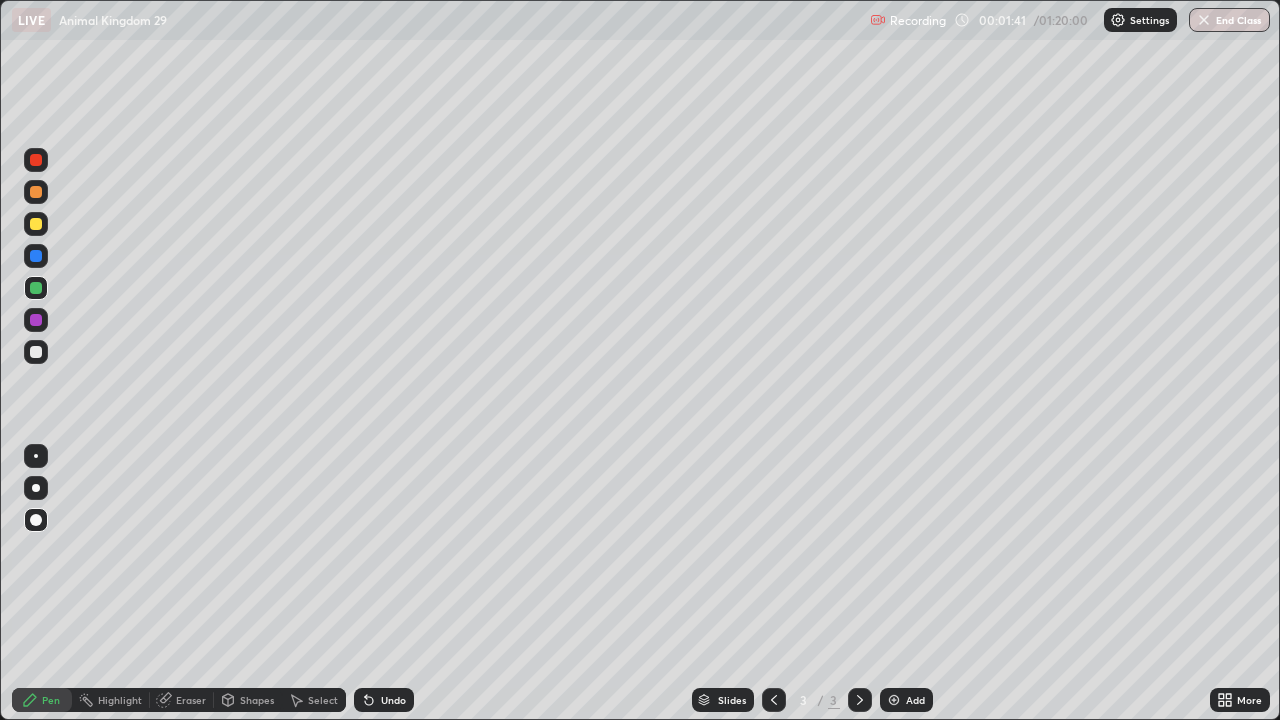 click at bounding box center (36, 352) 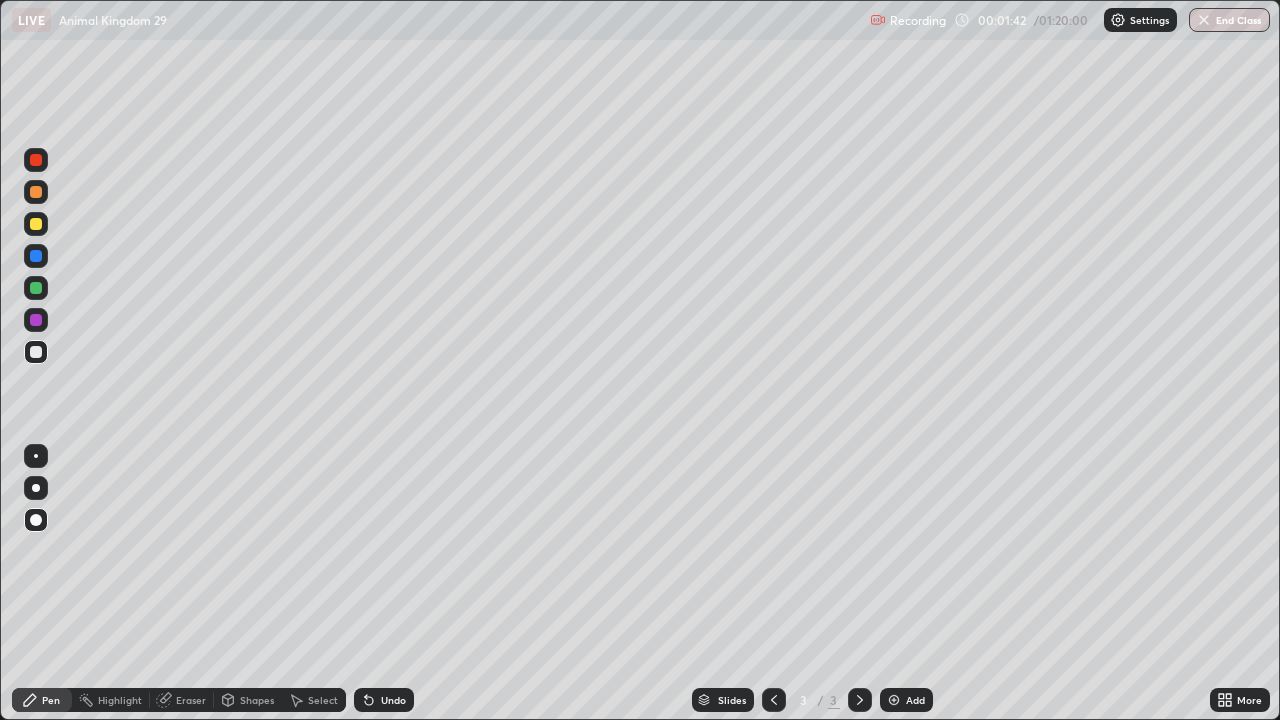 click at bounding box center [36, 456] 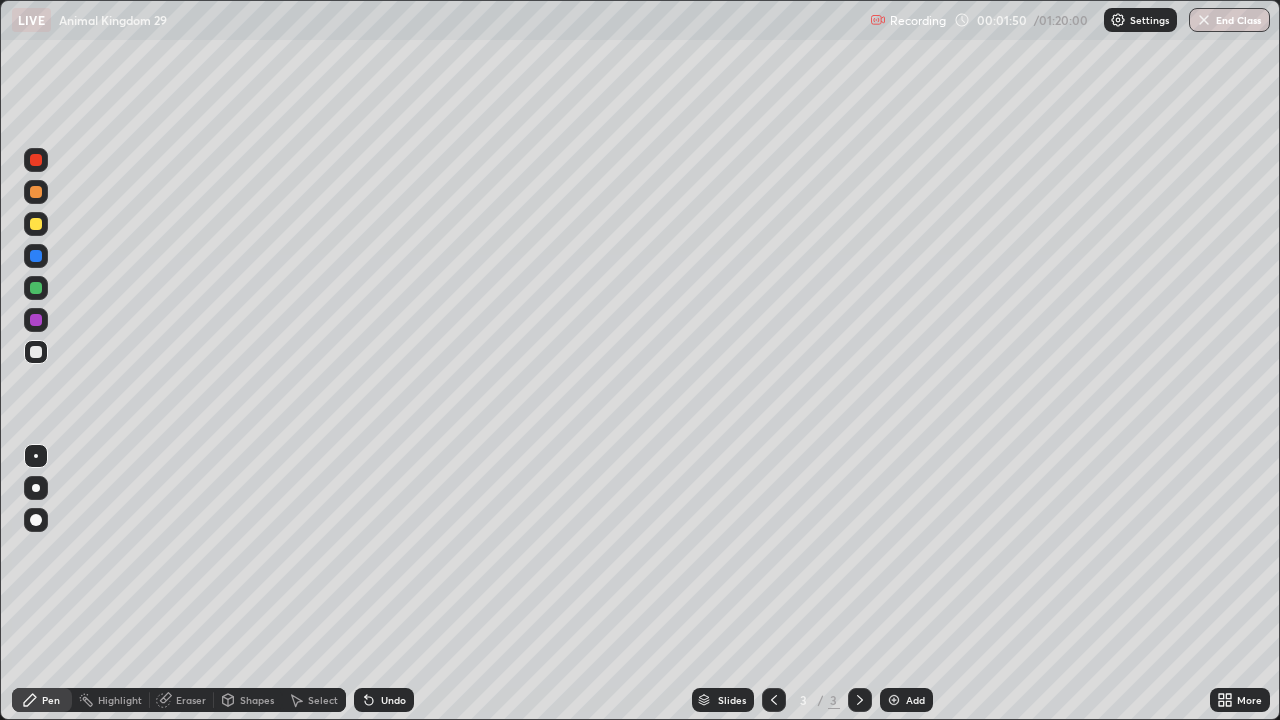 click at bounding box center [36, 192] 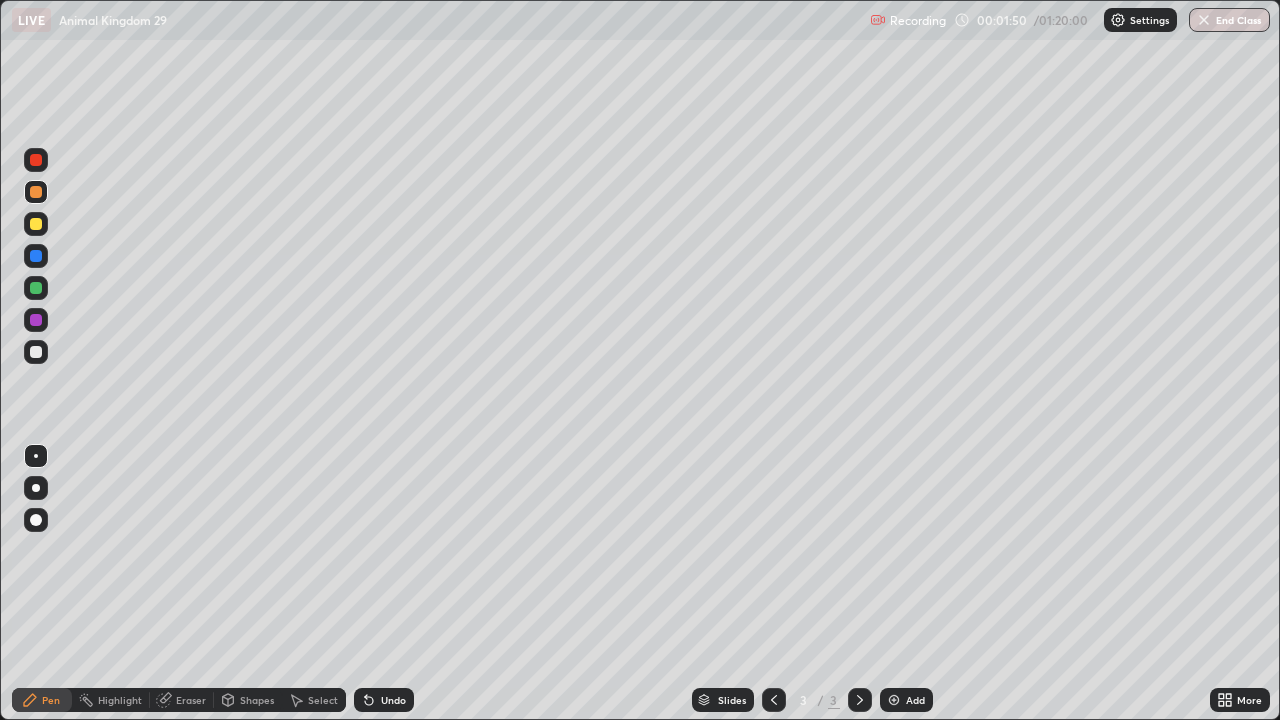 click at bounding box center (36, 520) 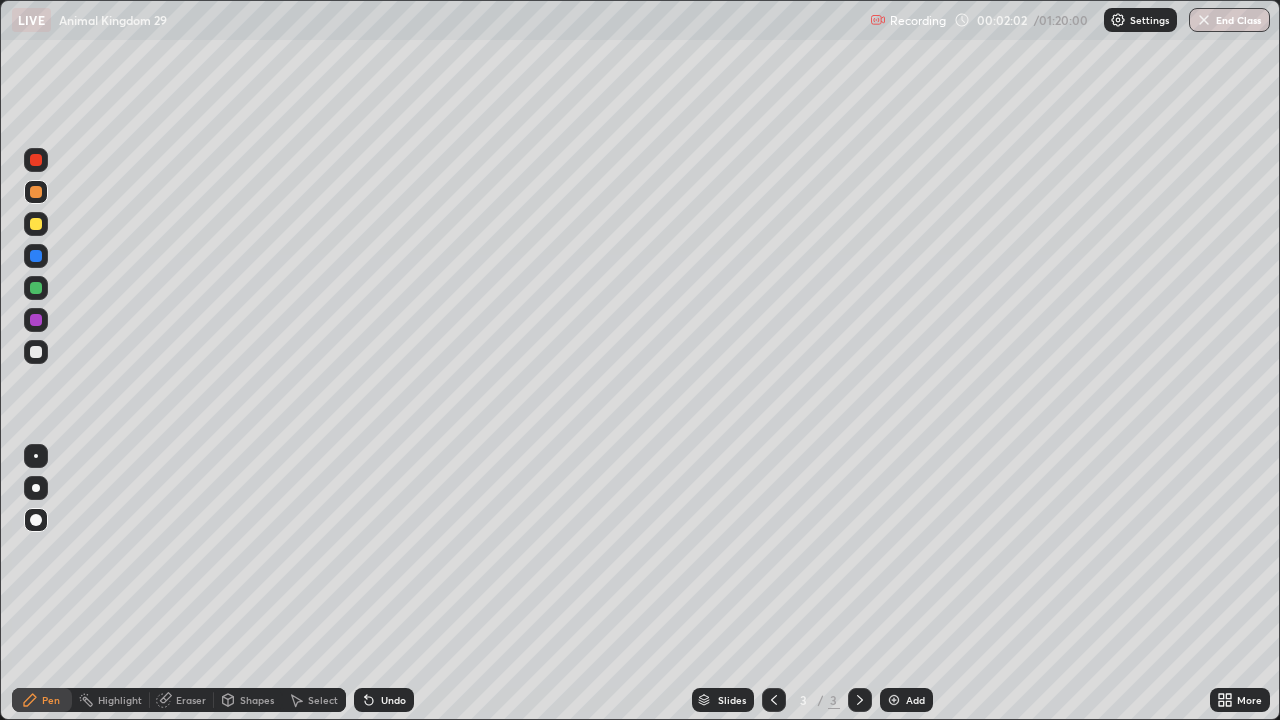 click on "Select" at bounding box center (323, 700) 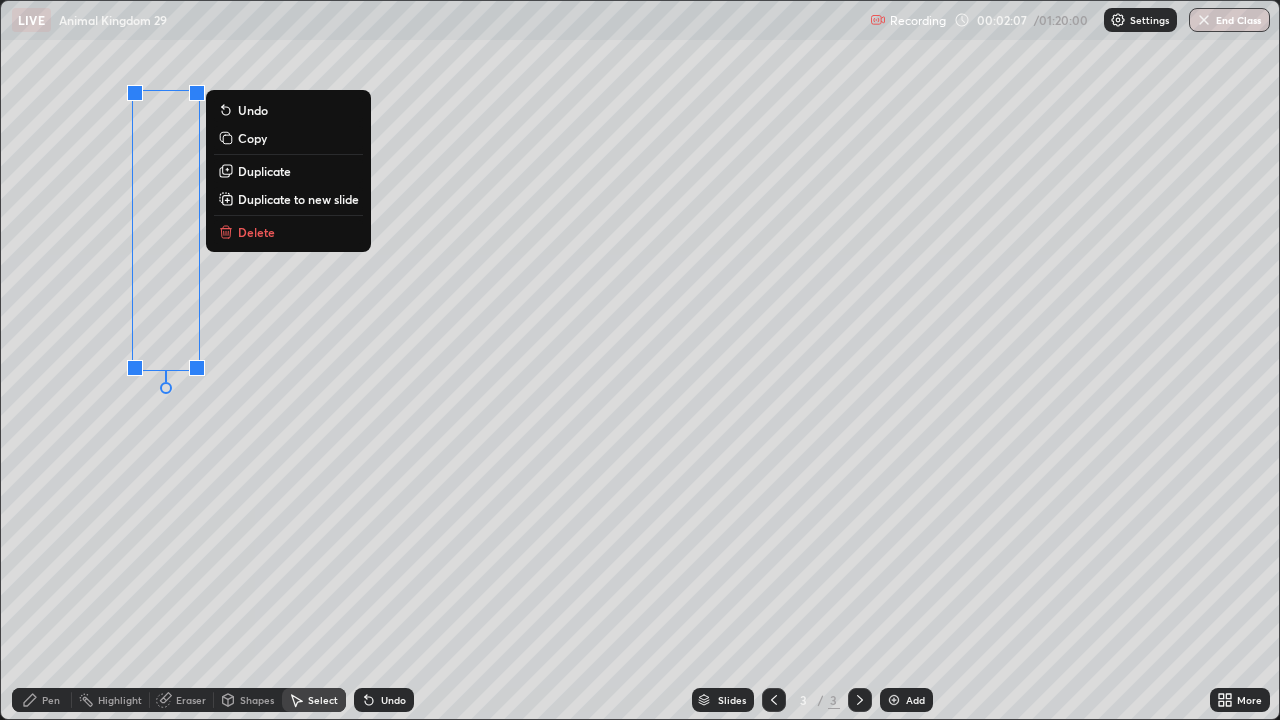 click on "0 ° Undo Copy Duplicate Duplicate to new slide Delete" at bounding box center (640, 360) 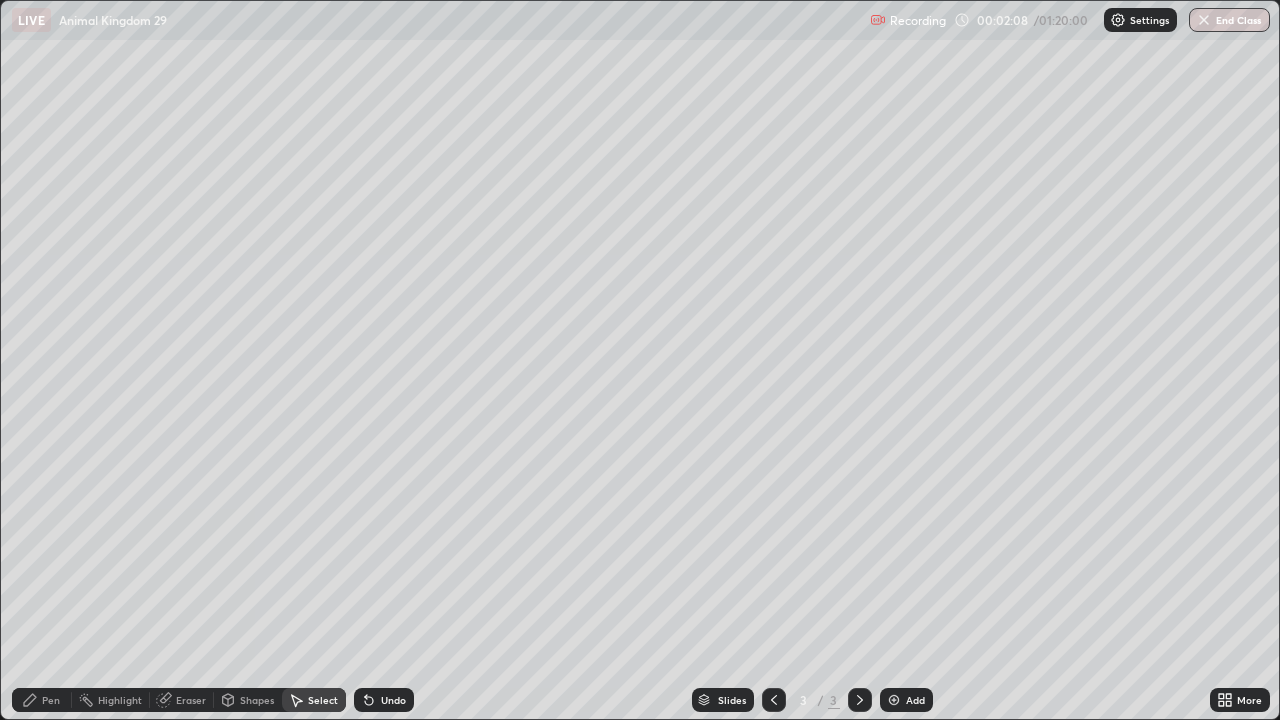 click on "Pen" at bounding box center (51, 700) 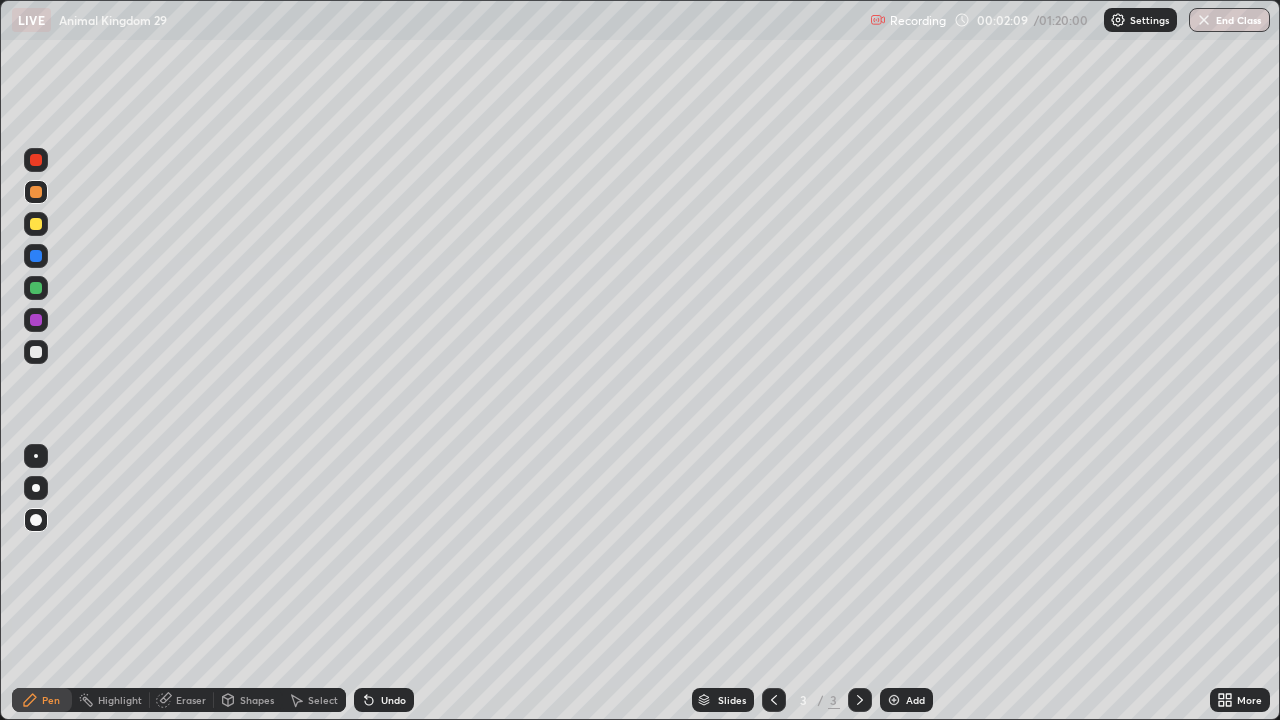 click at bounding box center [36, 456] 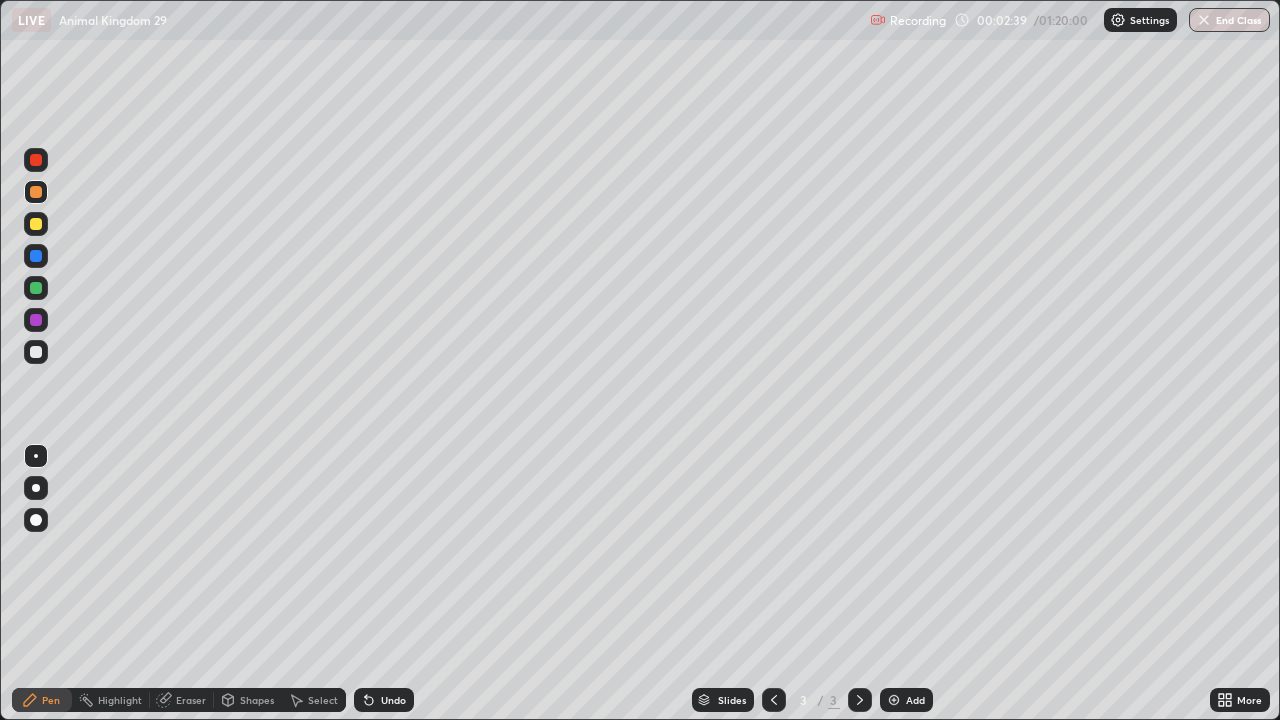 click on "Select" at bounding box center (323, 700) 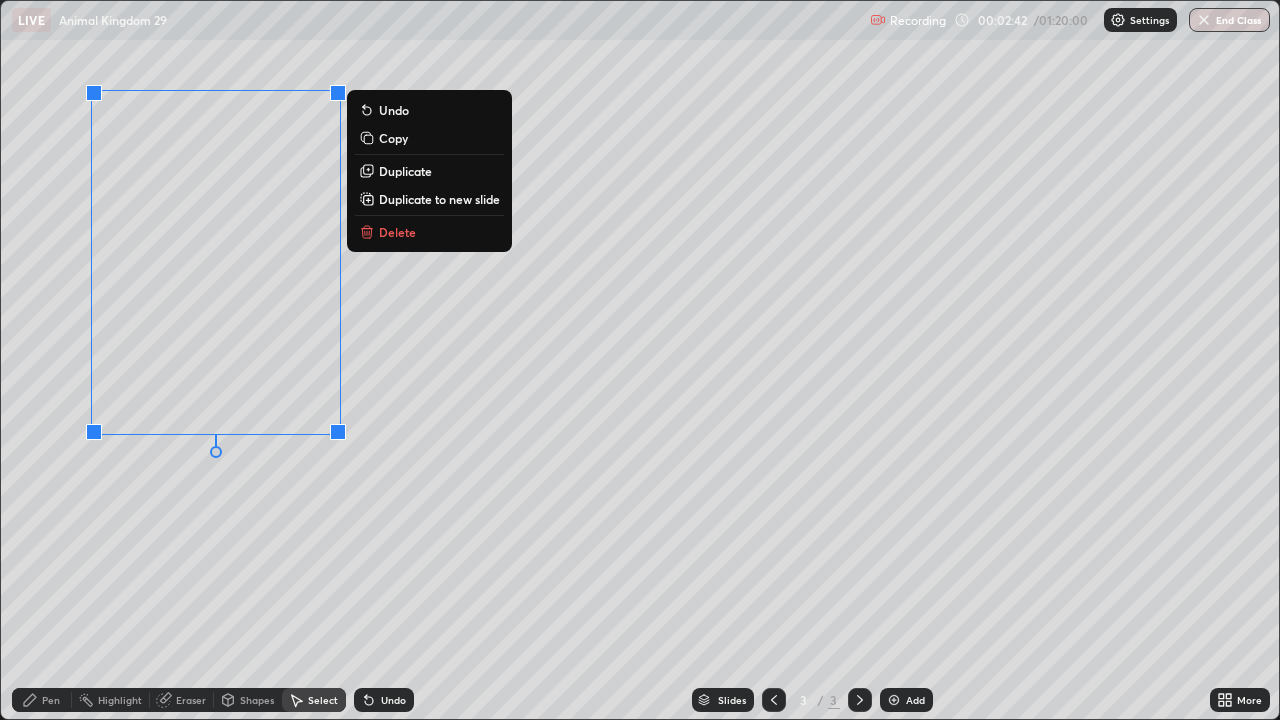 click on "Copy" at bounding box center [393, 138] 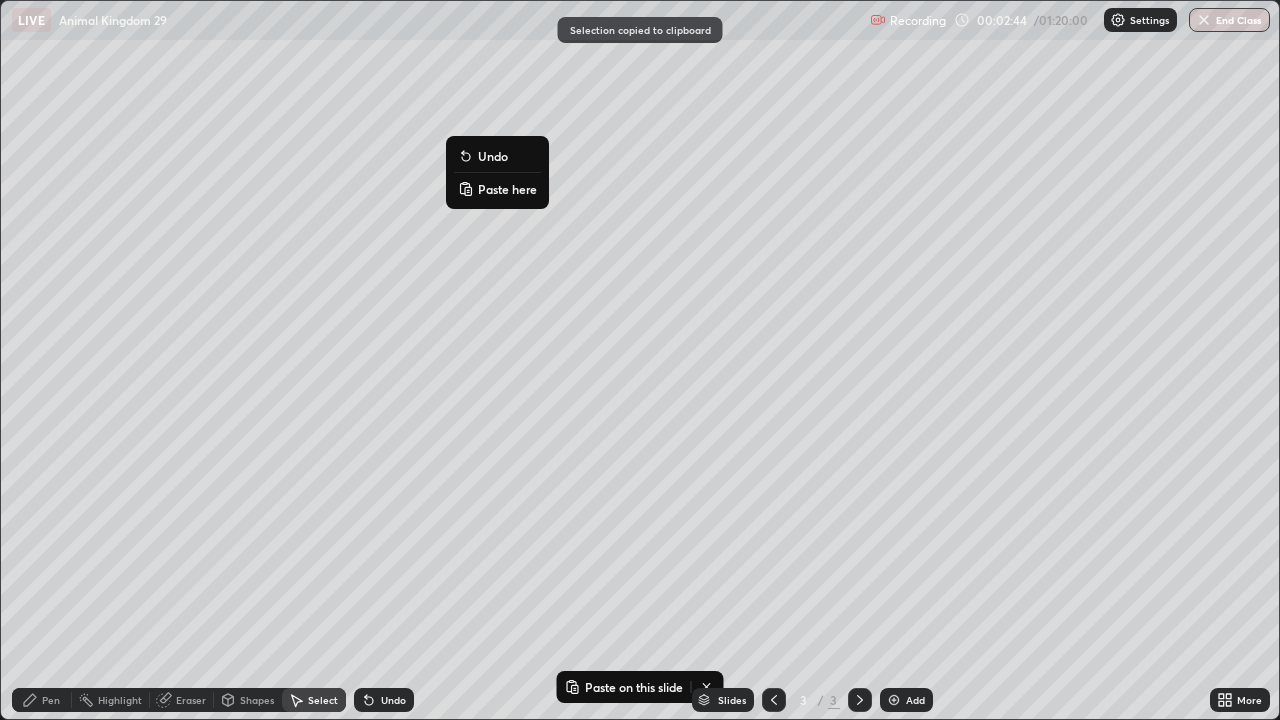 click on "Paste here" at bounding box center (507, 189) 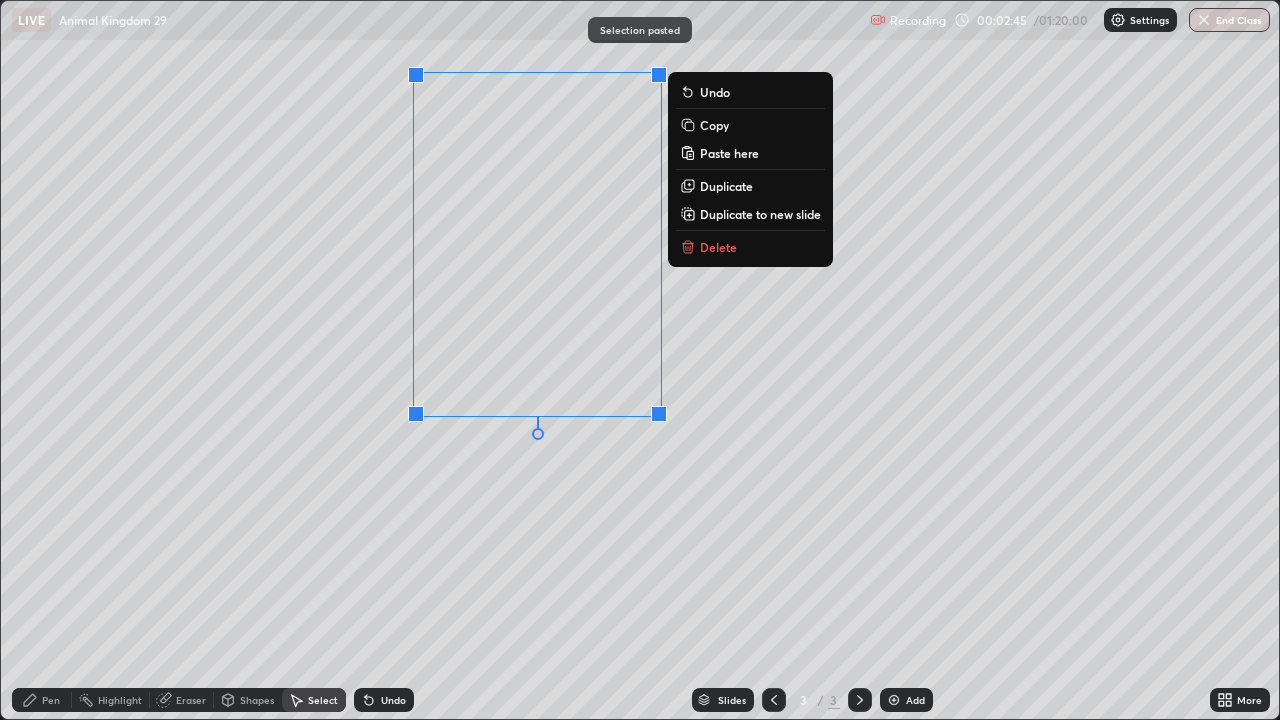 click on "0 ° Undo Copy Paste here Duplicate Duplicate to new slide Delete" at bounding box center (640, 360) 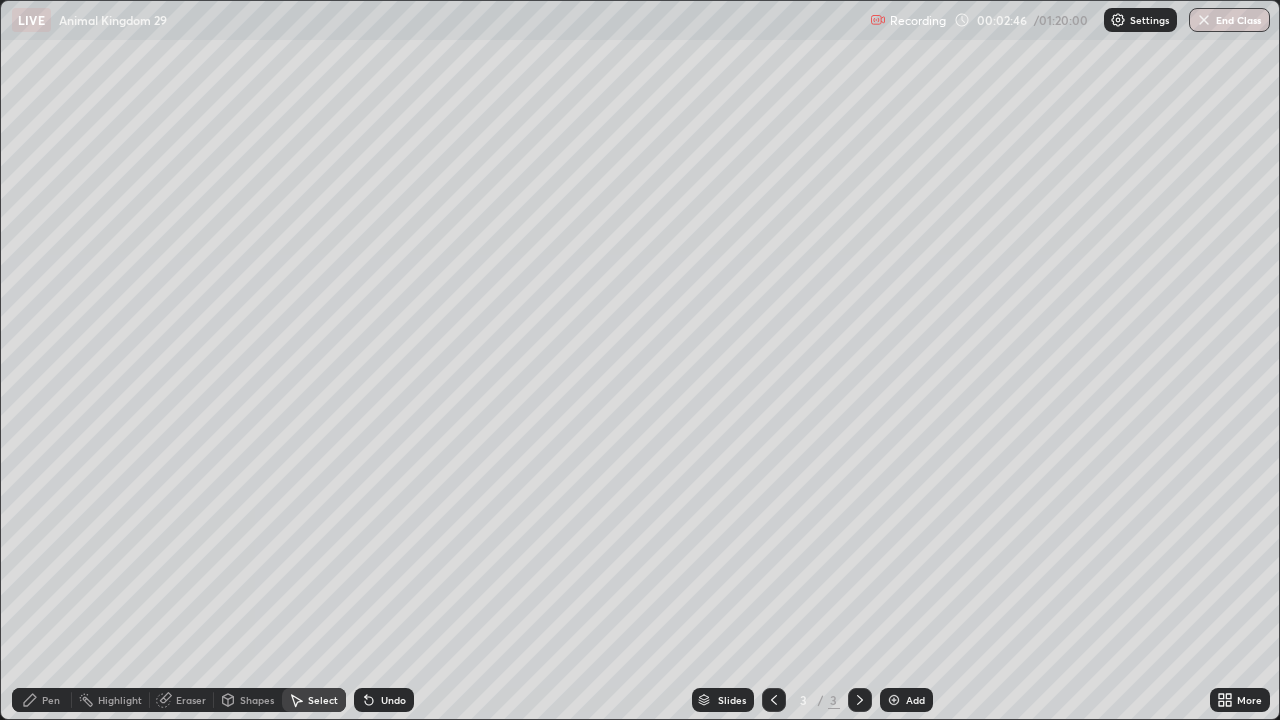 click on "Eraser" at bounding box center [191, 700] 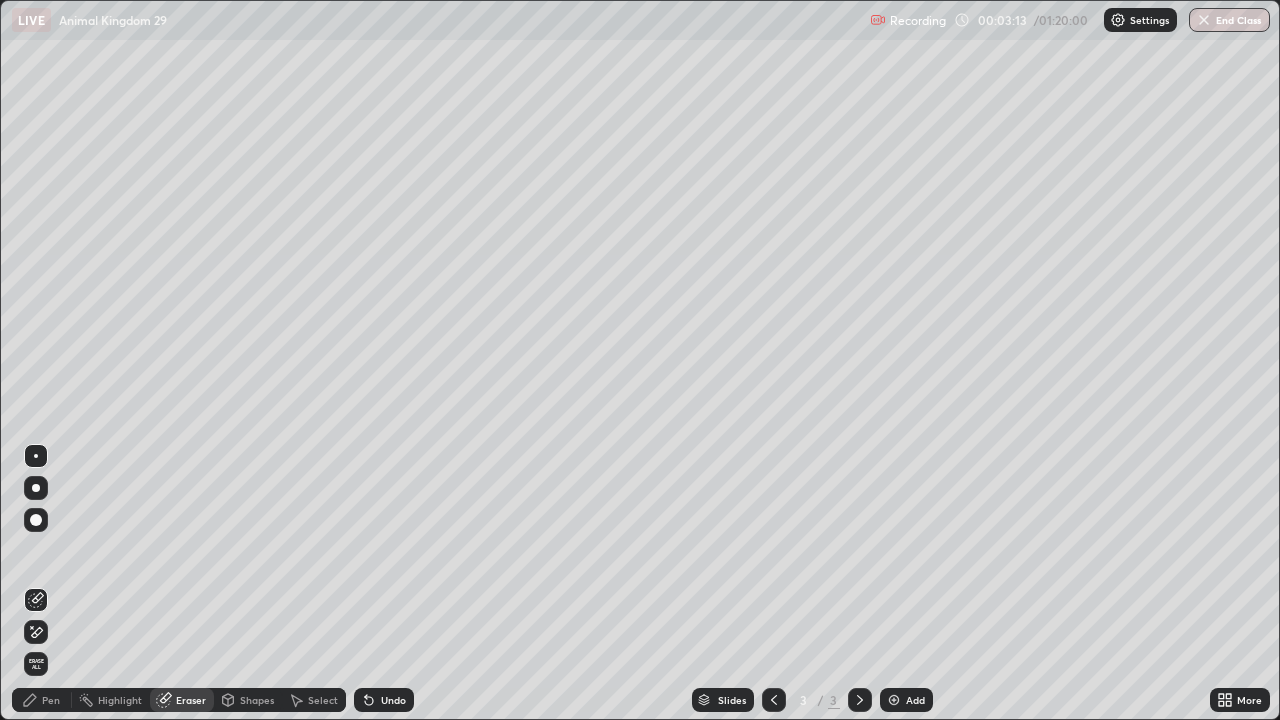 click on "Pen" at bounding box center (51, 700) 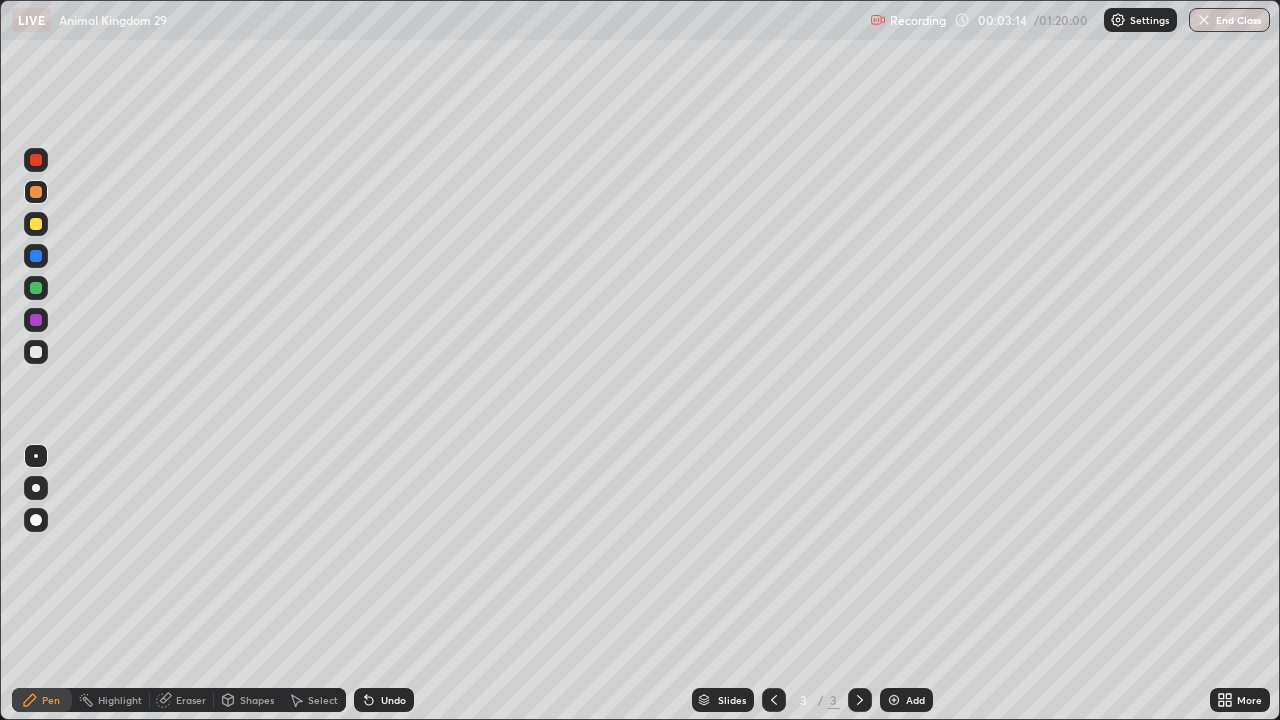 click at bounding box center [36, 224] 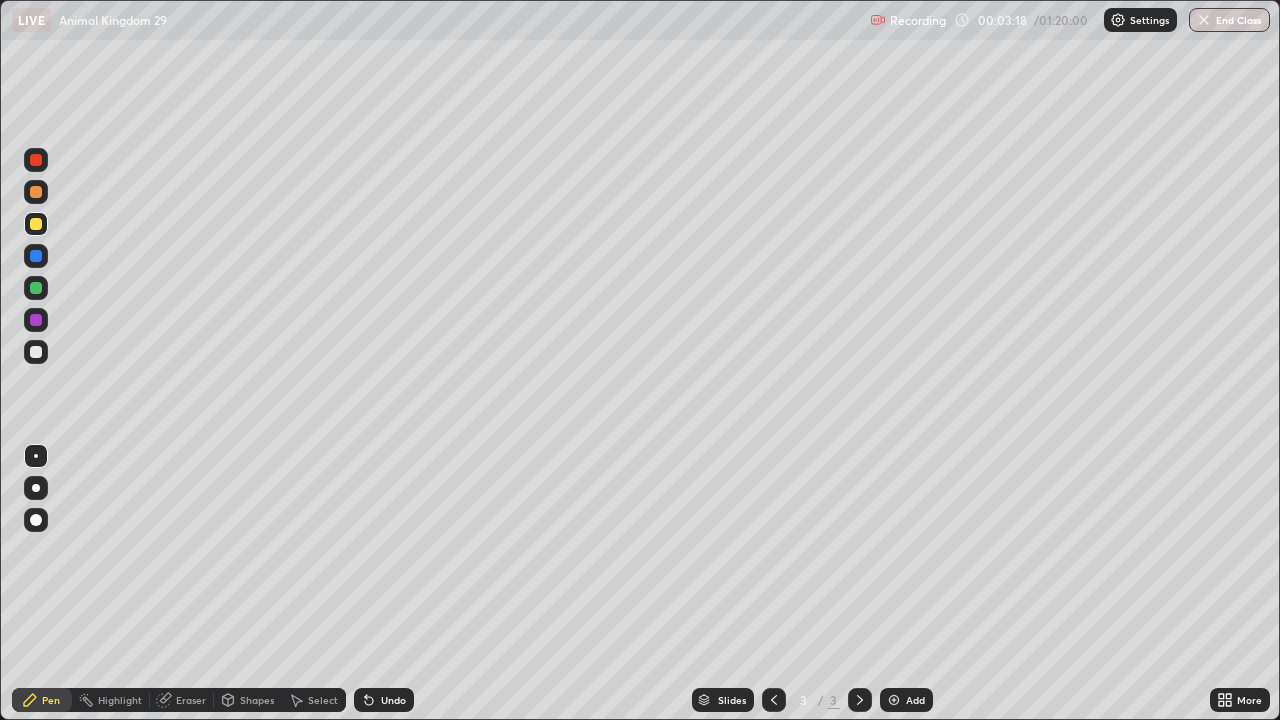 click at bounding box center [36, 192] 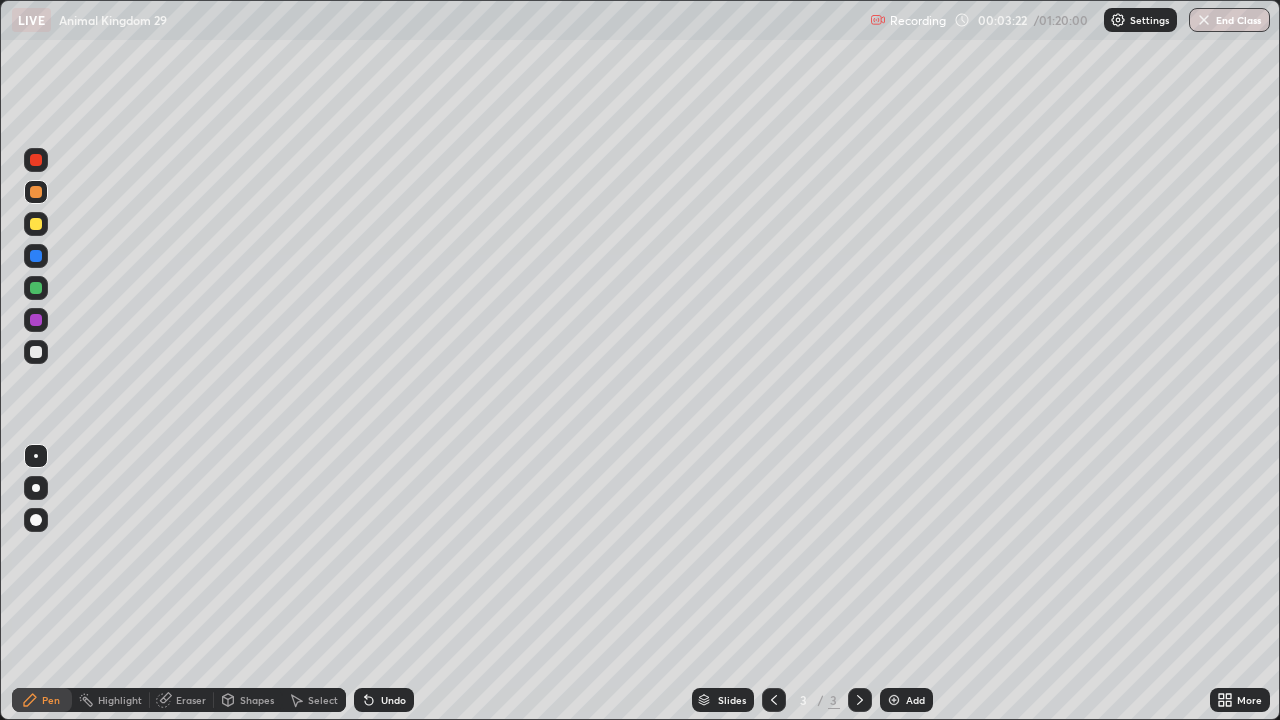 click at bounding box center [36, 224] 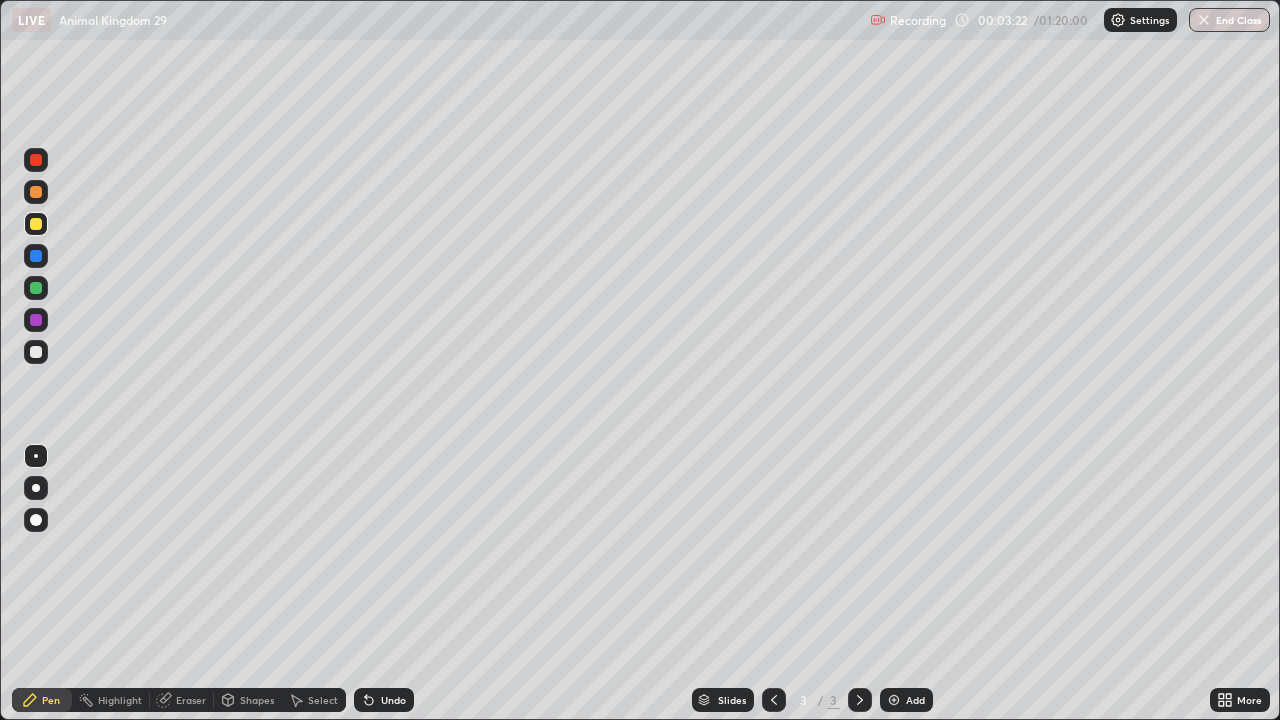 click at bounding box center [36, 456] 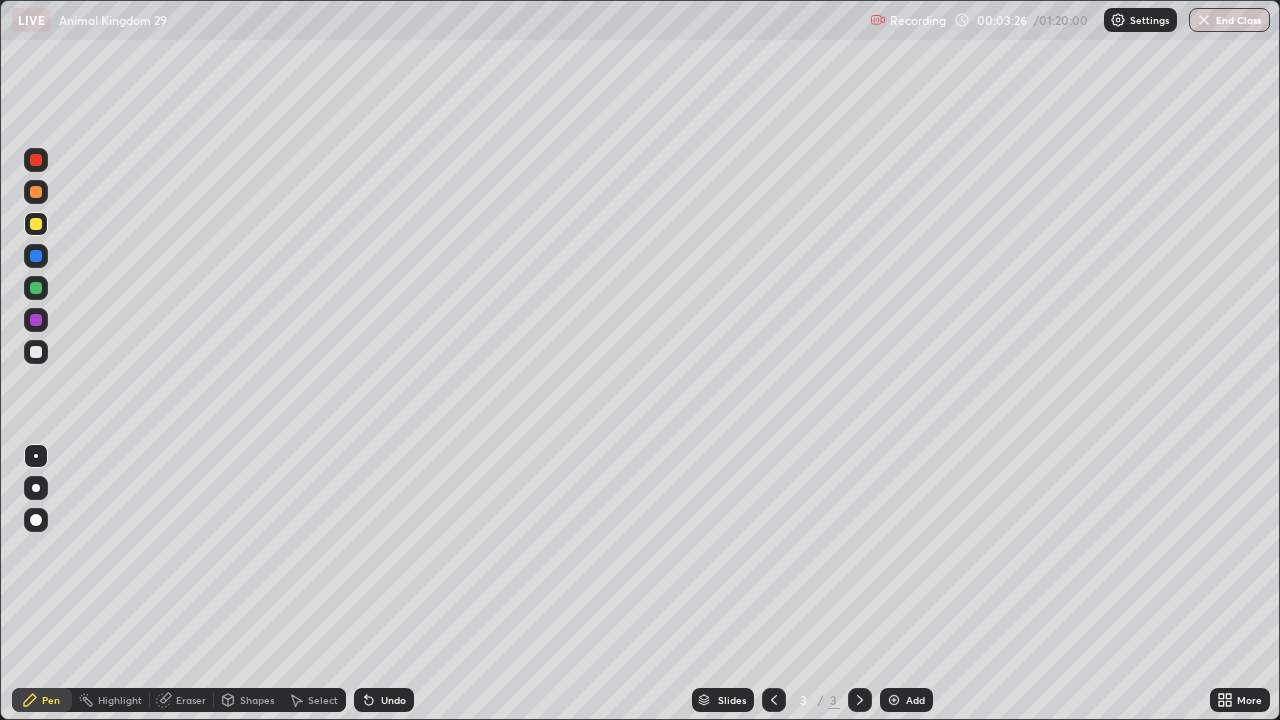 click at bounding box center [36, 288] 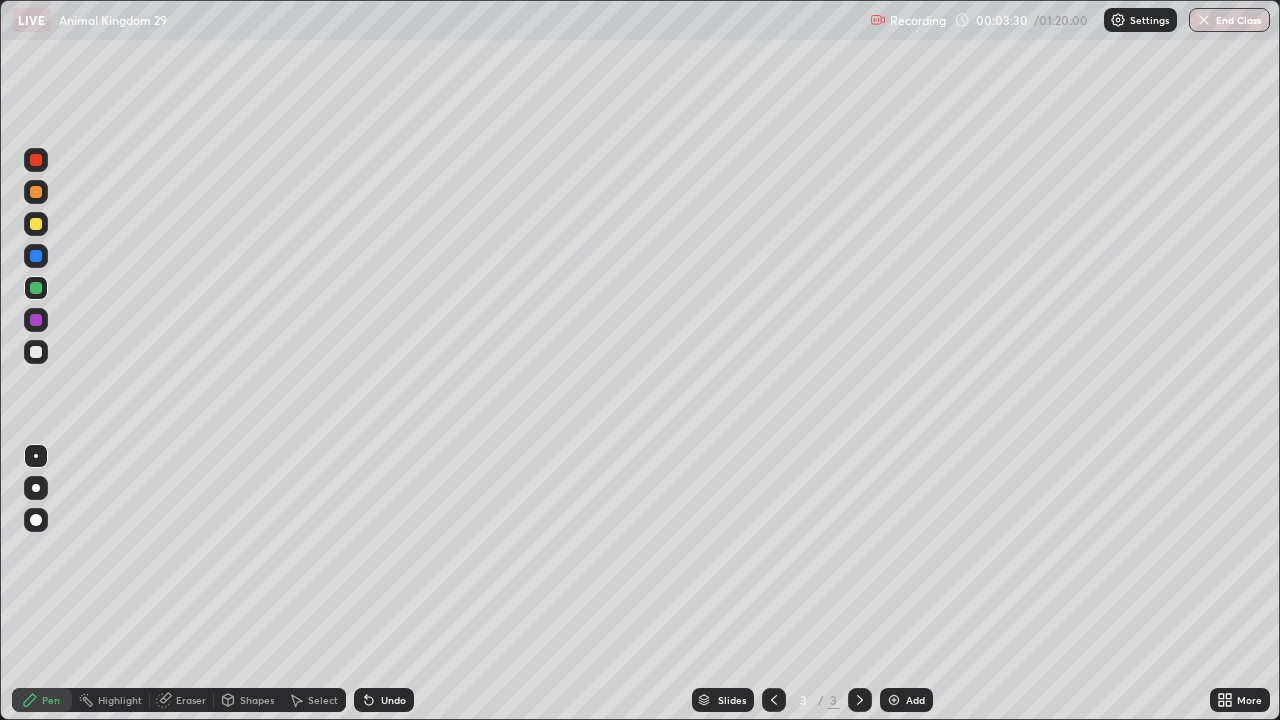 click on "Select" at bounding box center [323, 700] 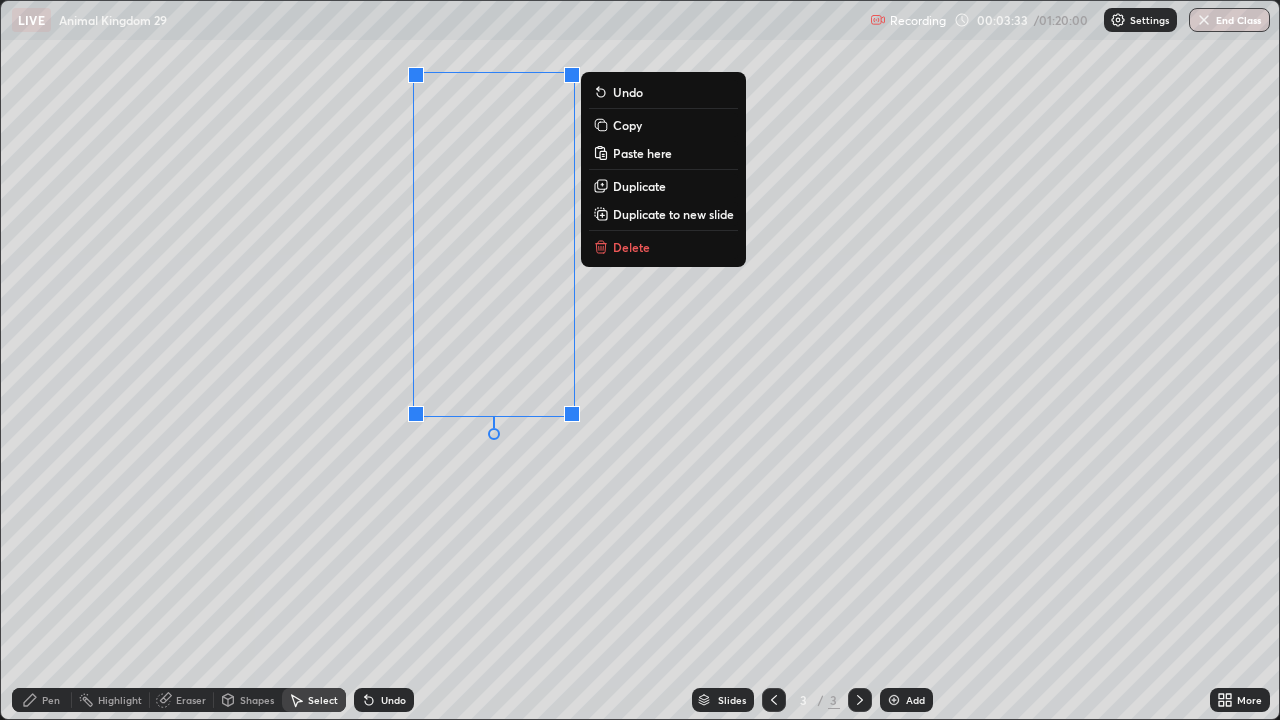 click on "Copy" at bounding box center (627, 125) 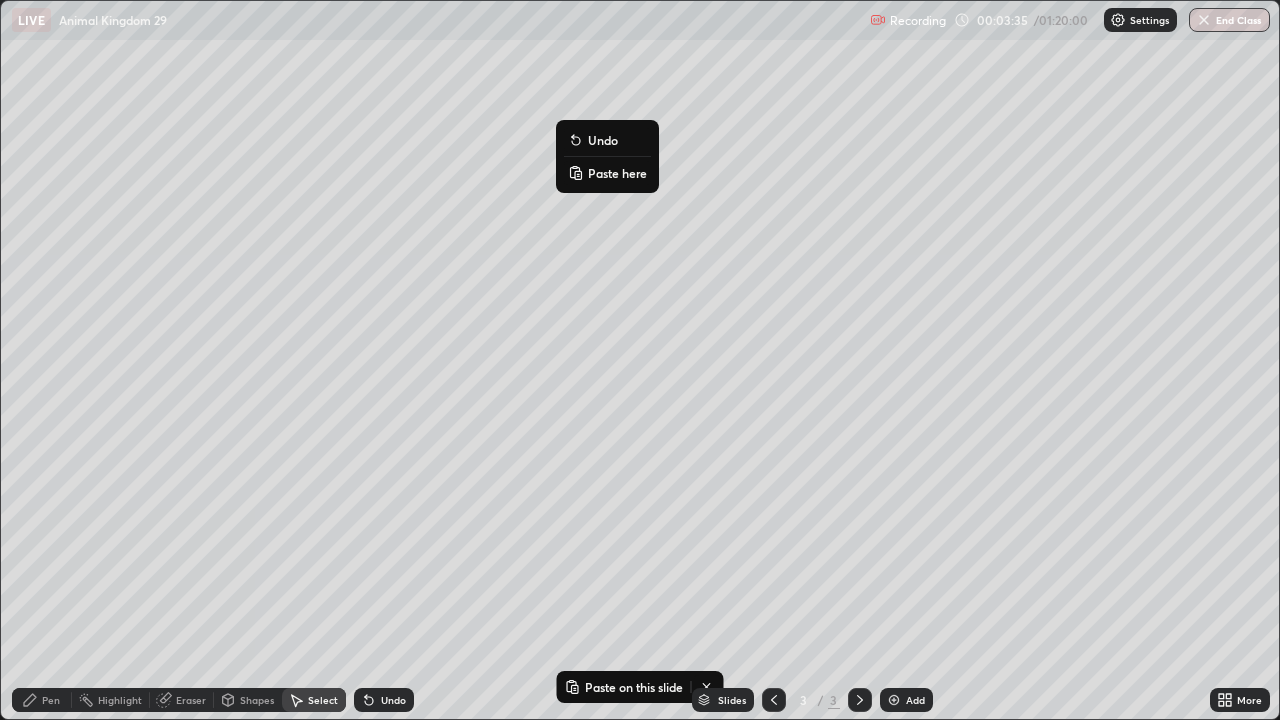 click on "Paste here" at bounding box center (617, 173) 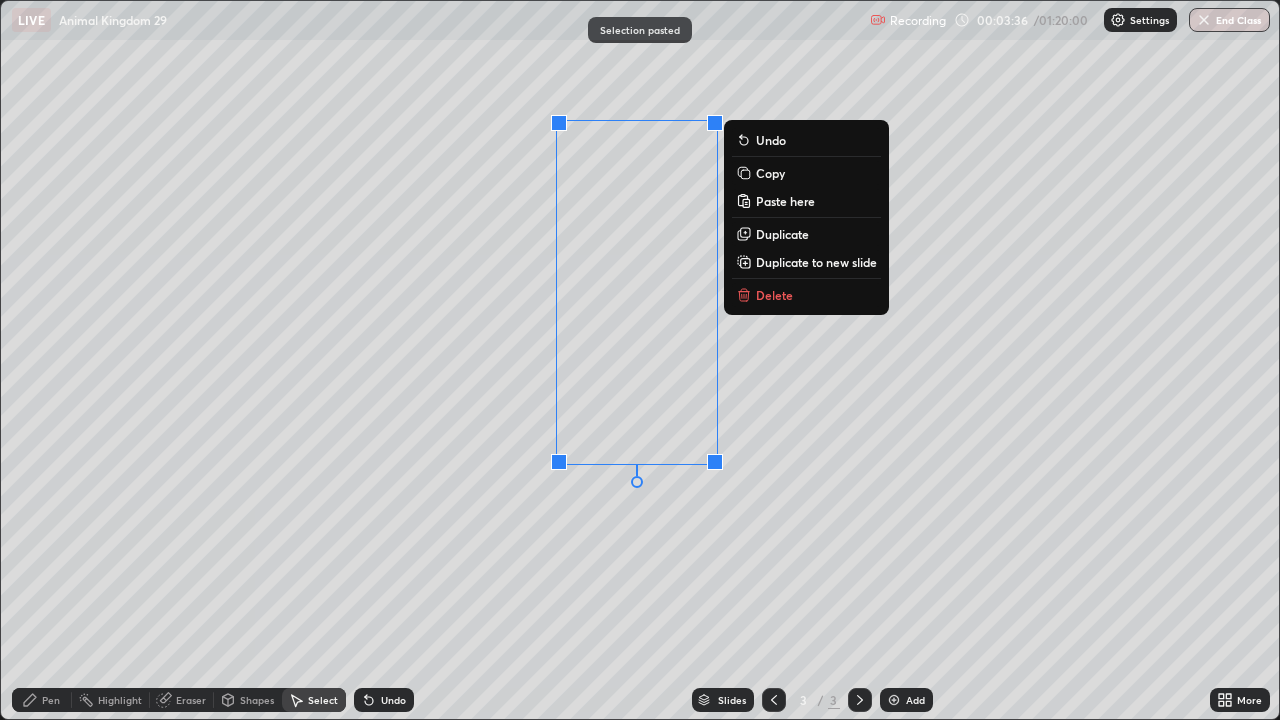 click on "0 ° Undo Copy Paste here Duplicate Duplicate to new slide Delete" at bounding box center (640, 360) 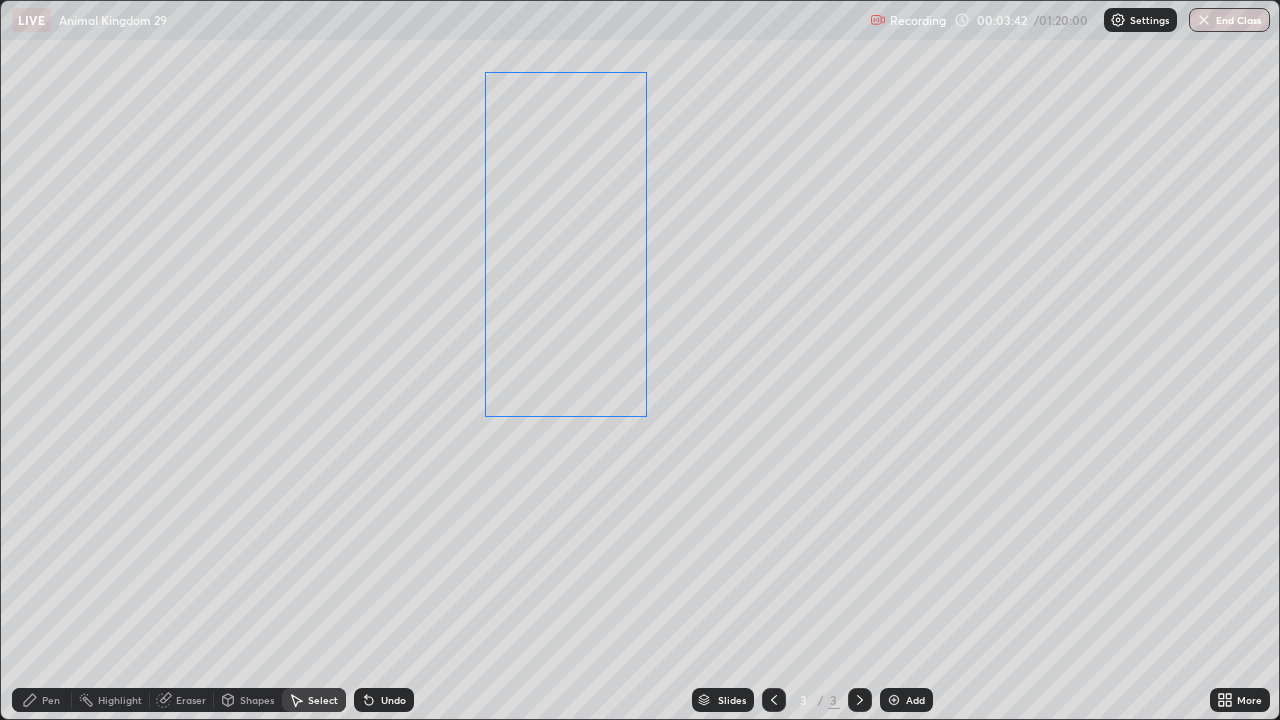 click on "0 ° Undo Copy Paste here Duplicate Duplicate to new slide Delete" at bounding box center [640, 360] 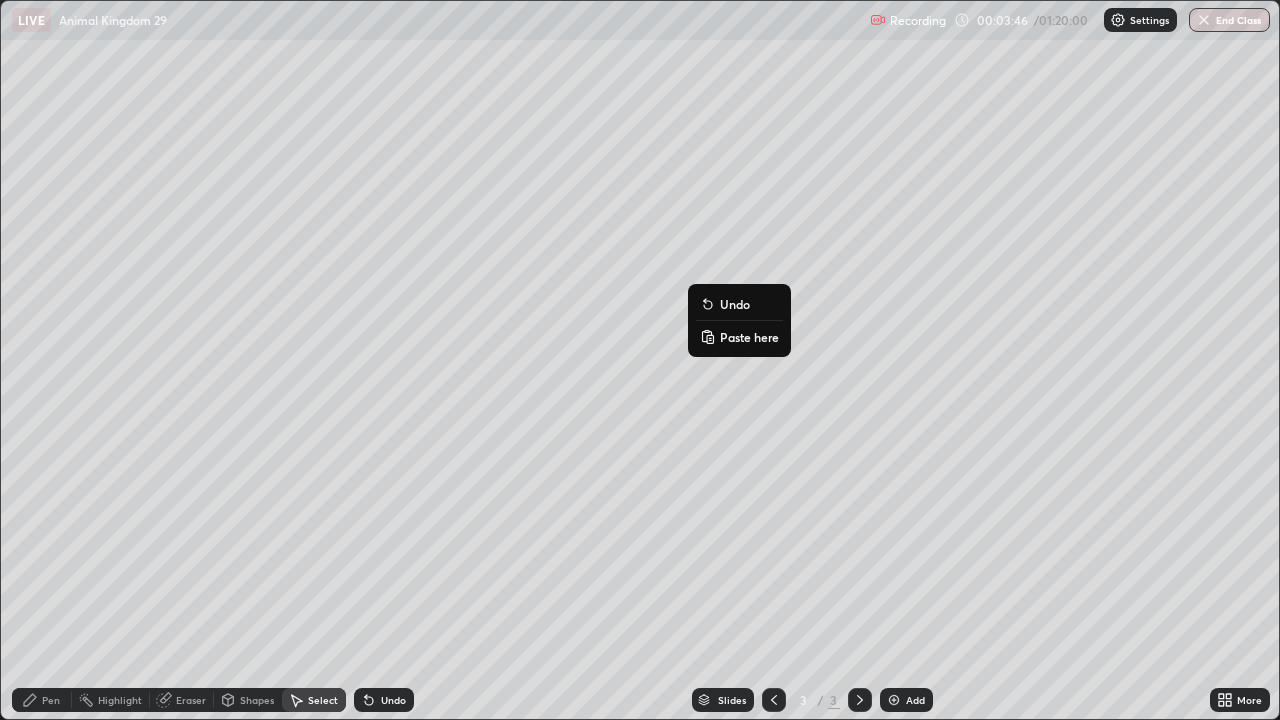 click on "Paste here" at bounding box center [749, 337] 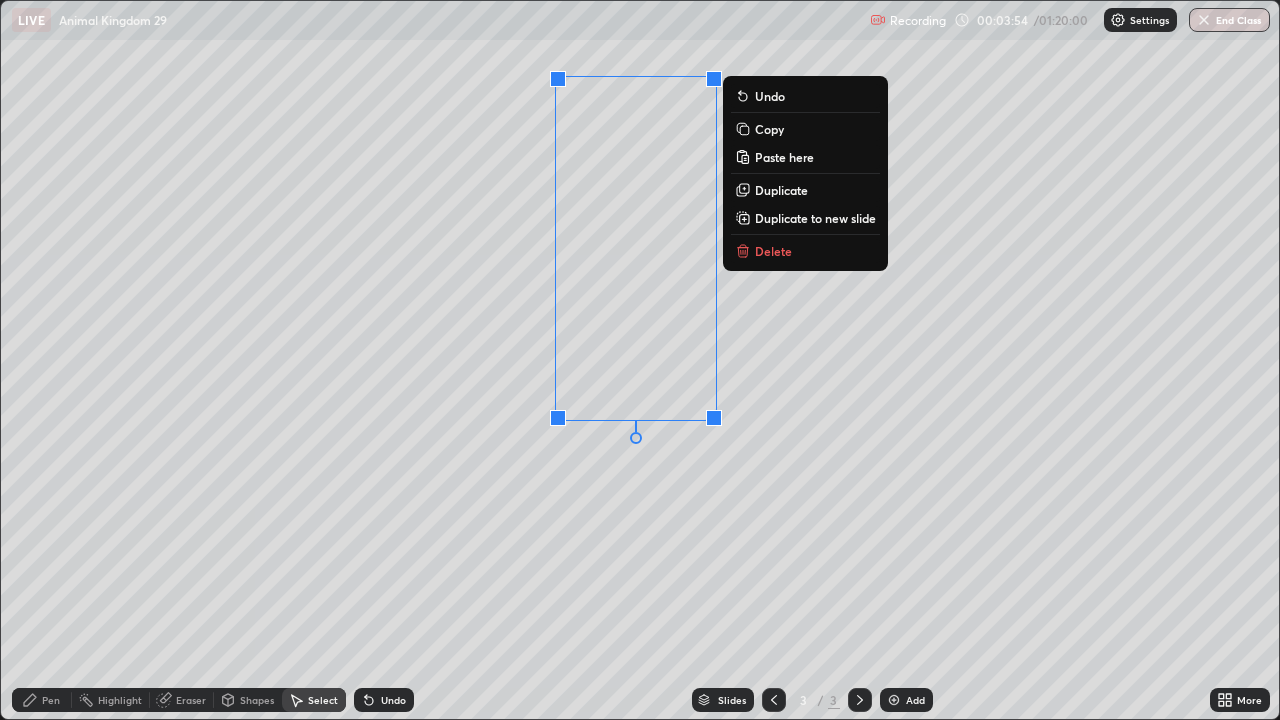 click on "0 ° Undo Copy Paste here Duplicate Duplicate to new slide Delete" at bounding box center (640, 360) 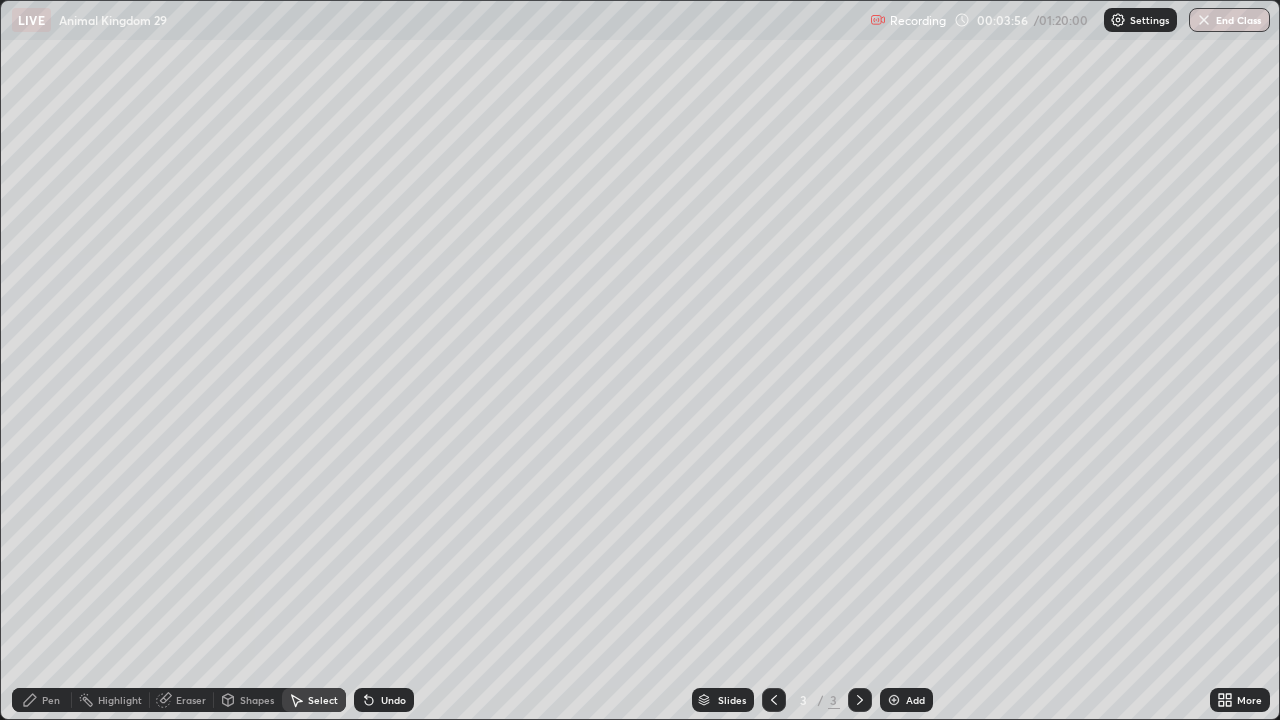 click on "0 ° Undo Copy Paste here Duplicate Duplicate to new slide Delete" at bounding box center [640, 360] 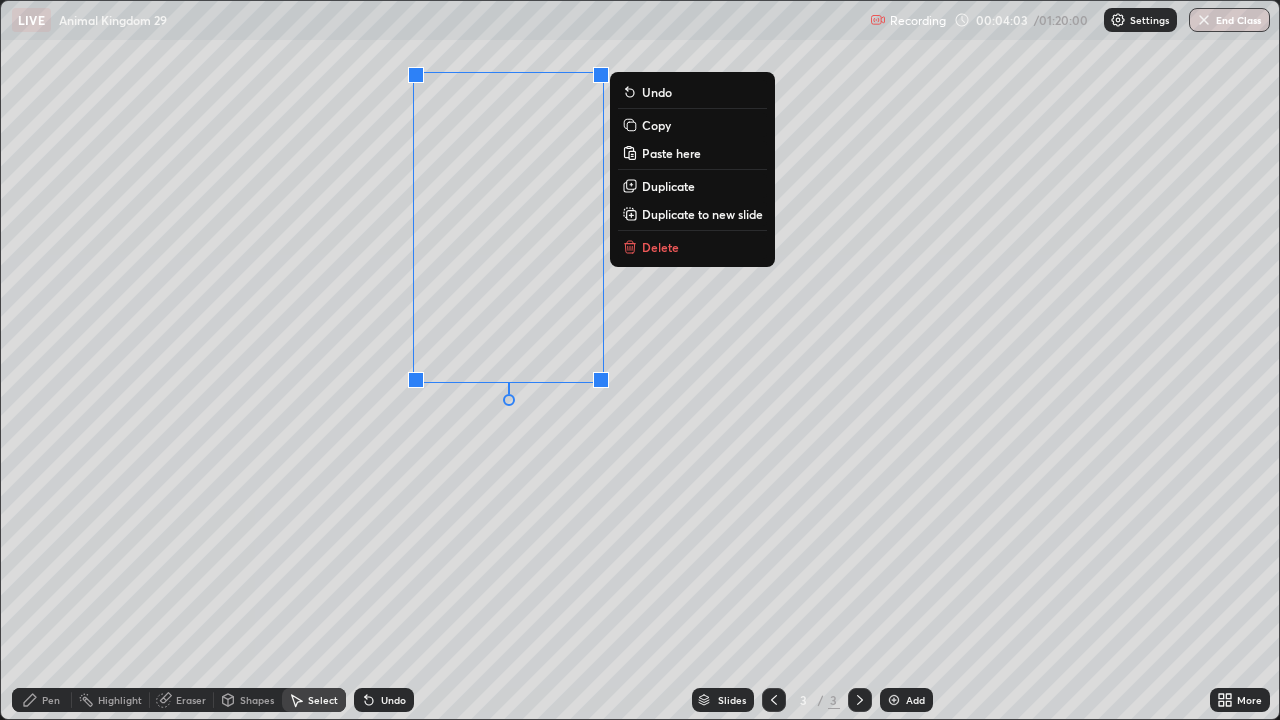 click on "0 ° Undo Copy Paste here Duplicate Duplicate to new slide Delete" at bounding box center (640, 360) 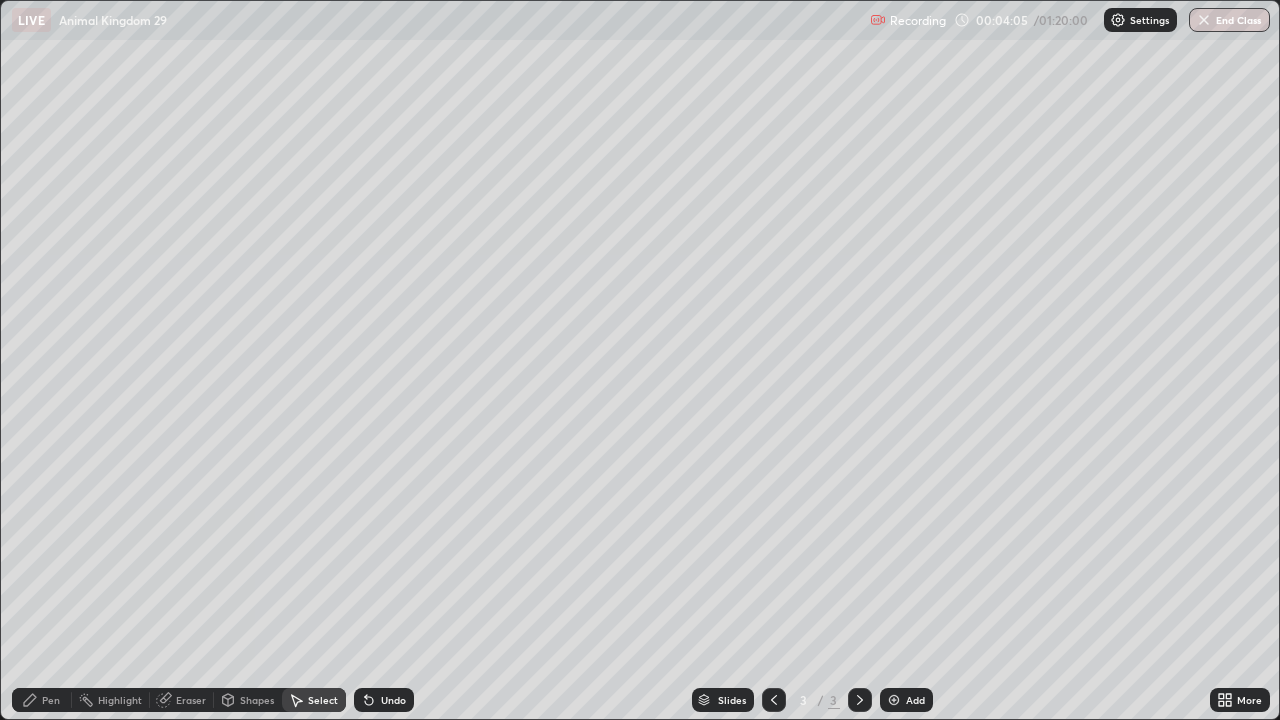 click on "Pen" at bounding box center (51, 700) 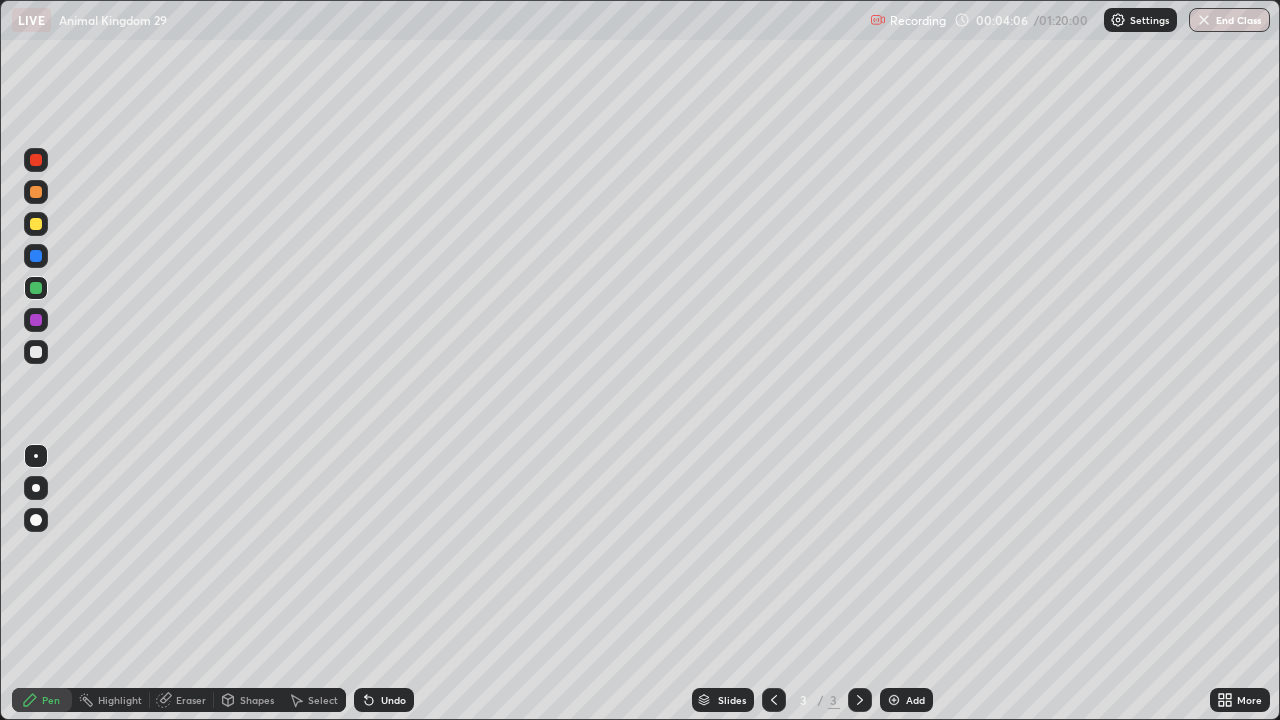 click at bounding box center (36, 224) 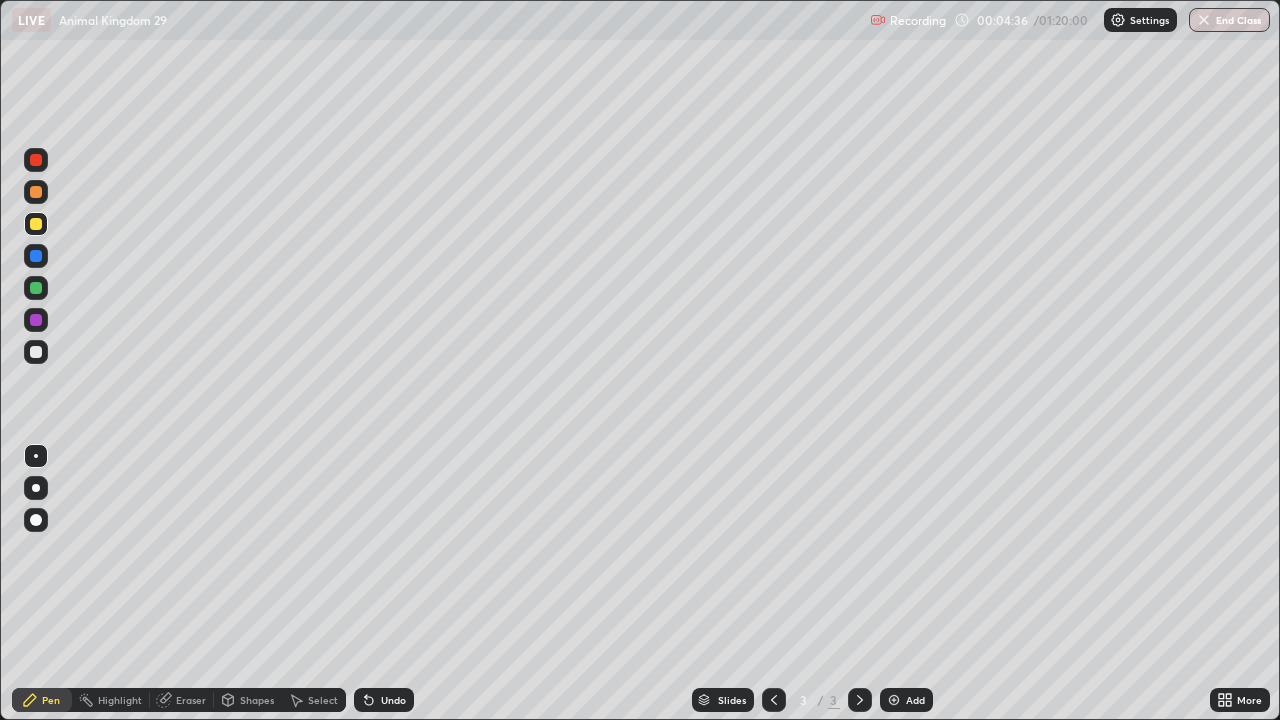 click on "Select" at bounding box center (323, 700) 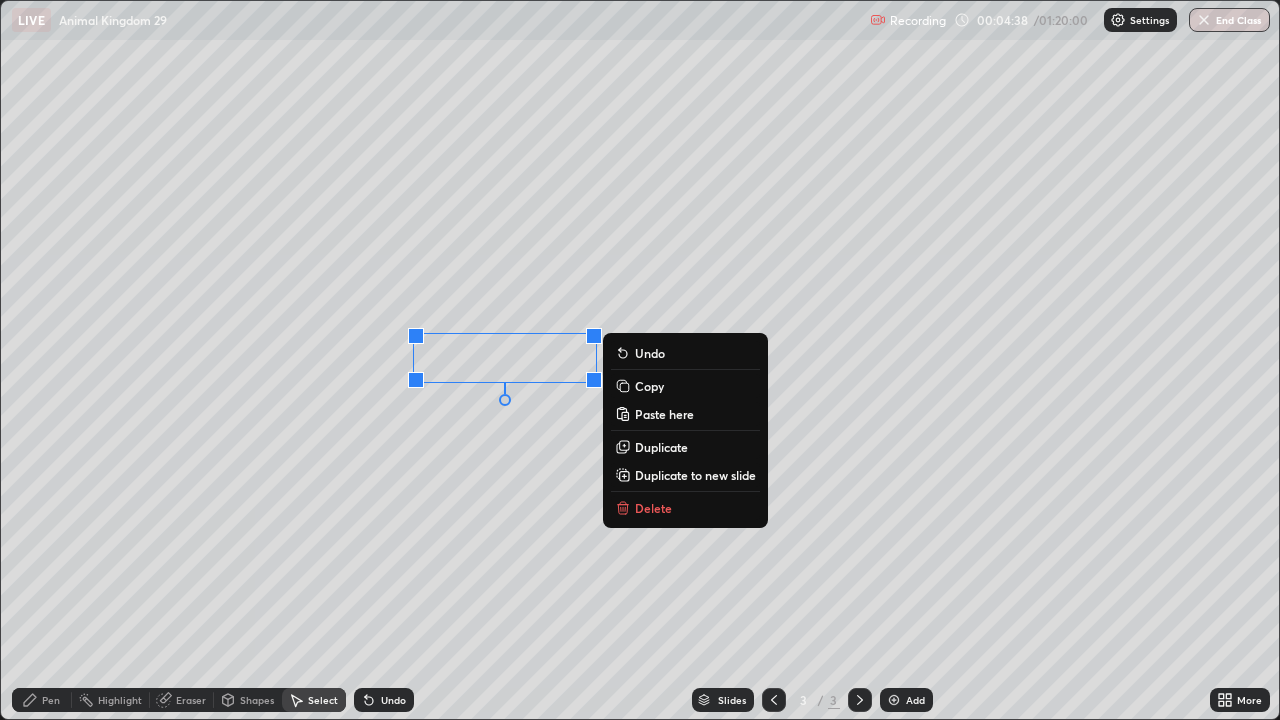 click on "Delete" at bounding box center [653, 508] 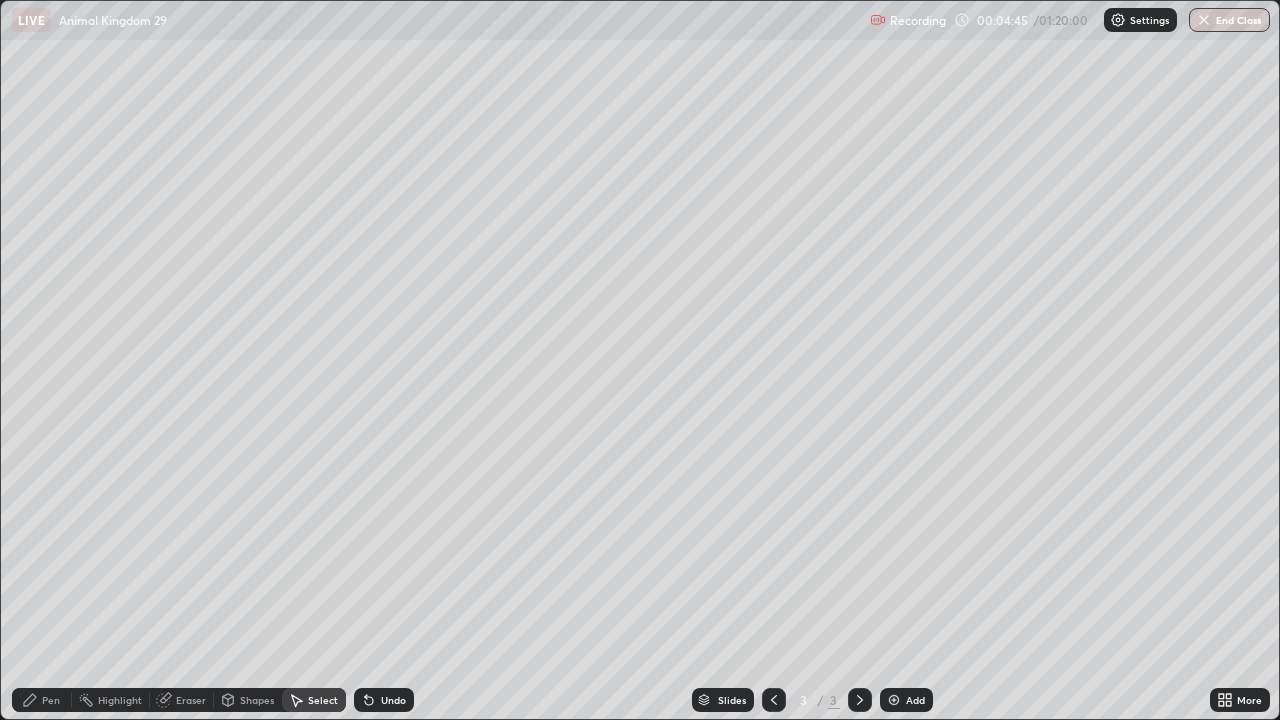 click on "Select" at bounding box center [314, 700] 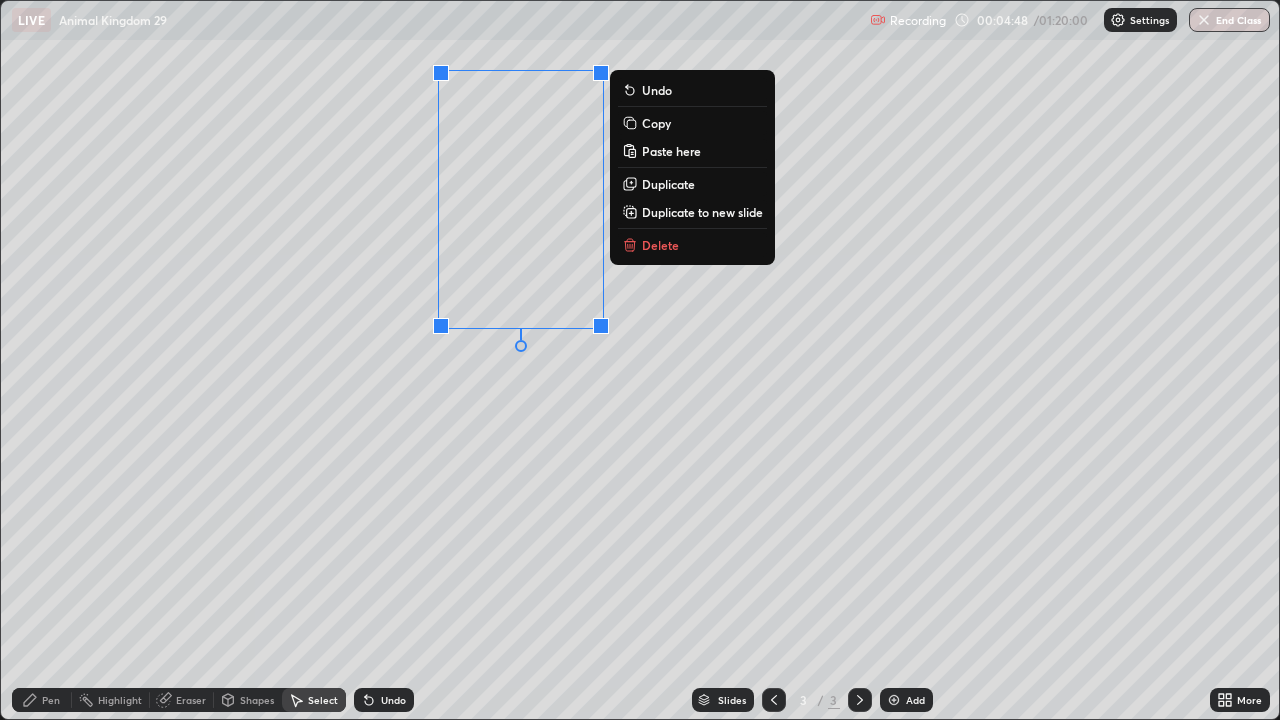 click on "Copy" at bounding box center [656, 123] 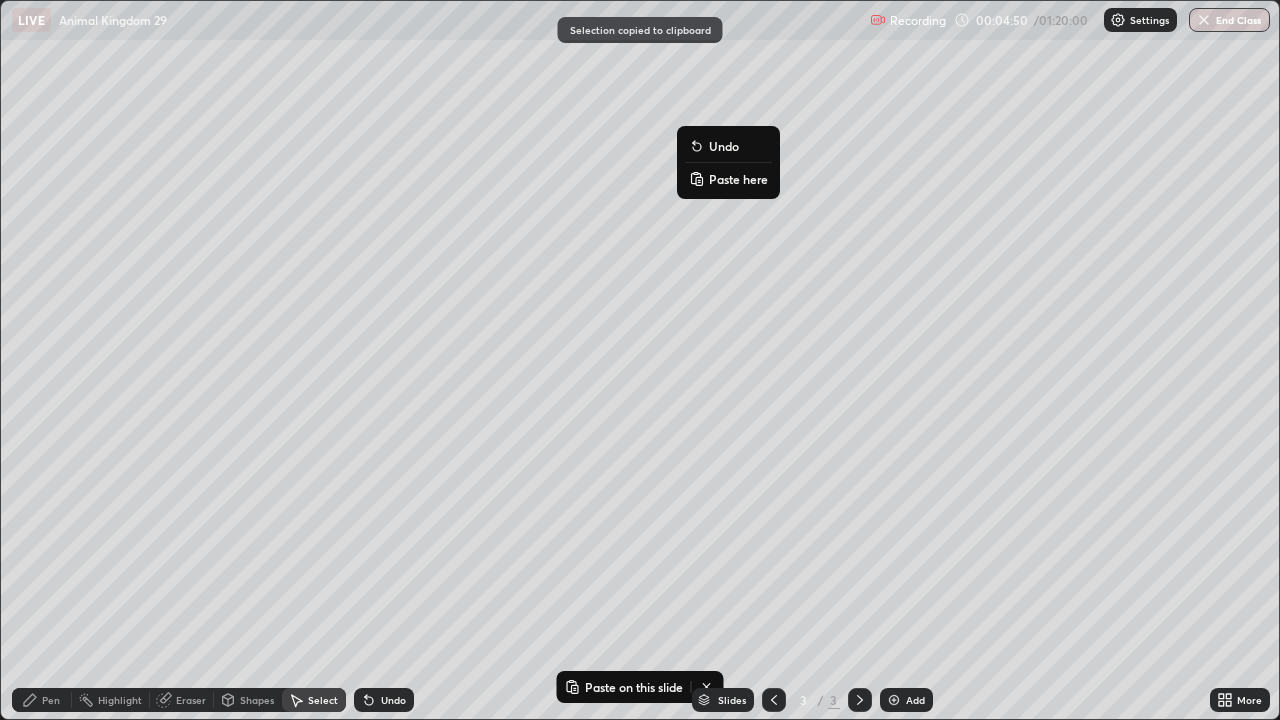 click on "Paste here" at bounding box center [738, 179] 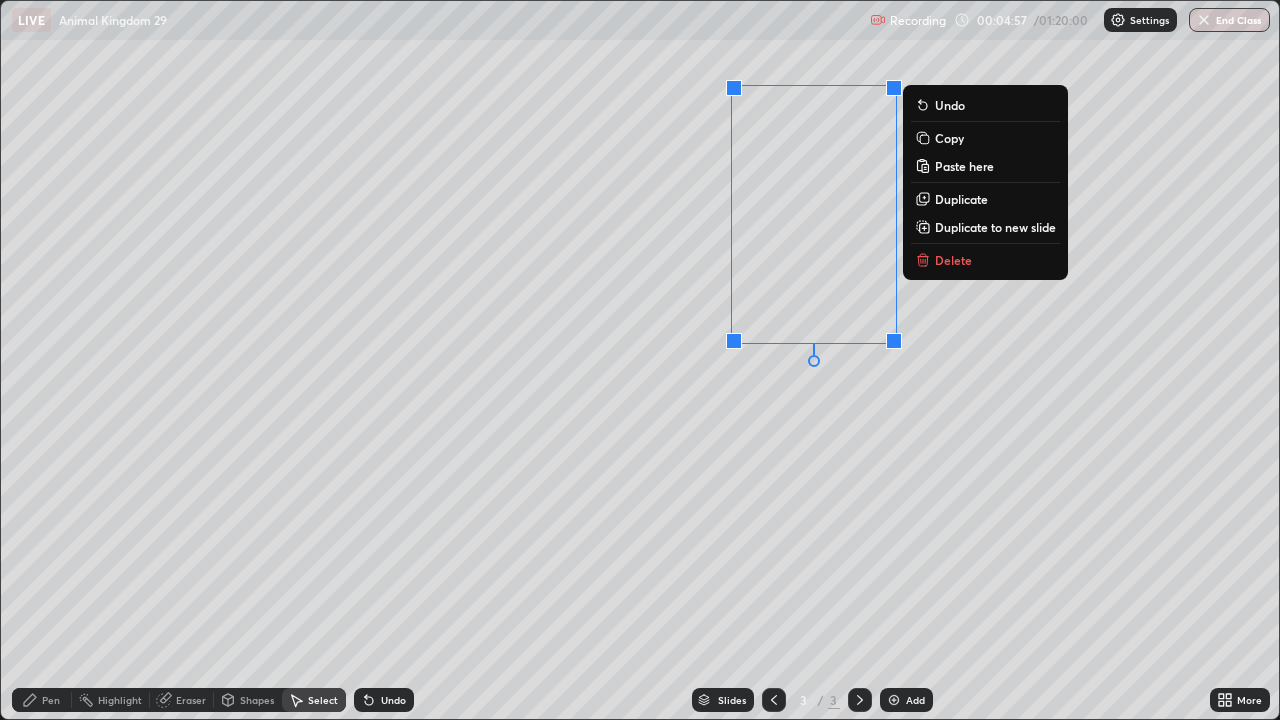 click on "0 ° Undo Copy Paste here Duplicate Duplicate to new slide Delete" at bounding box center [640, 360] 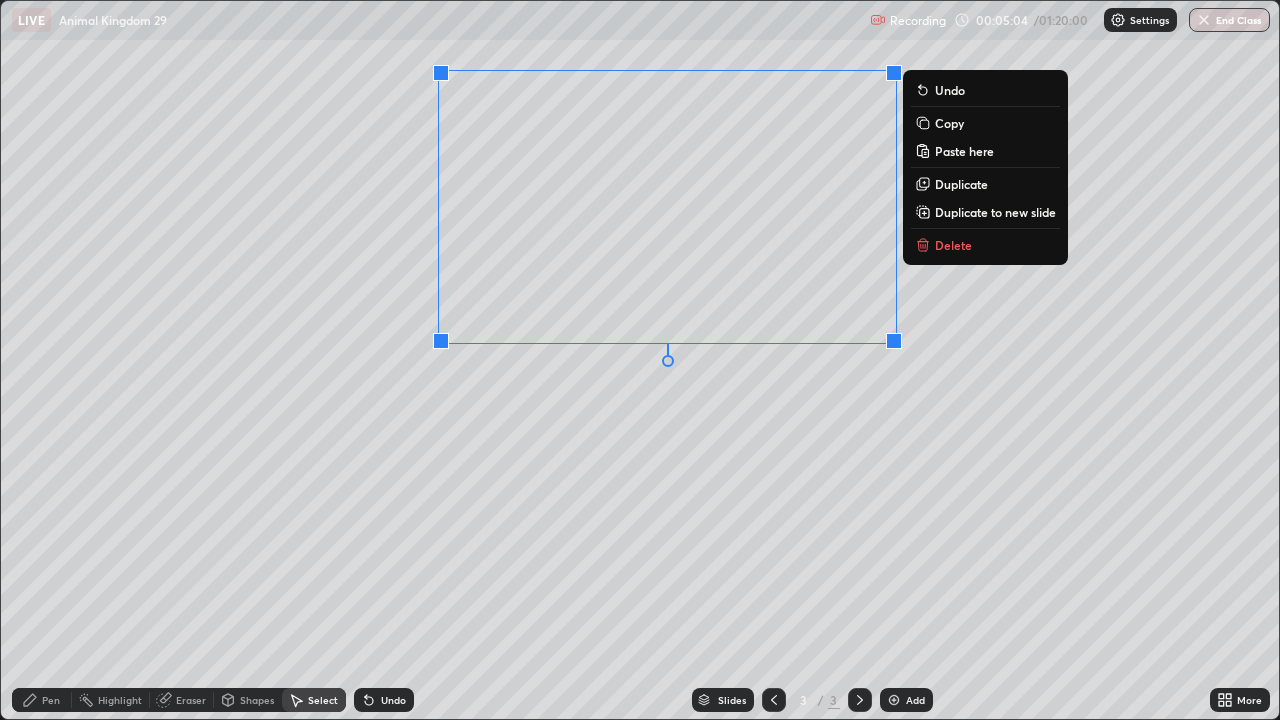 click on "Copy" at bounding box center (949, 123) 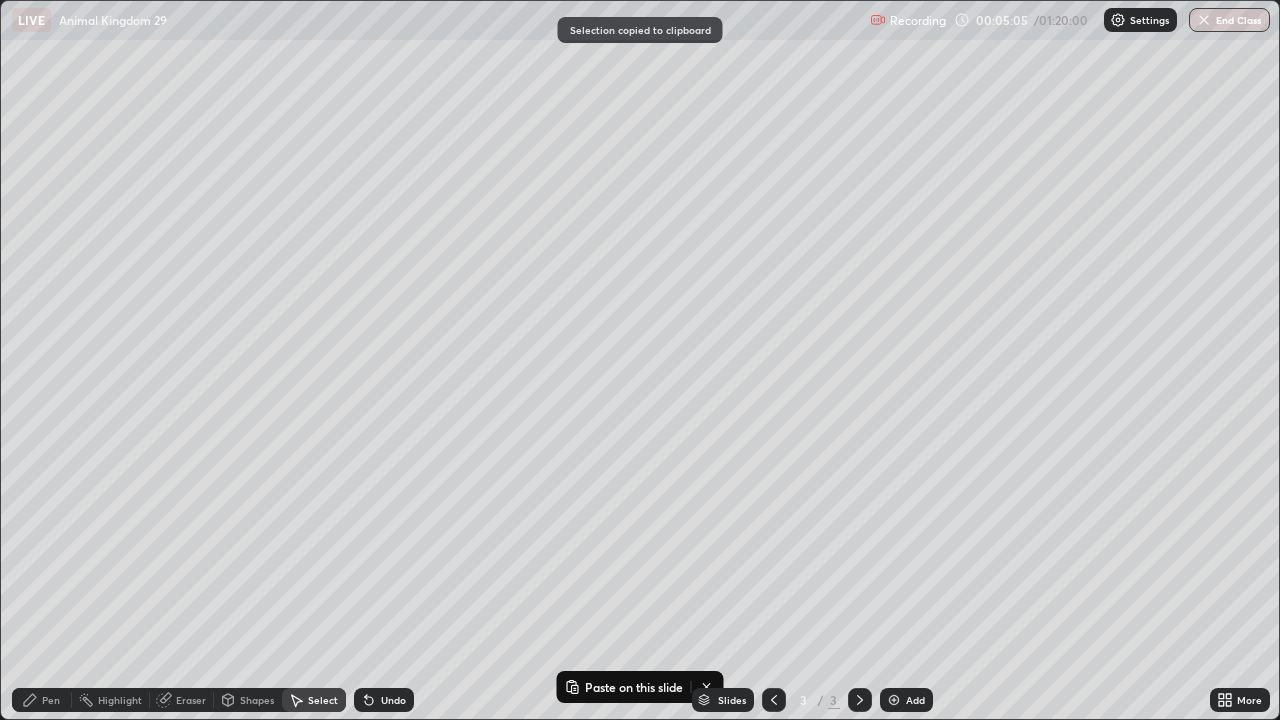 click on "Add" at bounding box center [906, 700] 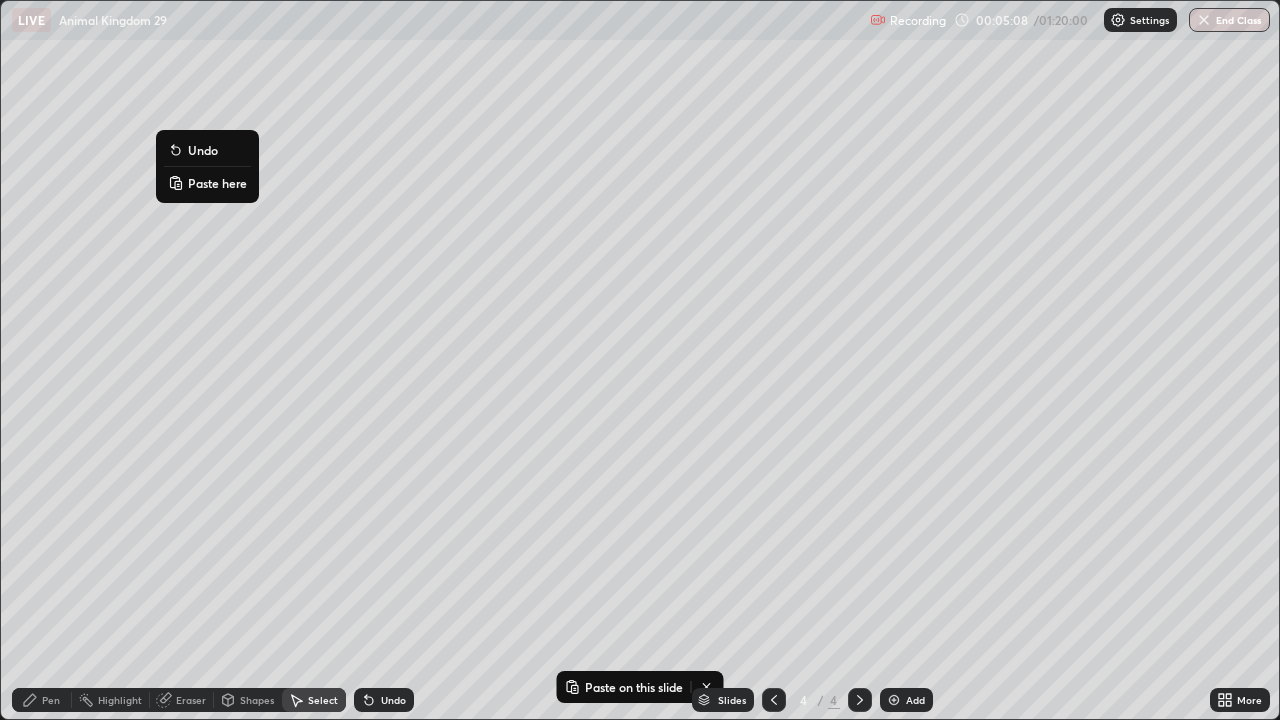 click on "Paste here" at bounding box center (217, 183) 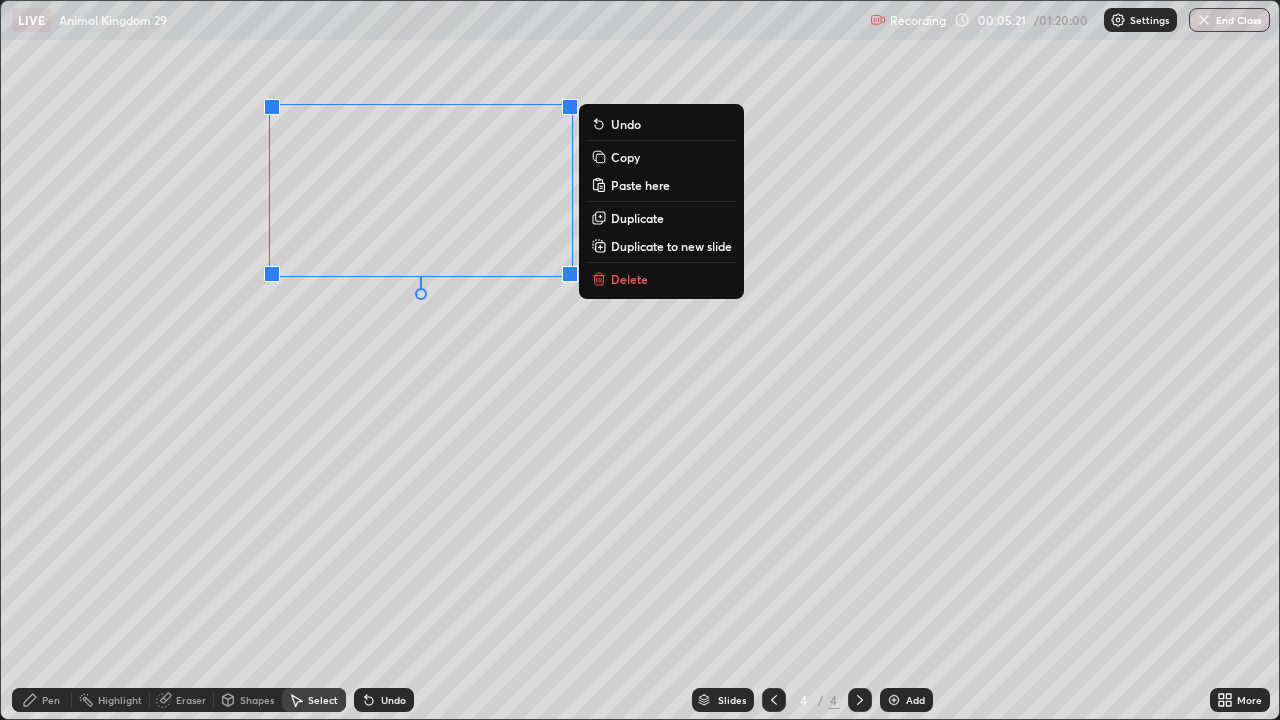 click on "0 ° Undo Copy Paste here Duplicate Duplicate to new slide Delete" at bounding box center [640, 360] 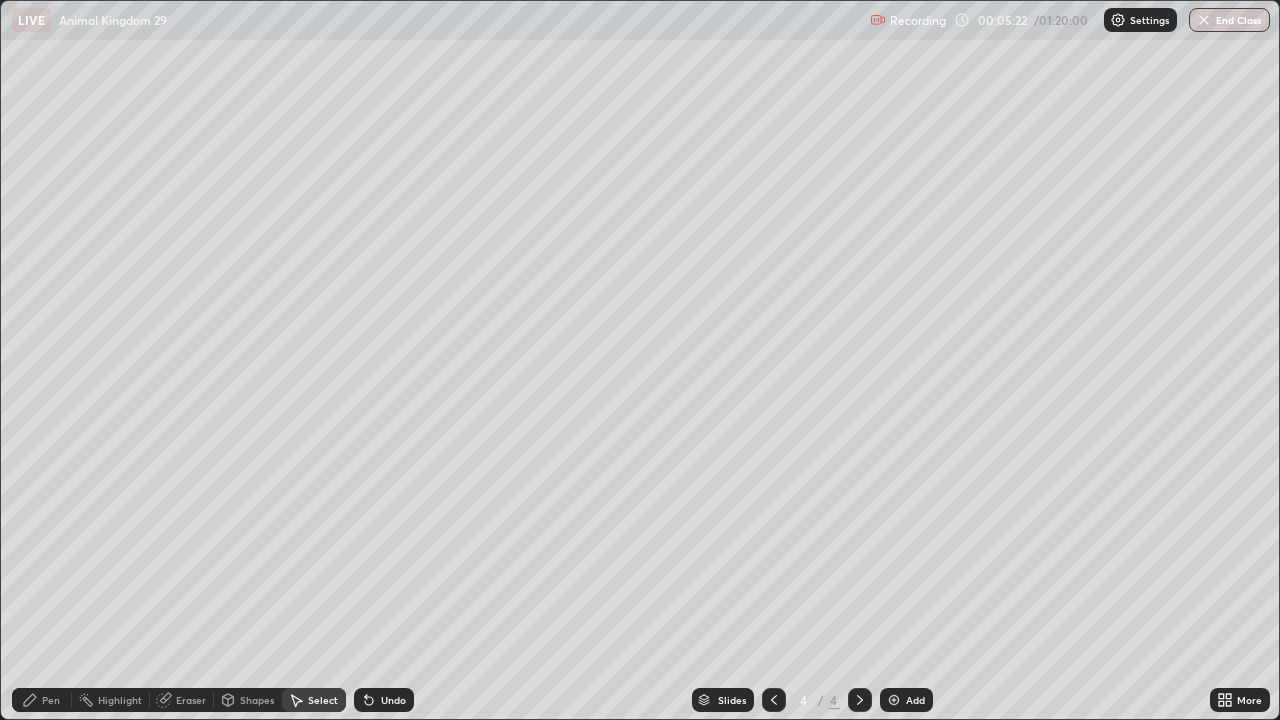 click on "Pen" at bounding box center (51, 700) 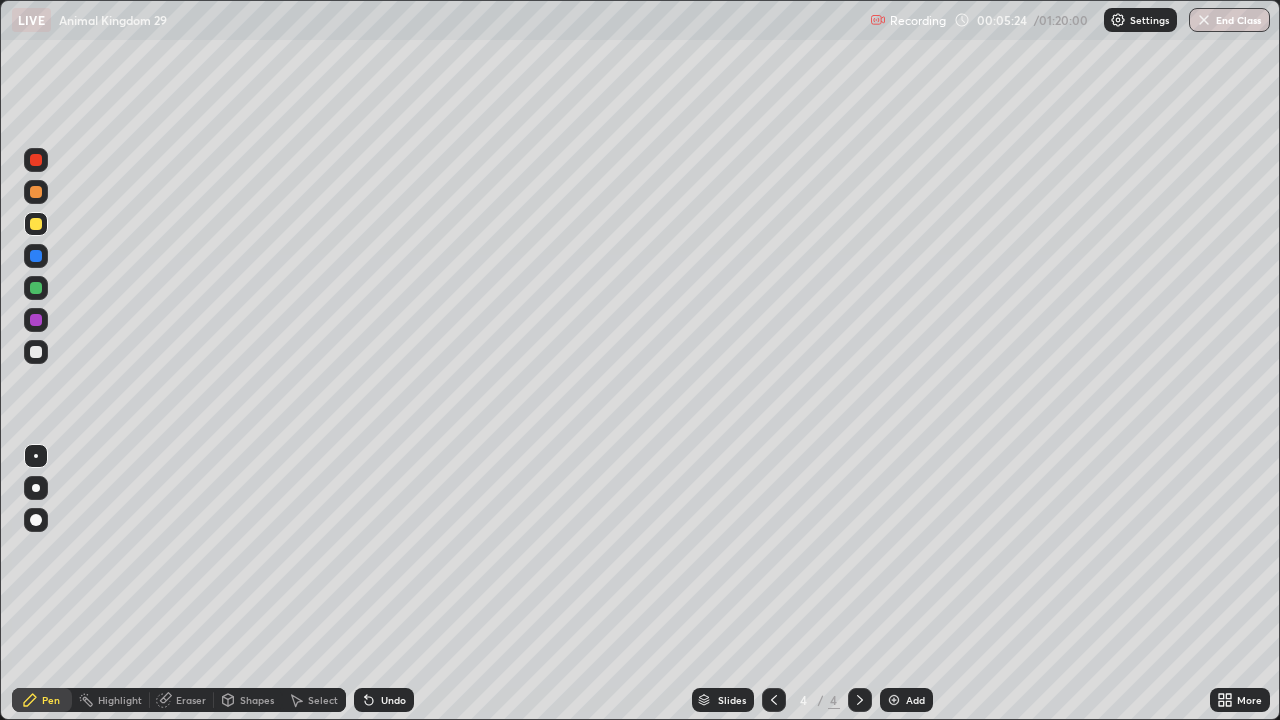click on "Pen" at bounding box center (51, 700) 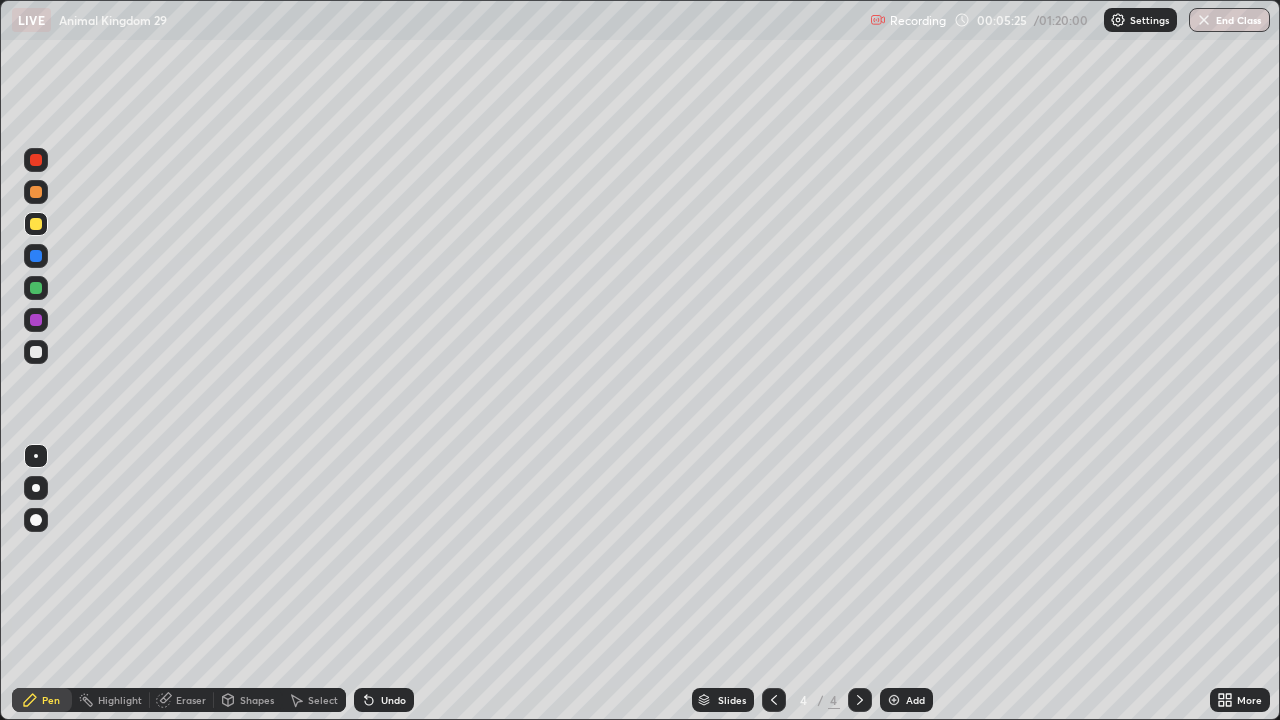 click at bounding box center (36, 288) 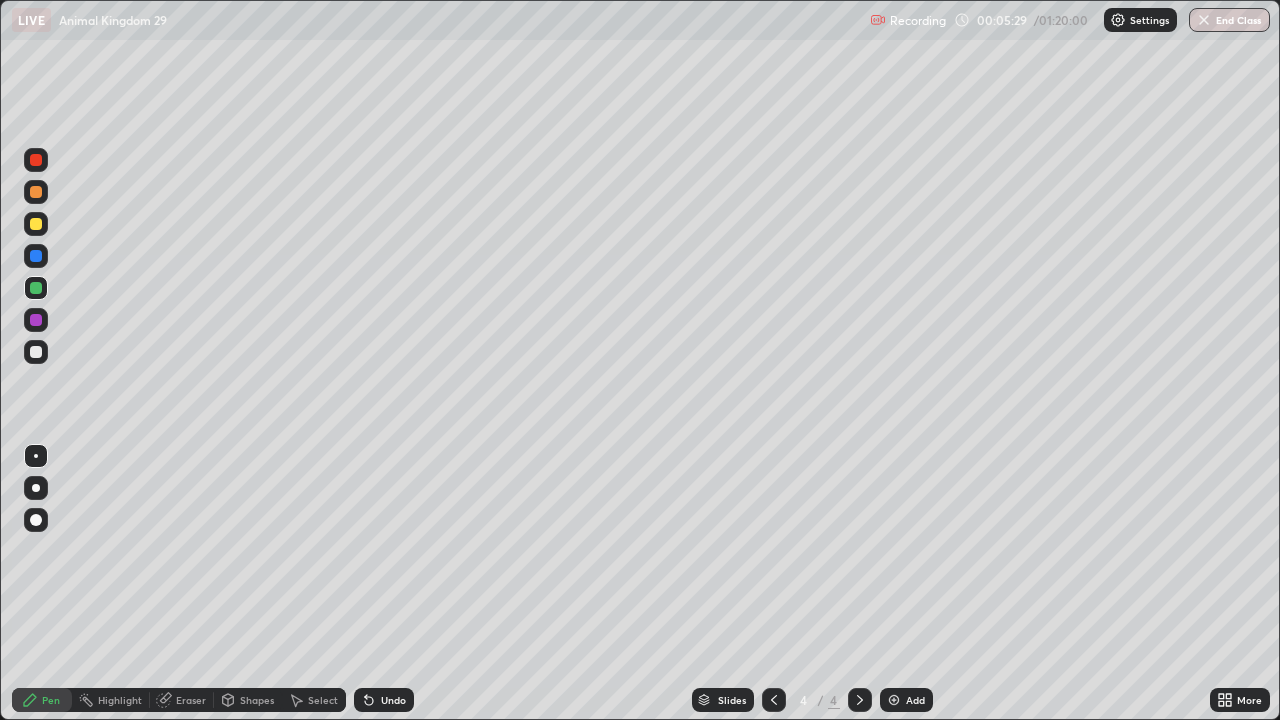click on "Undo" at bounding box center [384, 700] 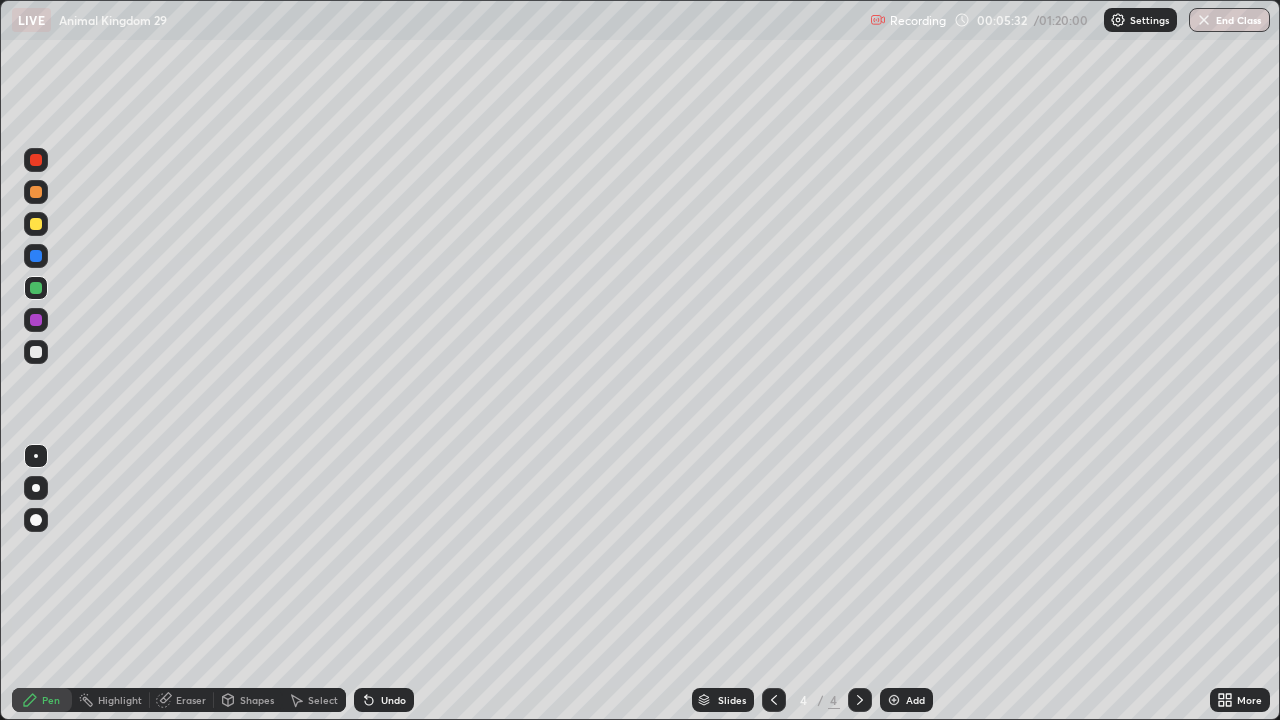 click at bounding box center [36, 520] 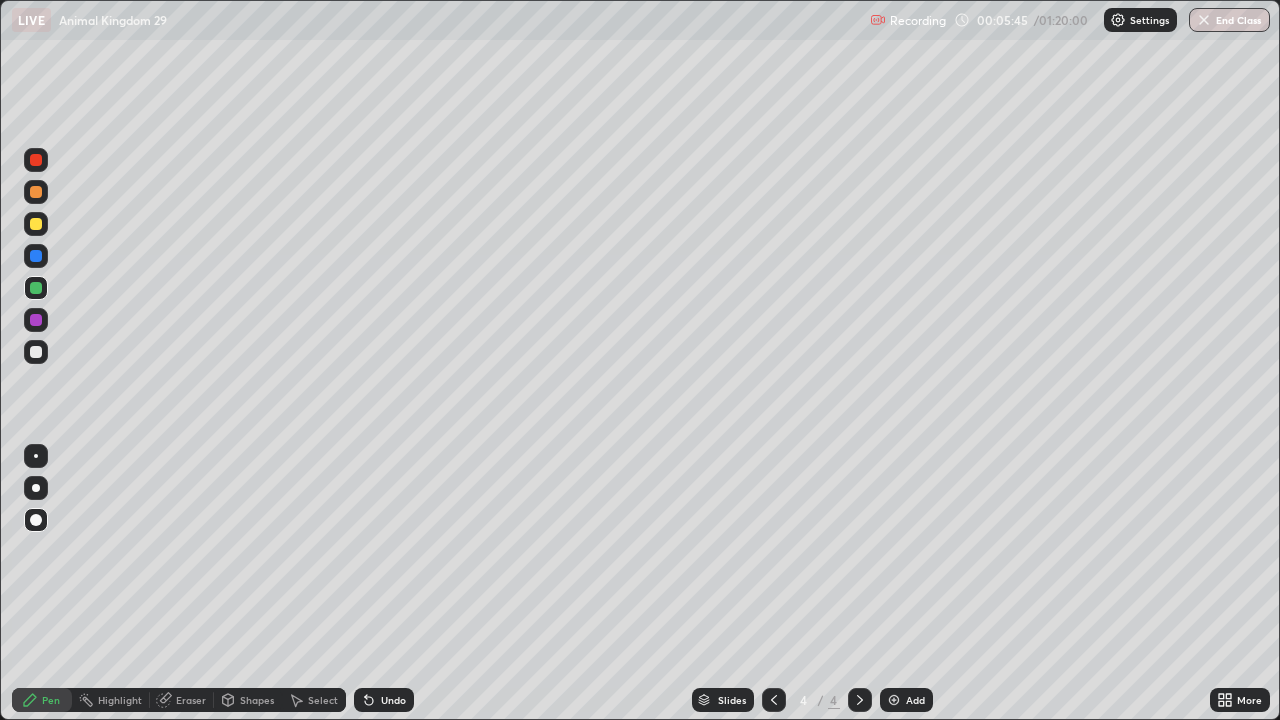 click at bounding box center (36, 320) 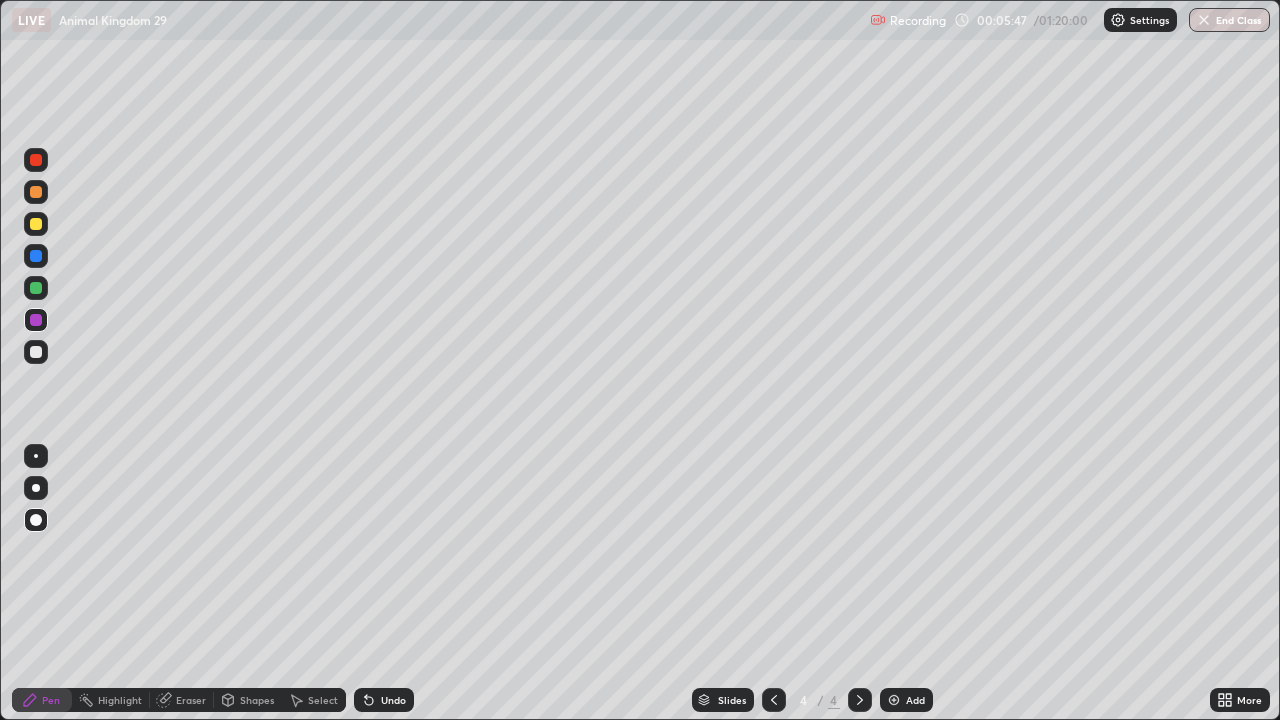 click at bounding box center (36, 192) 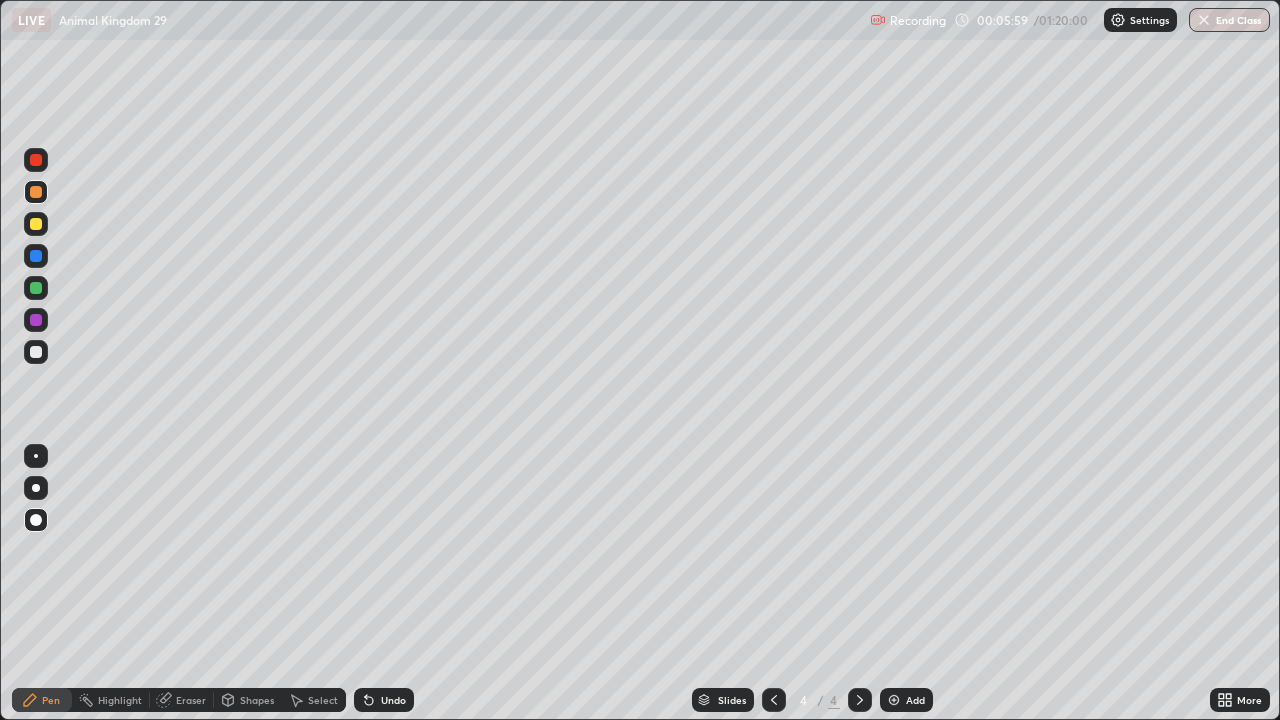 click at bounding box center (36, 192) 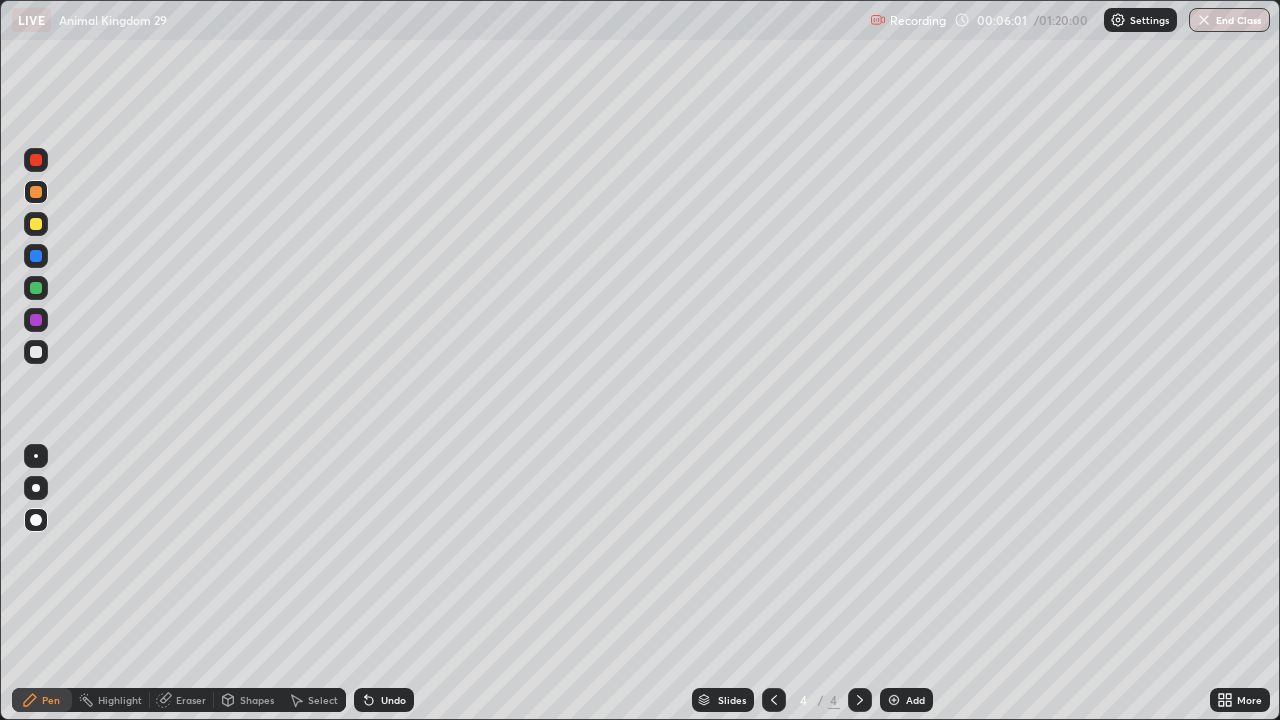 click at bounding box center [36, 288] 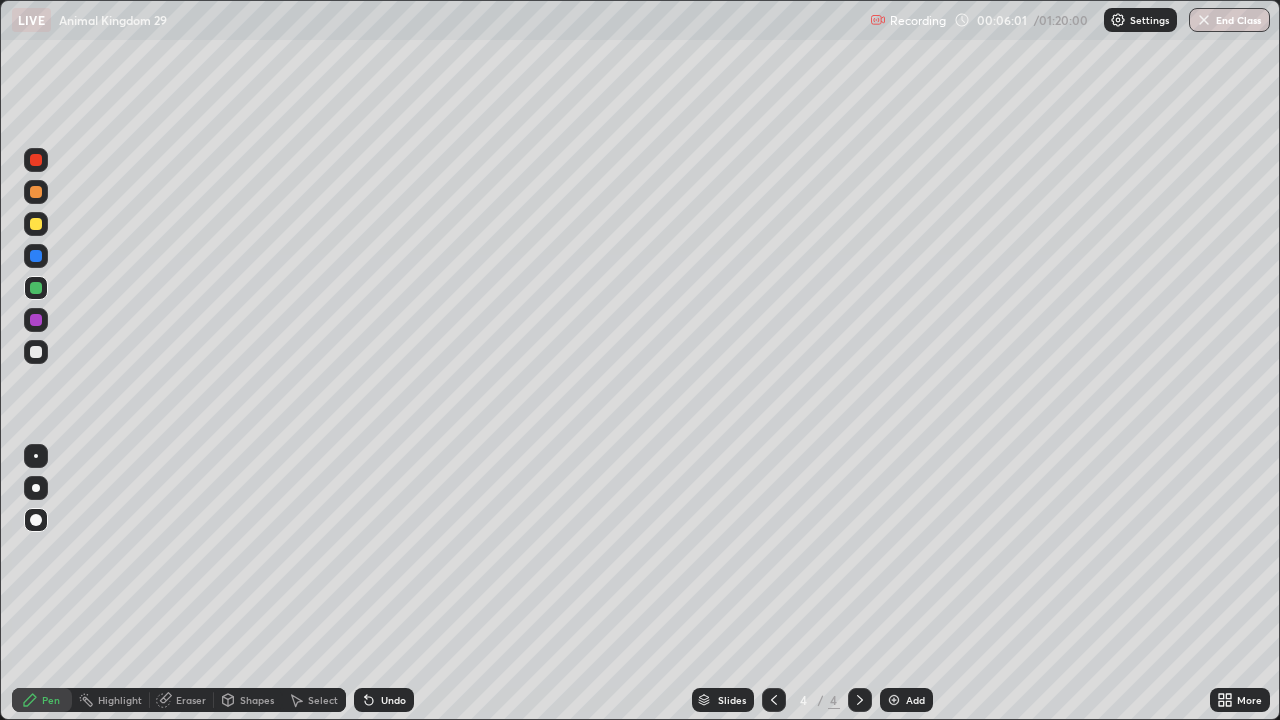 click at bounding box center [36, 456] 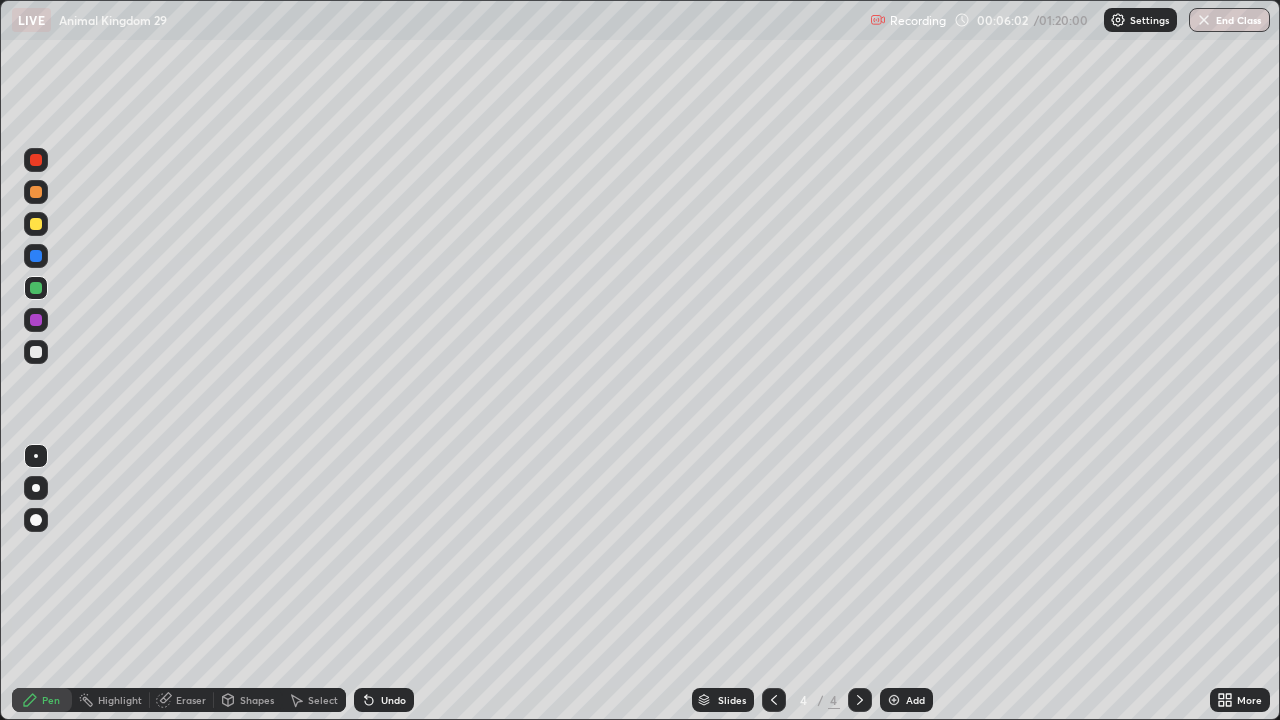 click at bounding box center (36, 320) 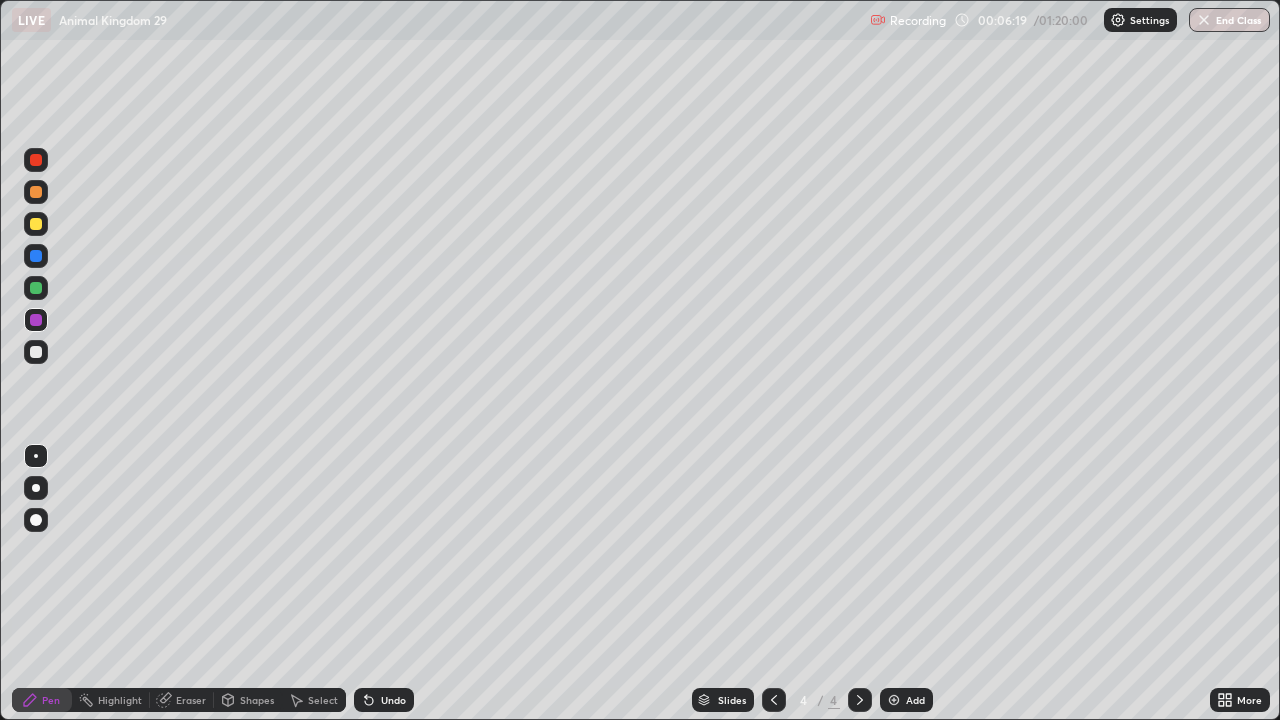 click at bounding box center [36, 352] 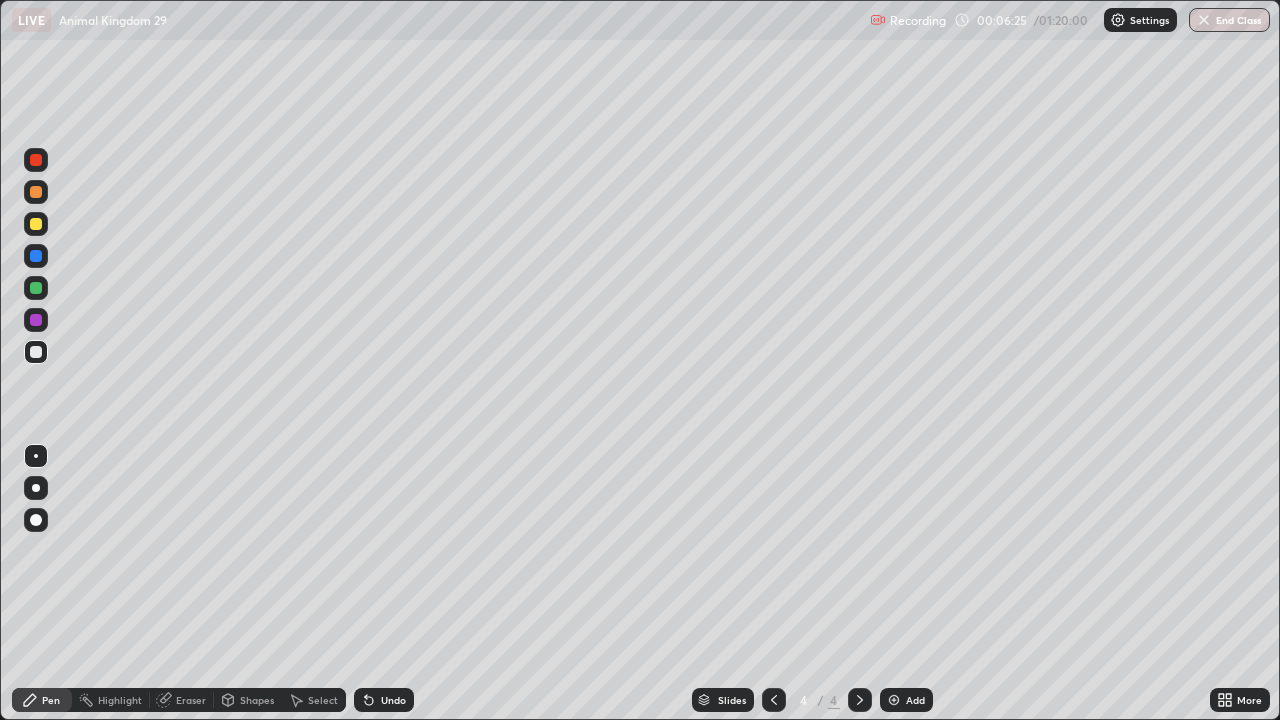click at bounding box center [36, 192] 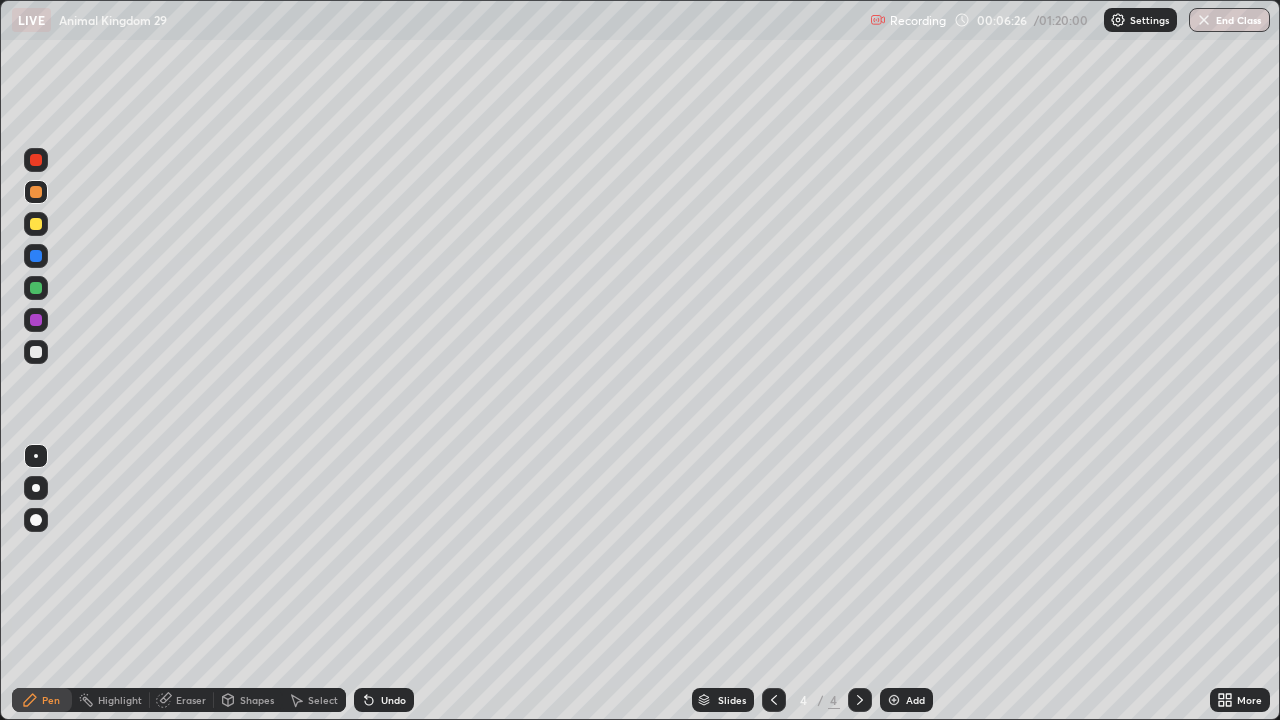 click at bounding box center (36, 320) 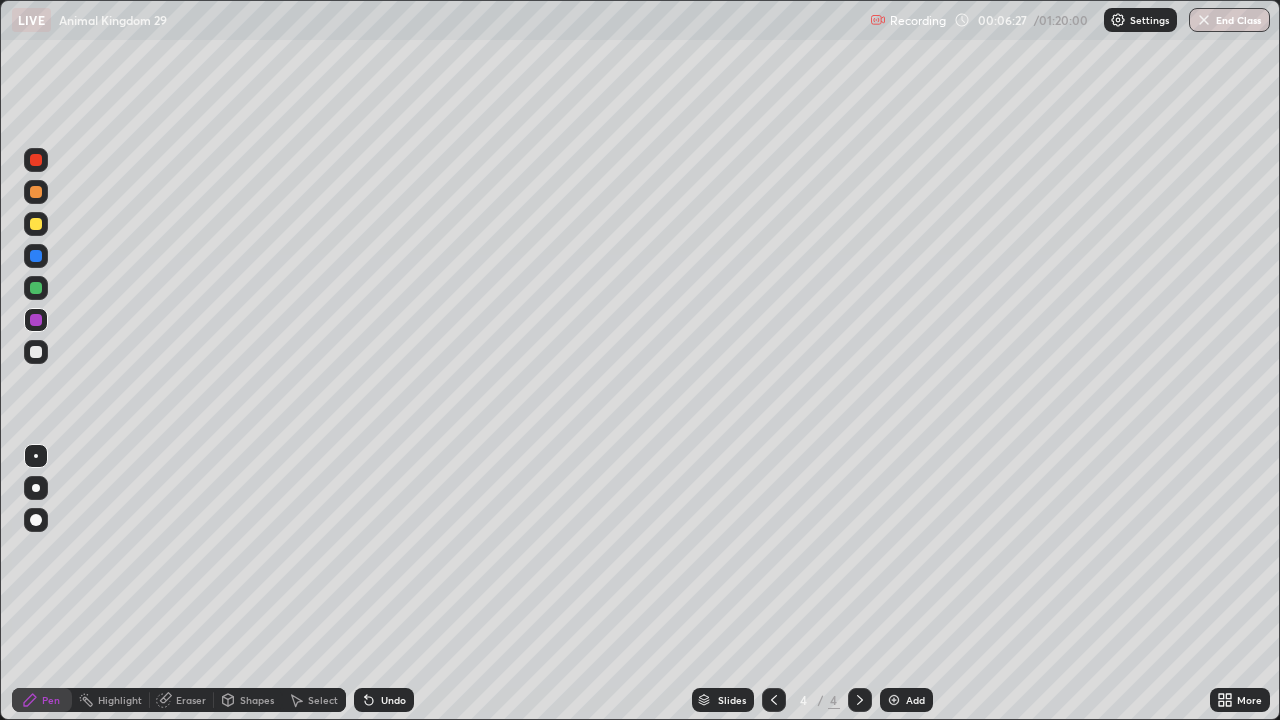 click at bounding box center [36, 520] 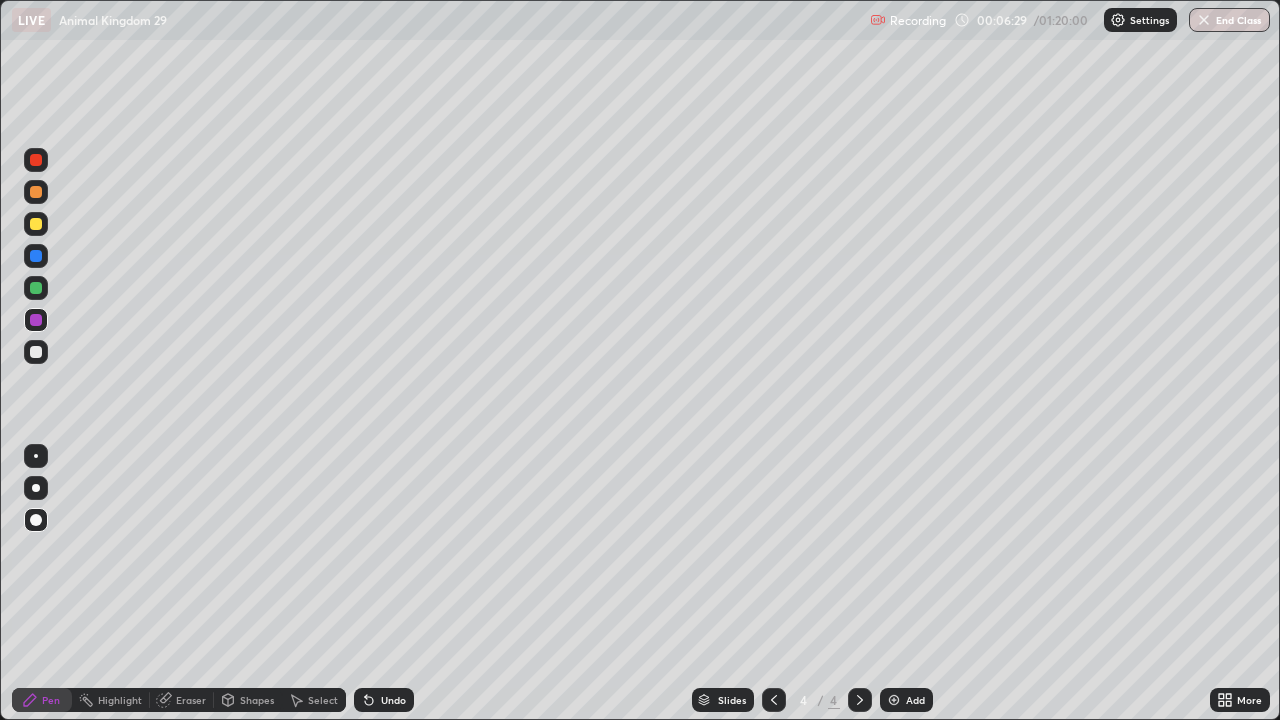 click on "Undo" at bounding box center (384, 700) 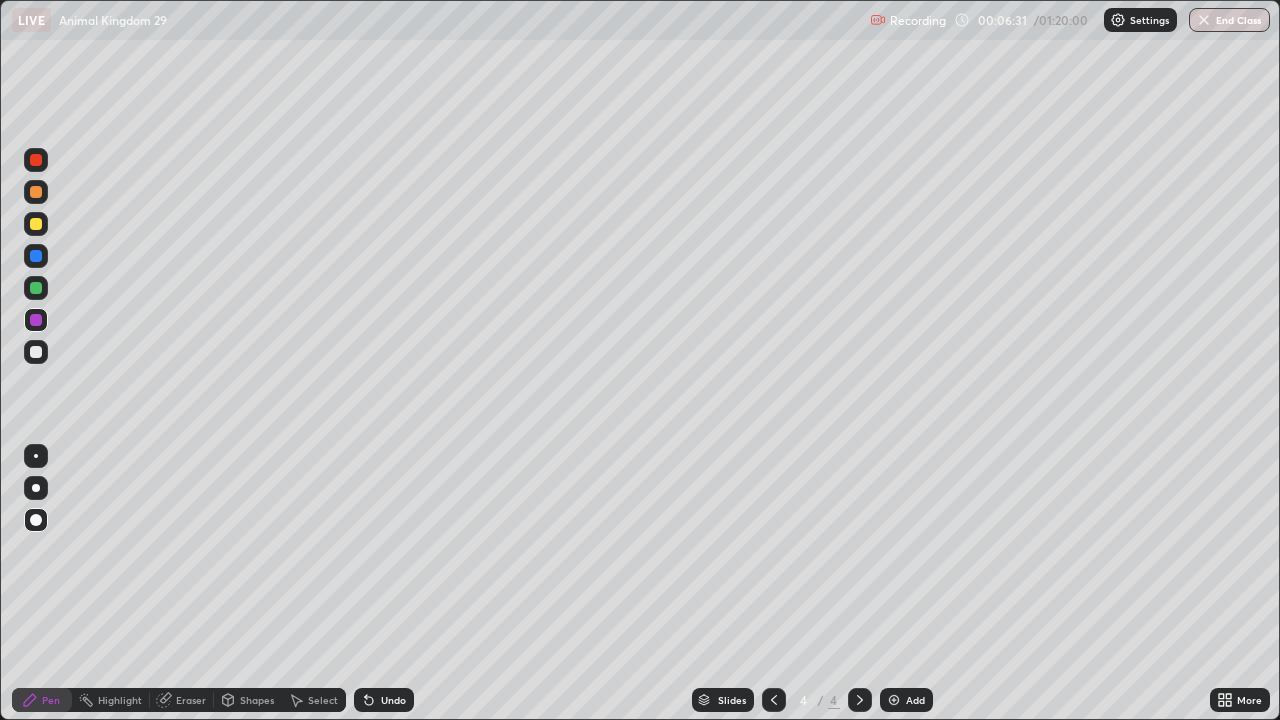 click on "Undo" at bounding box center (393, 700) 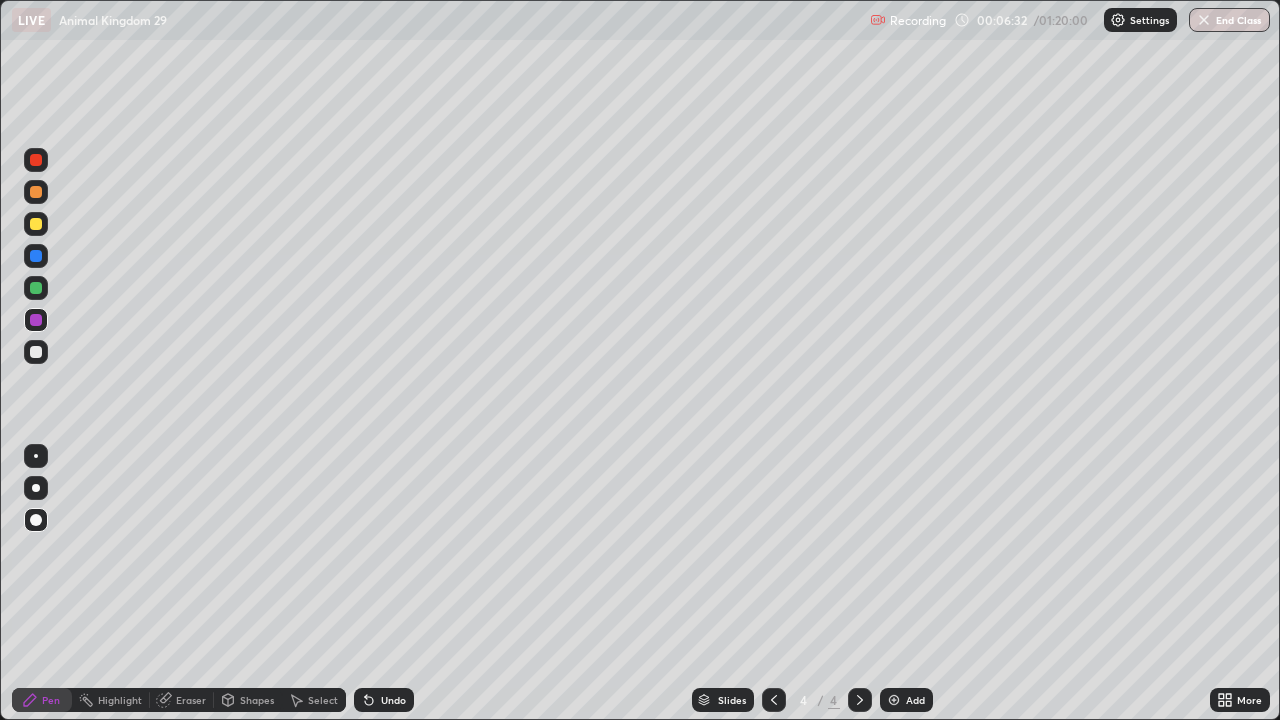 click at bounding box center (36, 520) 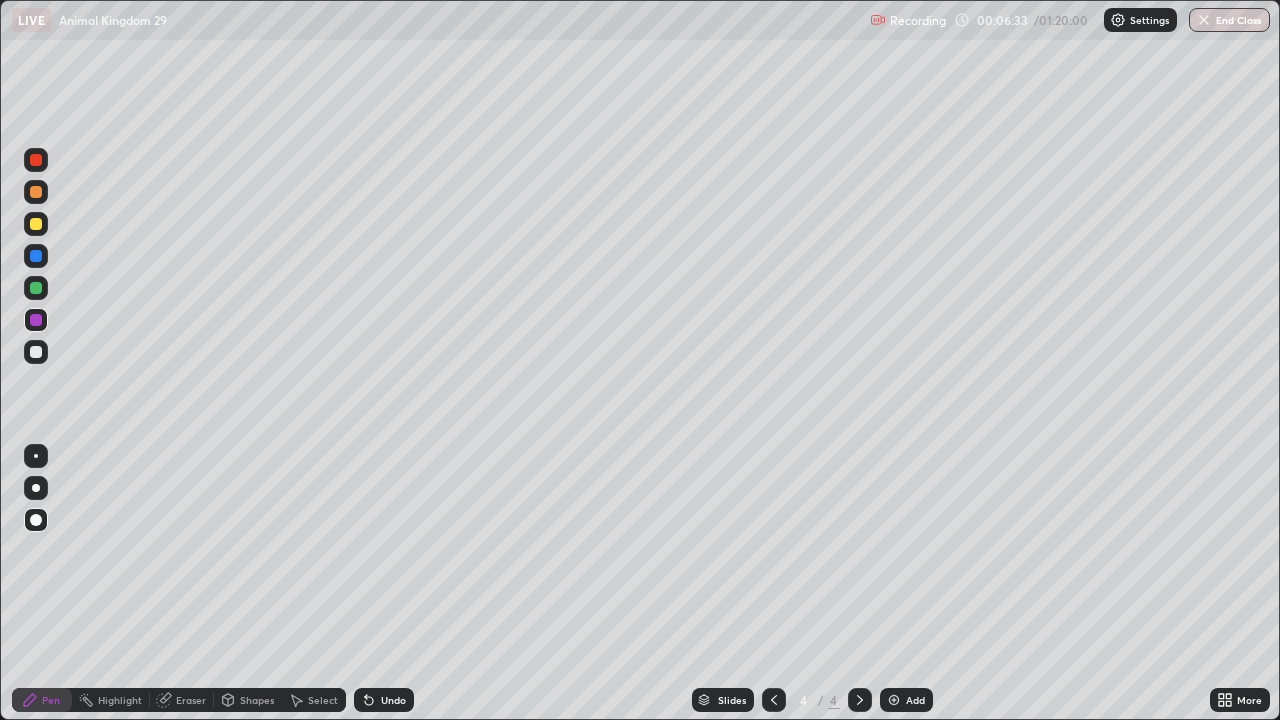 click at bounding box center [36, 456] 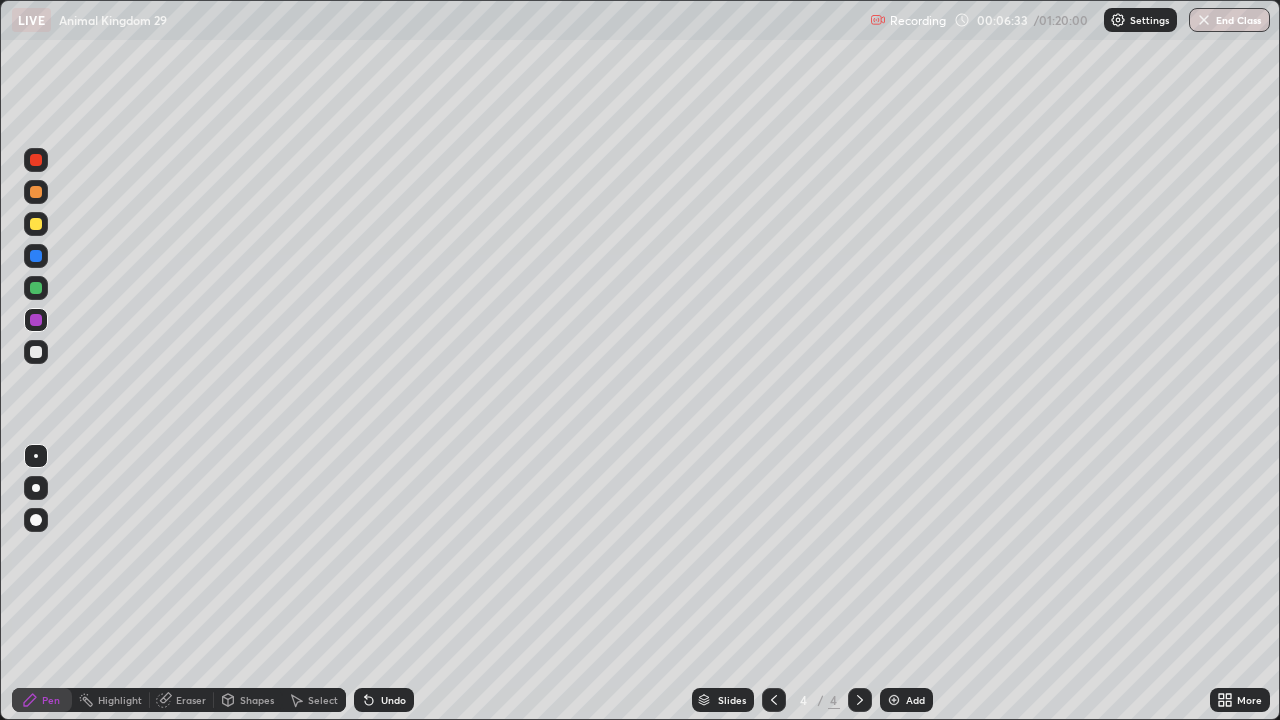 click at bounding box center (36, 352) 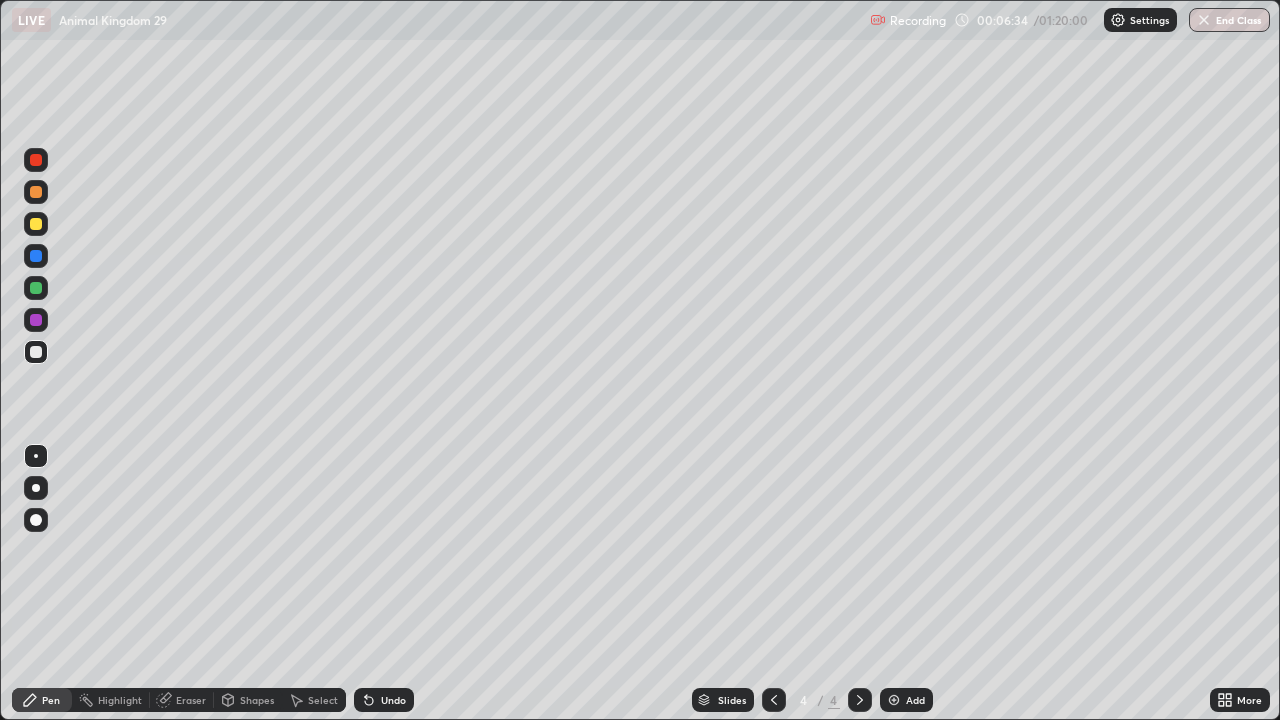 click at bounding box center (36, 488) 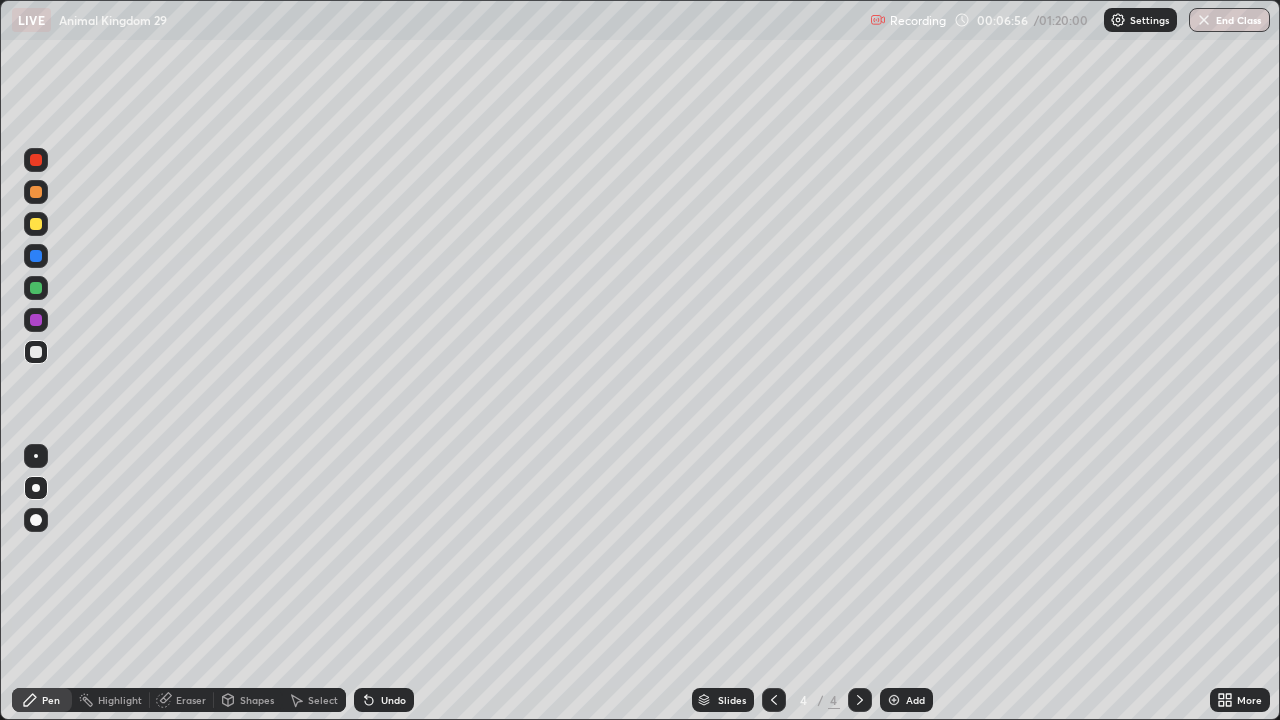 click at bounding box center [36, 256] 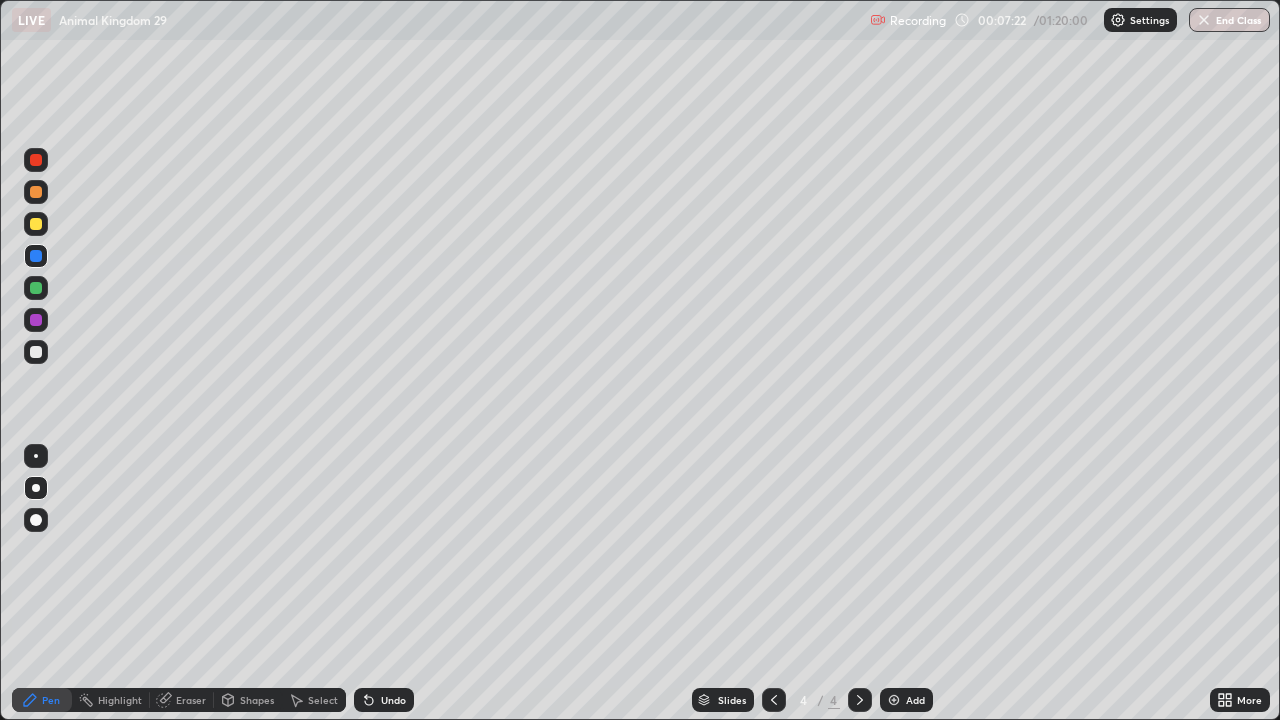 click at bounding box center [36, 192] 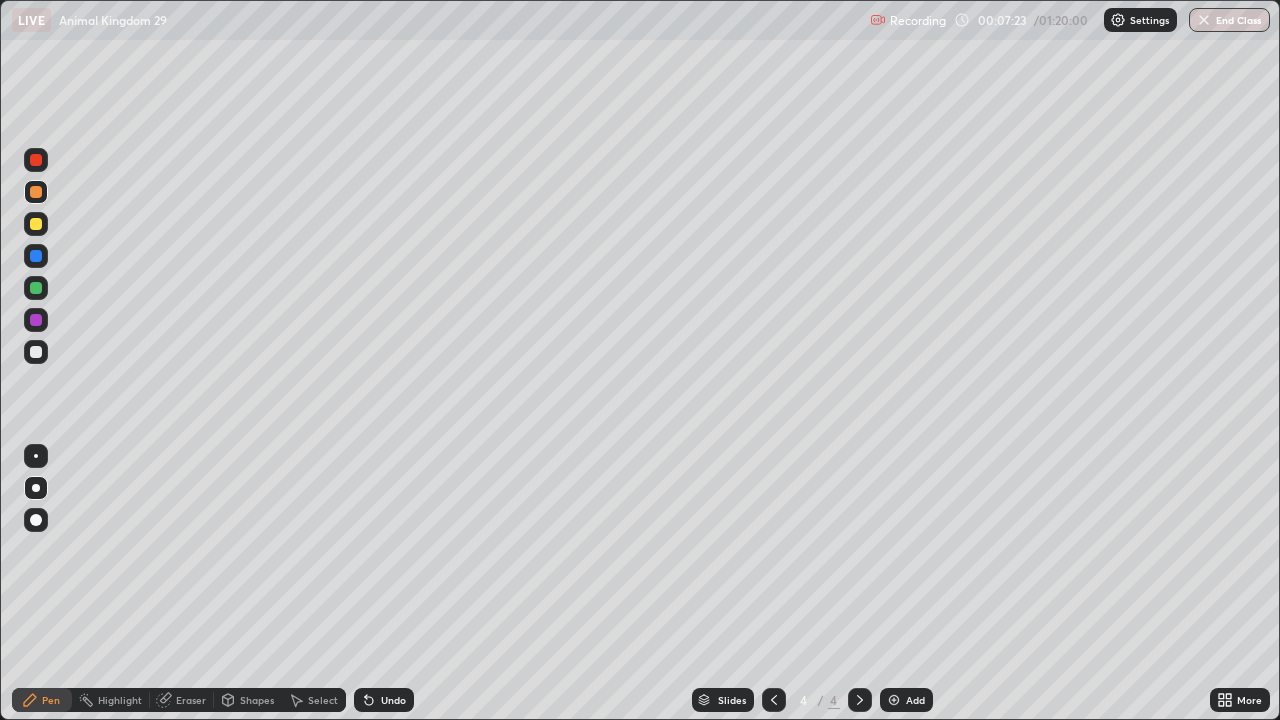 click at bounding box center (36, 456) 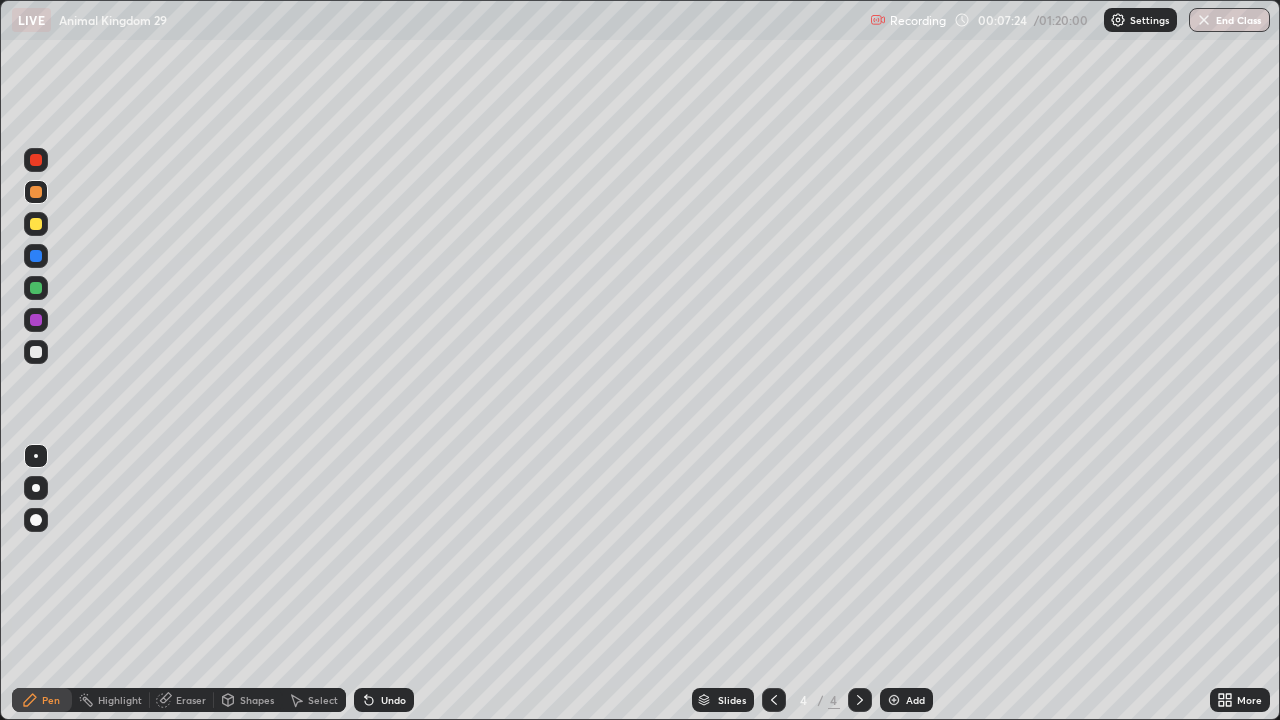 click at bounding box center [36, 352] 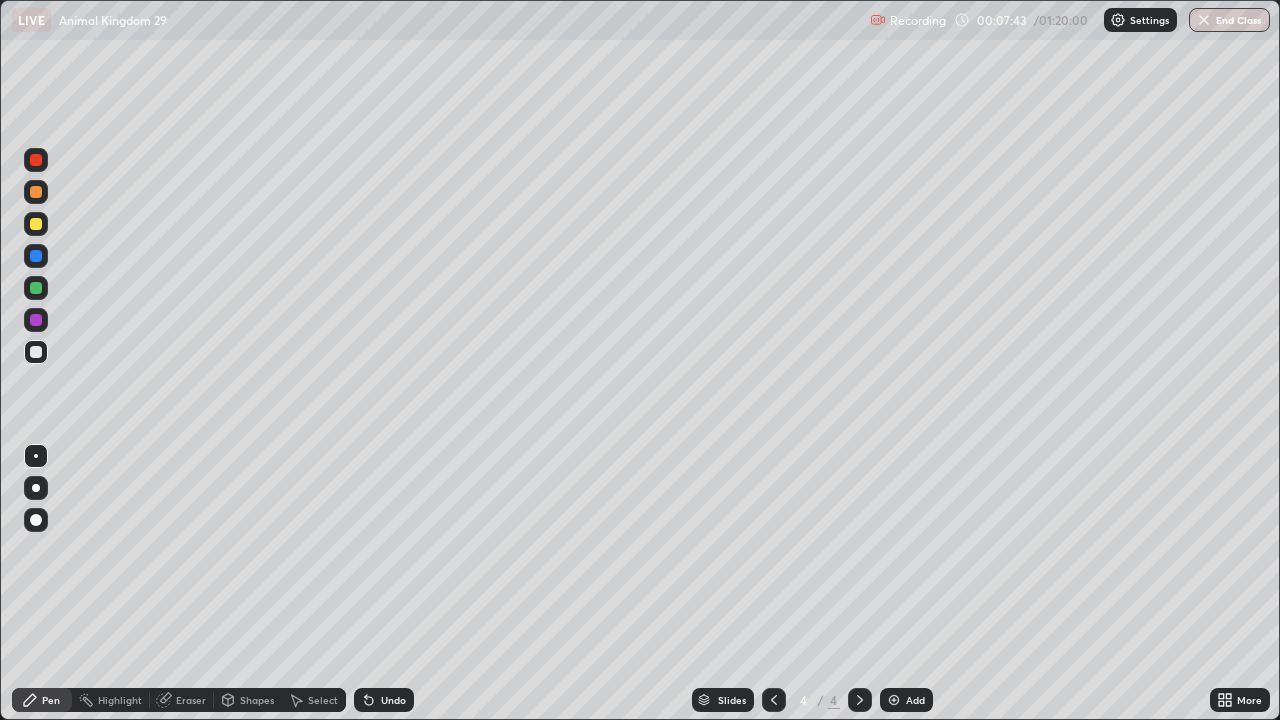 click 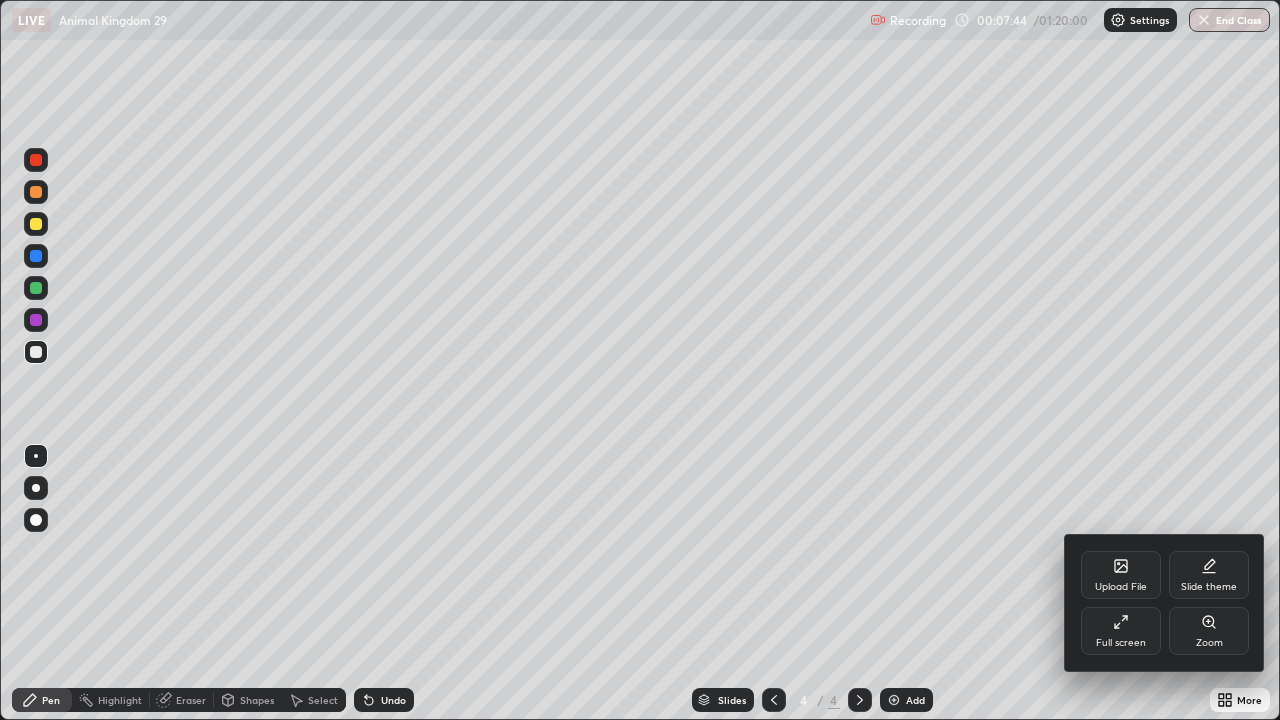 click on "Full screen" at bounding box center (1121, 631) 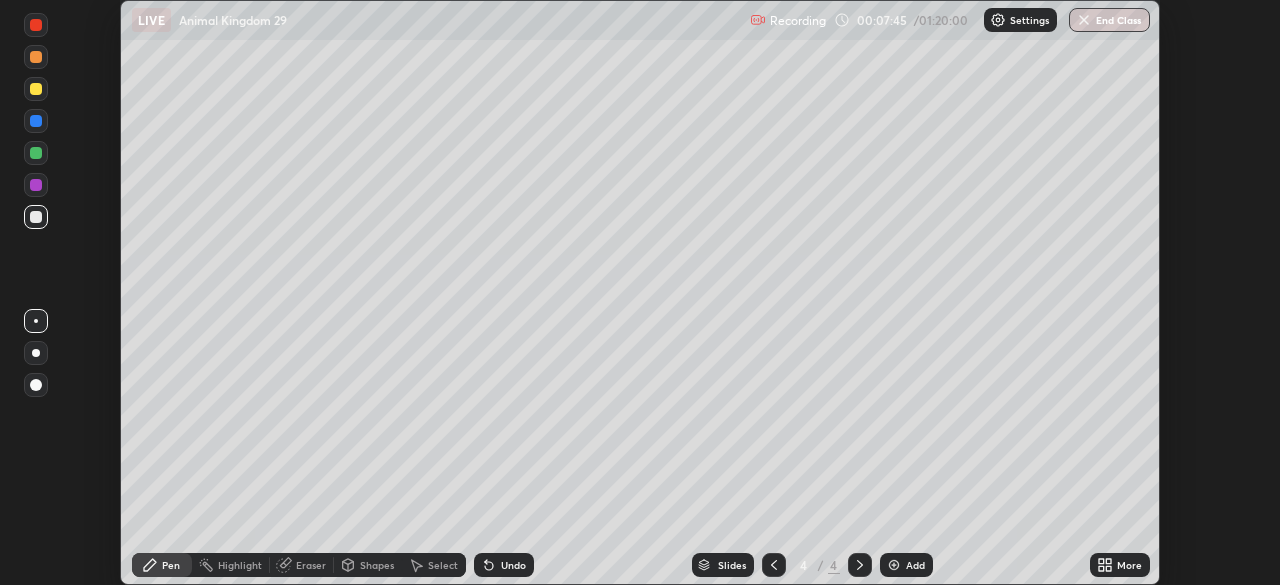 scroll, scrollTop: 585, scrollLeft: 1280, axis: both 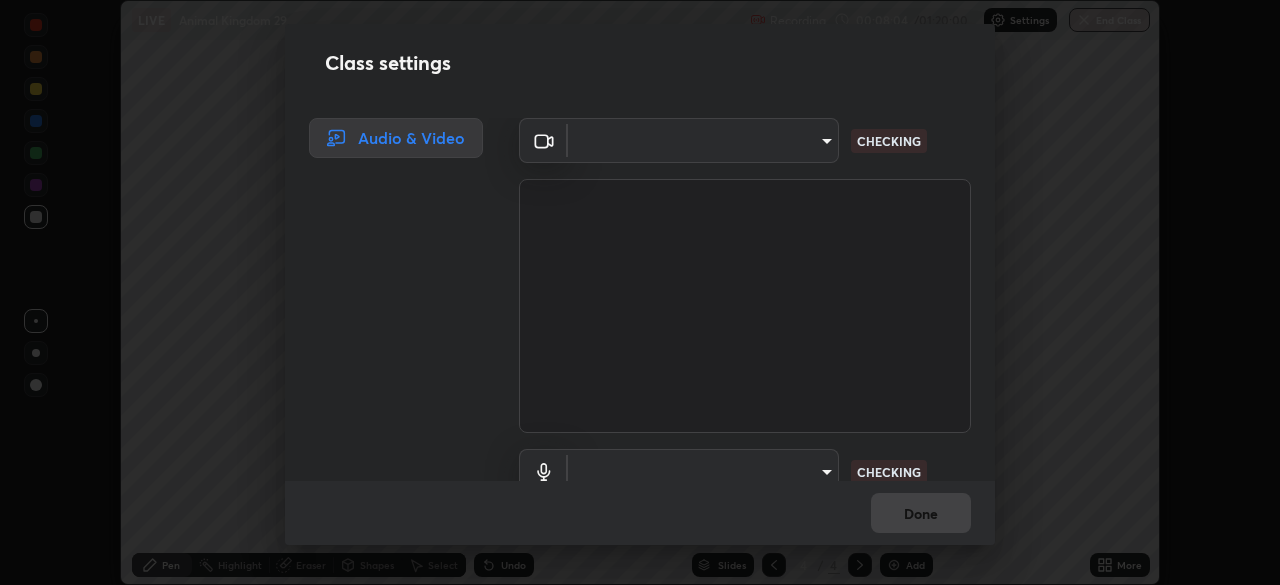 type on "3b389ede9ae18524dc0bcfbedd46670510f6fd5fbd4be97f07512a464c10e831" 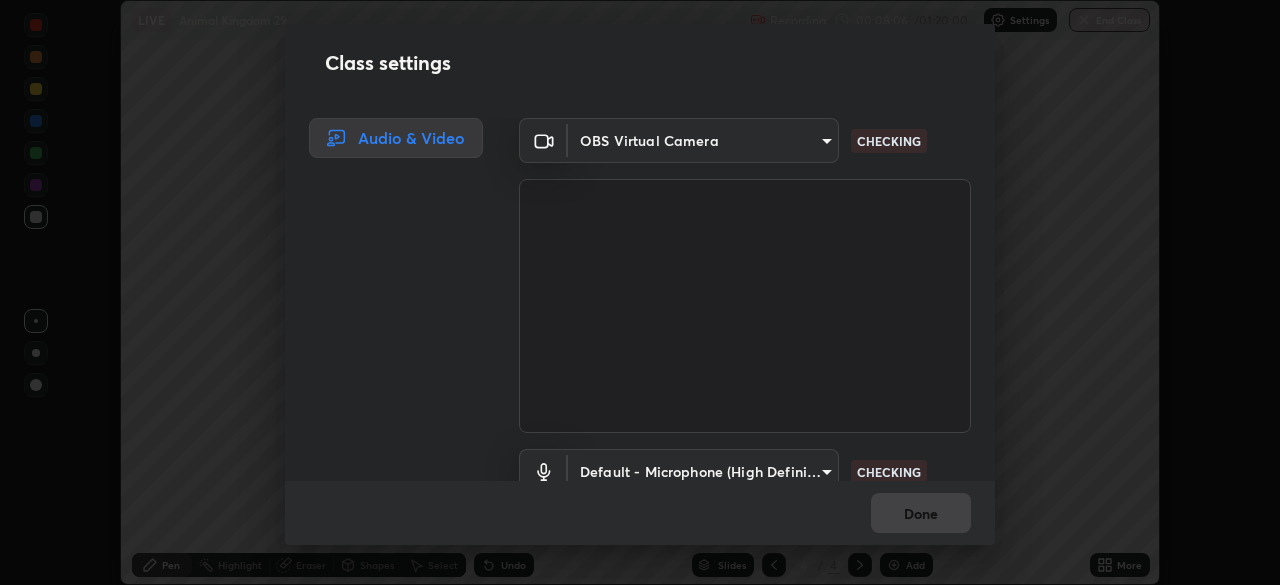 click on "Erase all LIVE Animal Kingdom 29 Recording 00:08:06 /  01:20:00 Settings End Class Setting up your live class Animal Kingdom 29 • L29 of Zoology [FIRST] [LAST] Pen Highlight Eraser Shapes Select Undo Slides 4 / 4 Add More No doubts shared Encourage your learners to ask a doubt for better clarity Report an issue Reason for reporting Buffering Chat not working Audio - Video sync issue Educator video quality low ​ Attach an image Report Class settings Audio & Video OBS Virtual Camera [HASH] CHECKING Default - Microphone (High Definition Audio Device) default CHECKING Done" at bounding box center [640, 292] 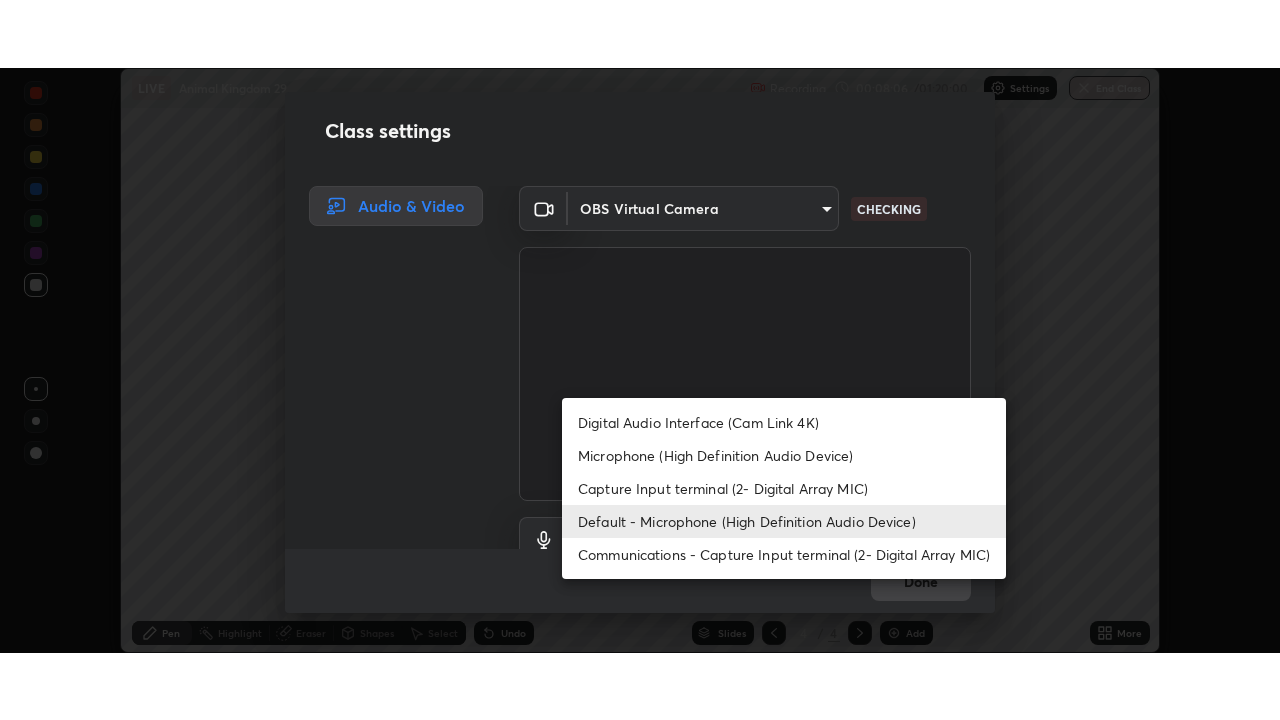 scroll, scrollTop: 18, scrollLeft: 0, axis: vertical 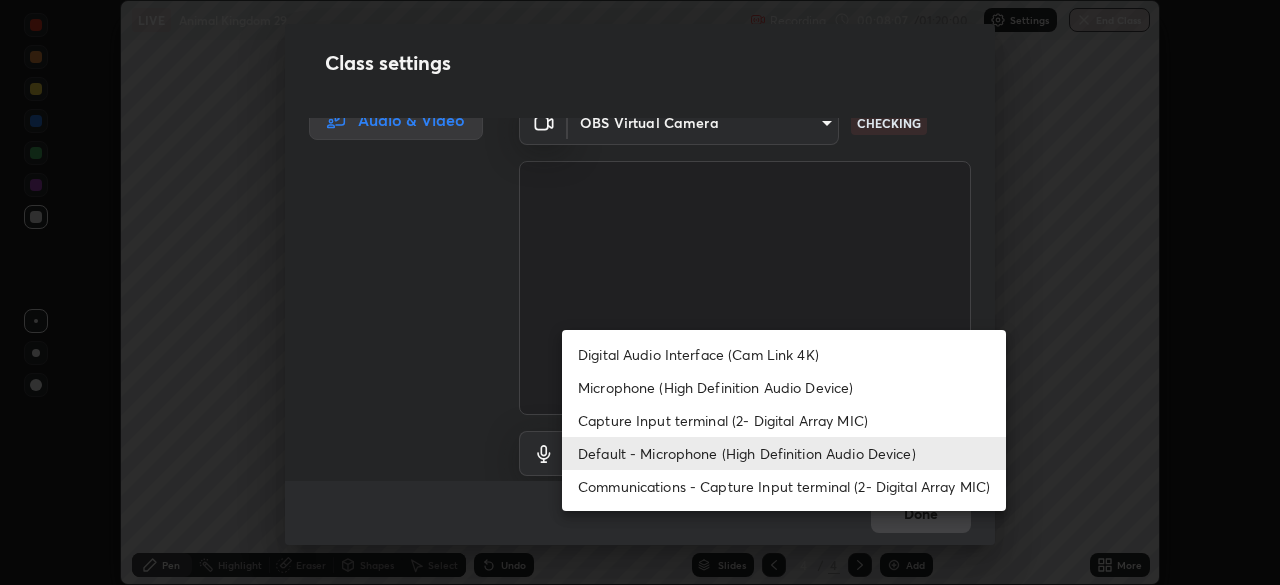 click on "Communications - Capture Input terminal (2- Digital Array MIC)" at bounding box center (784, 486) 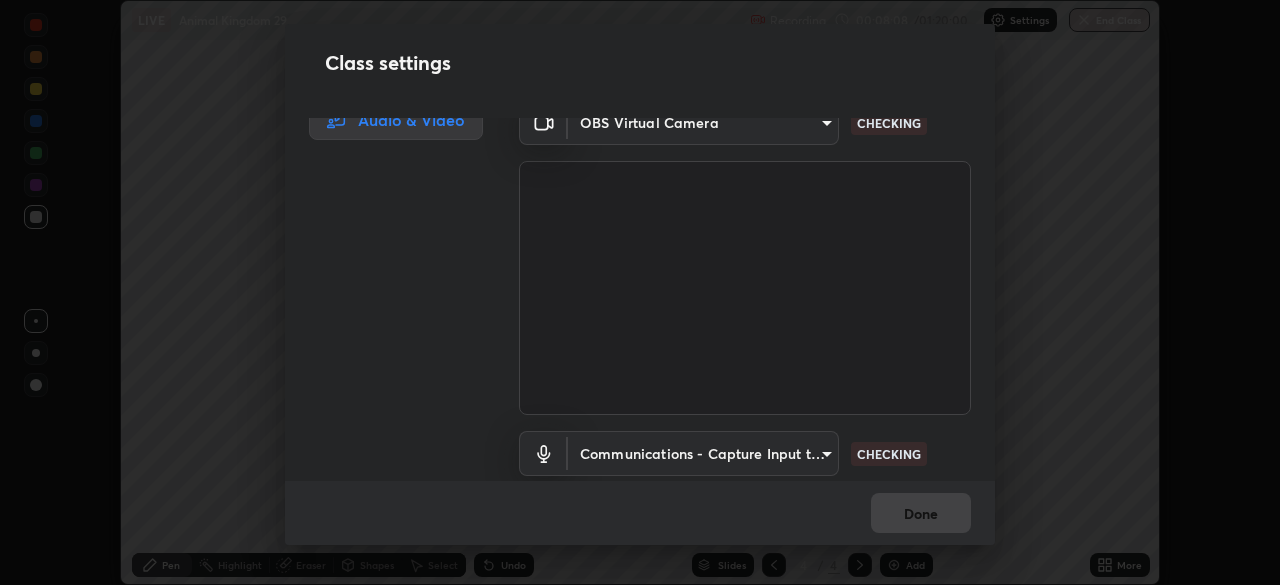 click on "Erase all LIVE Animal Kingdom 29 Recording 00:08:08 /  01:20:00 Settings End Class Setting up your live class Animal Kingdom 29 • L29 of Zoology [FIRST] [LAST] Pen Highlight Eraser Shapes Select Undo Slides 4 / 4 Add More No doubts shared Encourage your learners to ask a doubt for better clarity Report an issue Reason for reporting Buffering Chat not working Audio - Video sync issue Educator video quality low ​ Attach an image Report Class settings Audio & Video OBS Virtual Camera [HASH] CHECKING Communications - Capture Input terminal (2- Digital Array MIC) communications CHECKING Done" at bounding box center [640, 292] 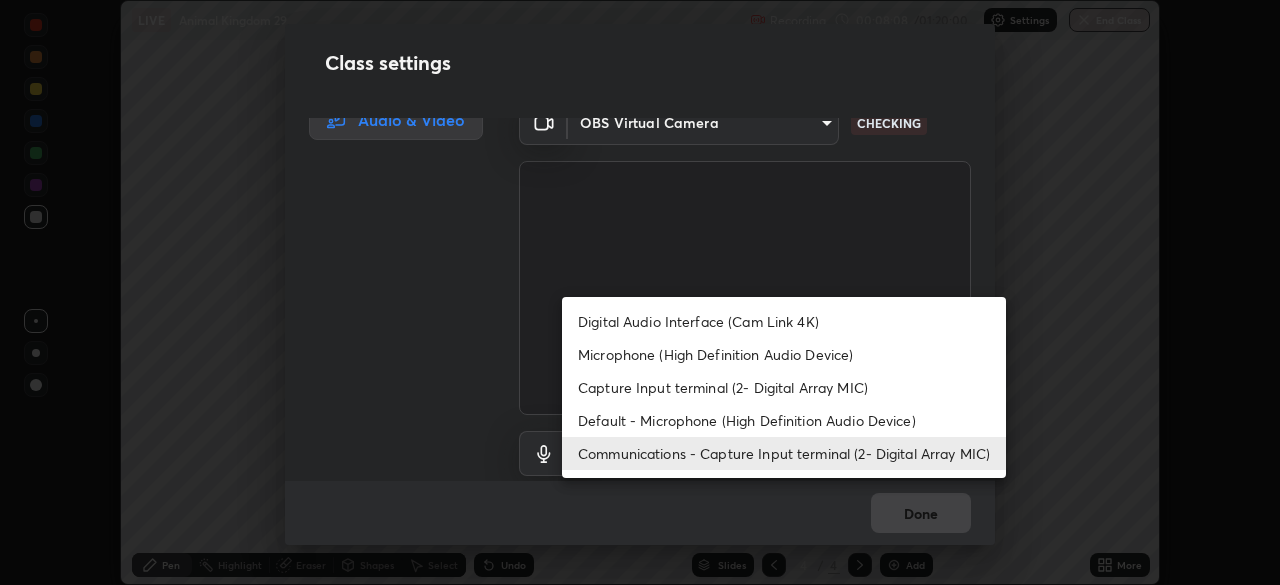 click on "Default - Microphone (High Definition Audio Device)" at bounding box center (784, 420) 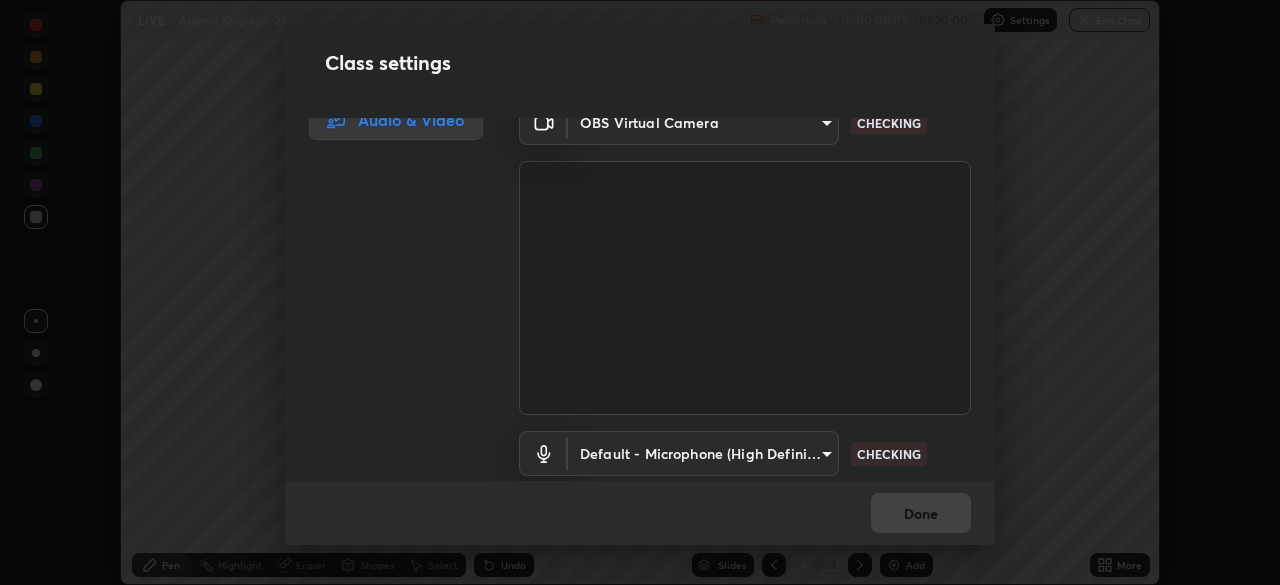 type on "default" 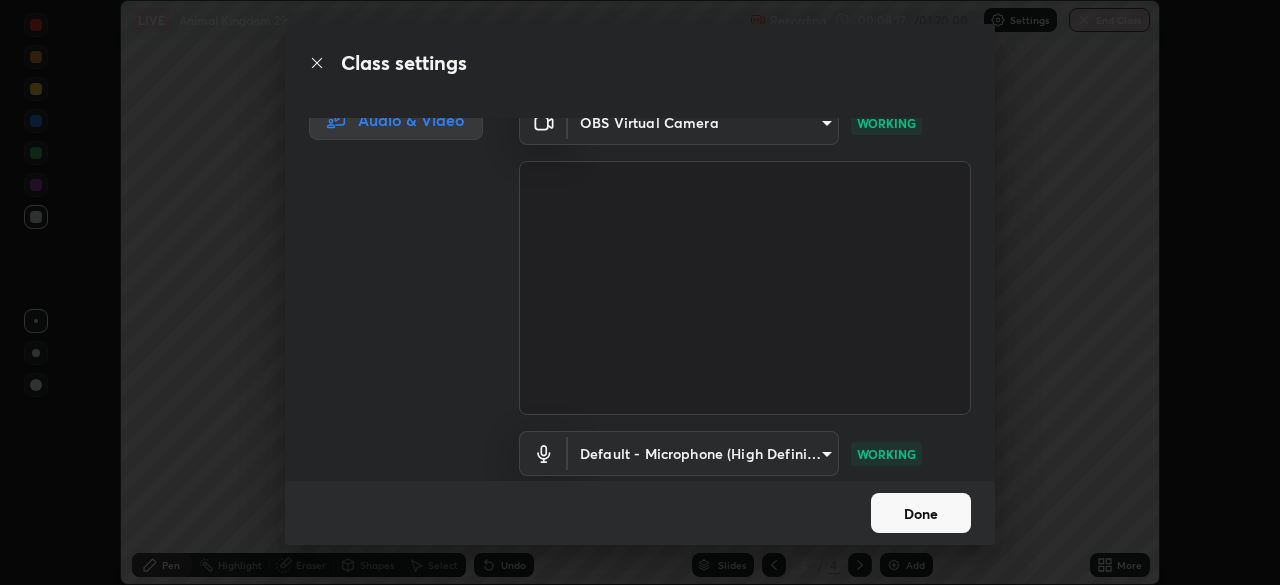 click on "Done" at bounding box center (921, 513) 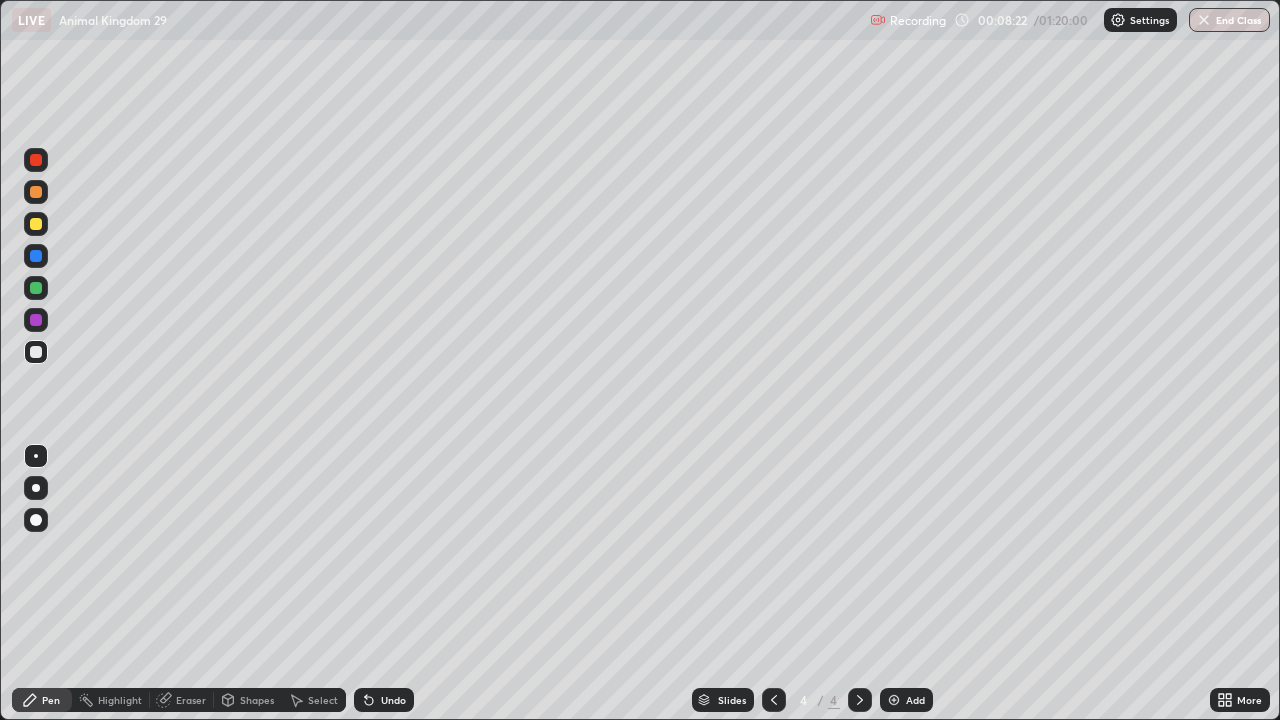 scroll, scrollTop: 99280, scrollLeft: 98720, axis: both 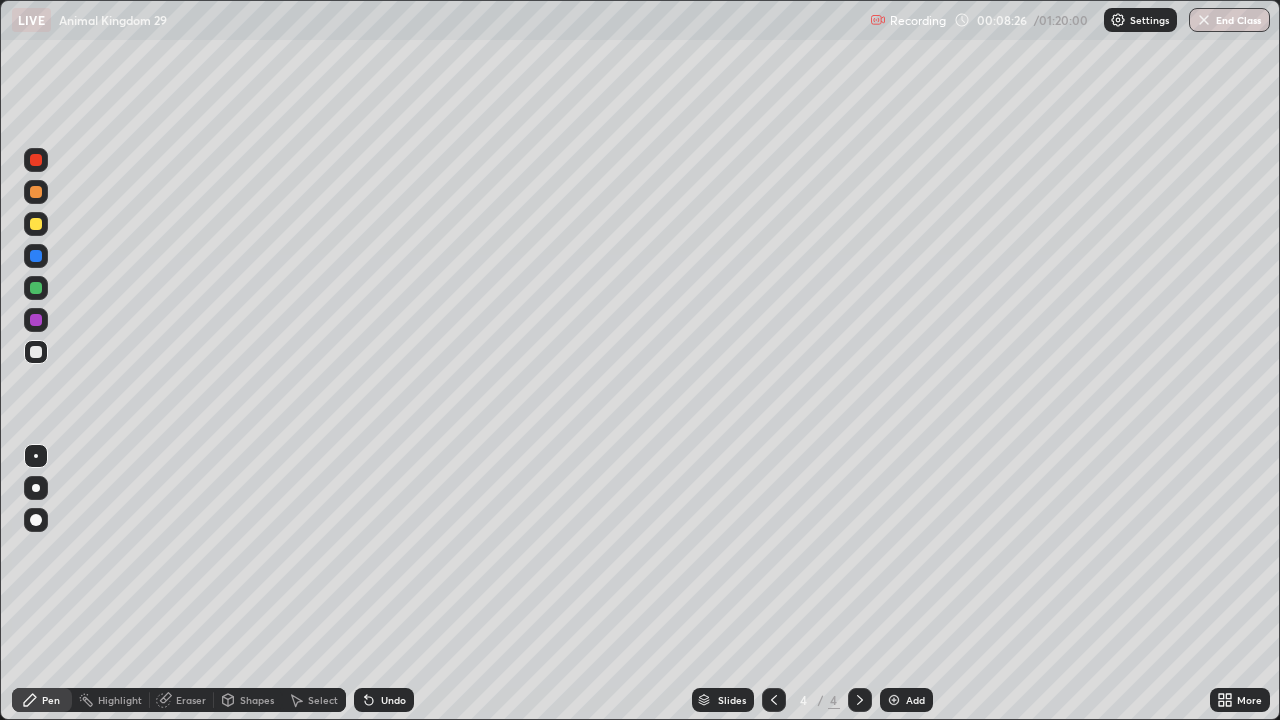 click at bounding box center [36, 224] 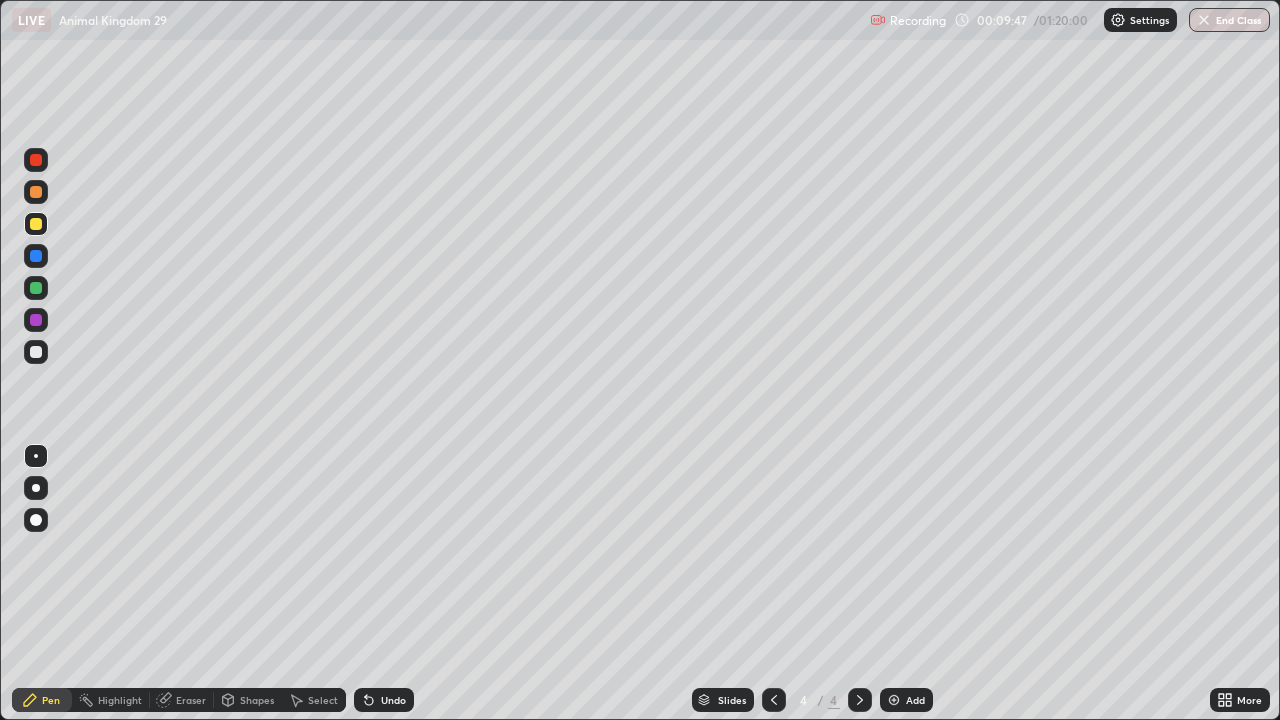 click at bounding box center [36, 256] 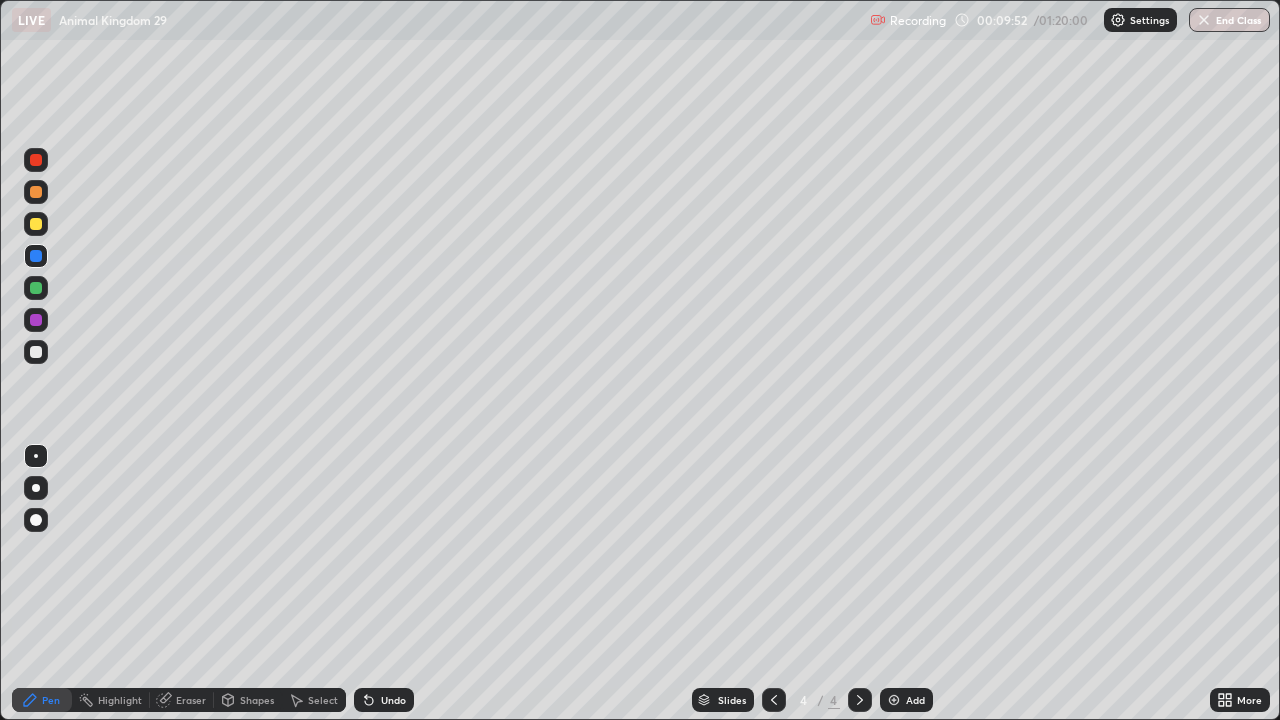 click on "Undo" at bounding box center (384, 700) 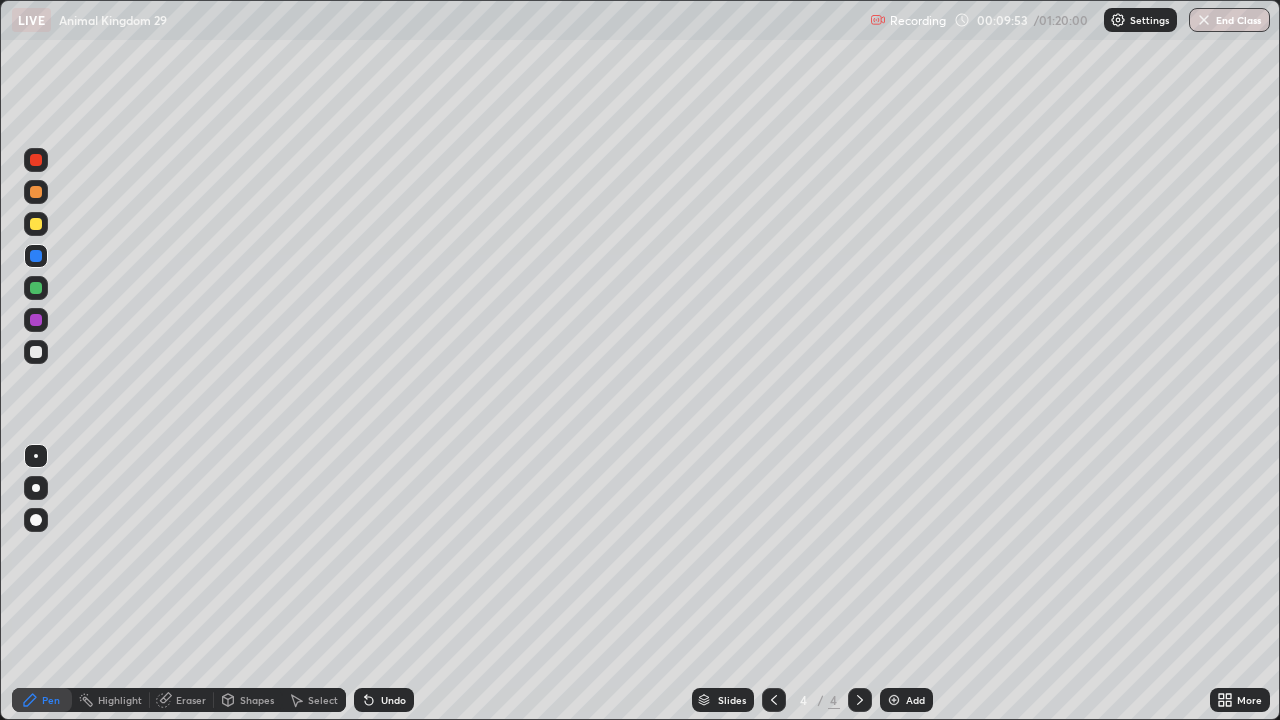 click on "Undo" at bounding box center (393, 700) 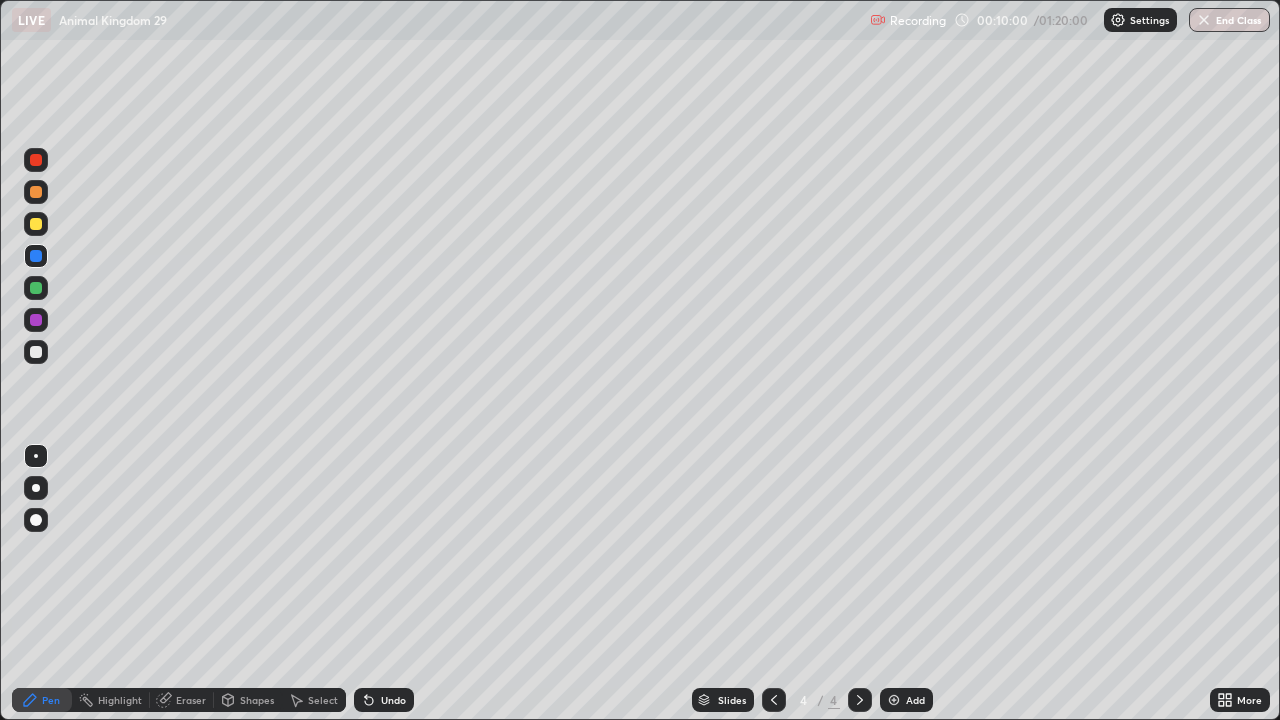 click at bounding box center [36, 288] 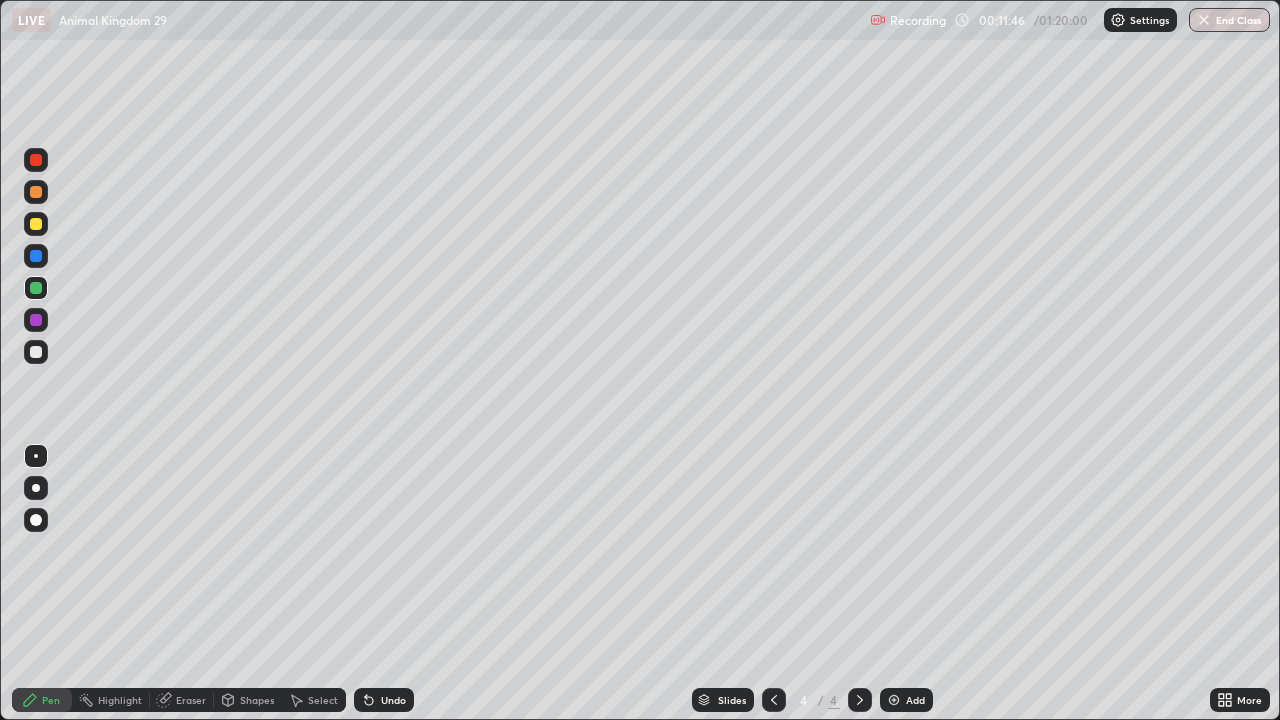 click on "Add" at bounding box center (906, 700) 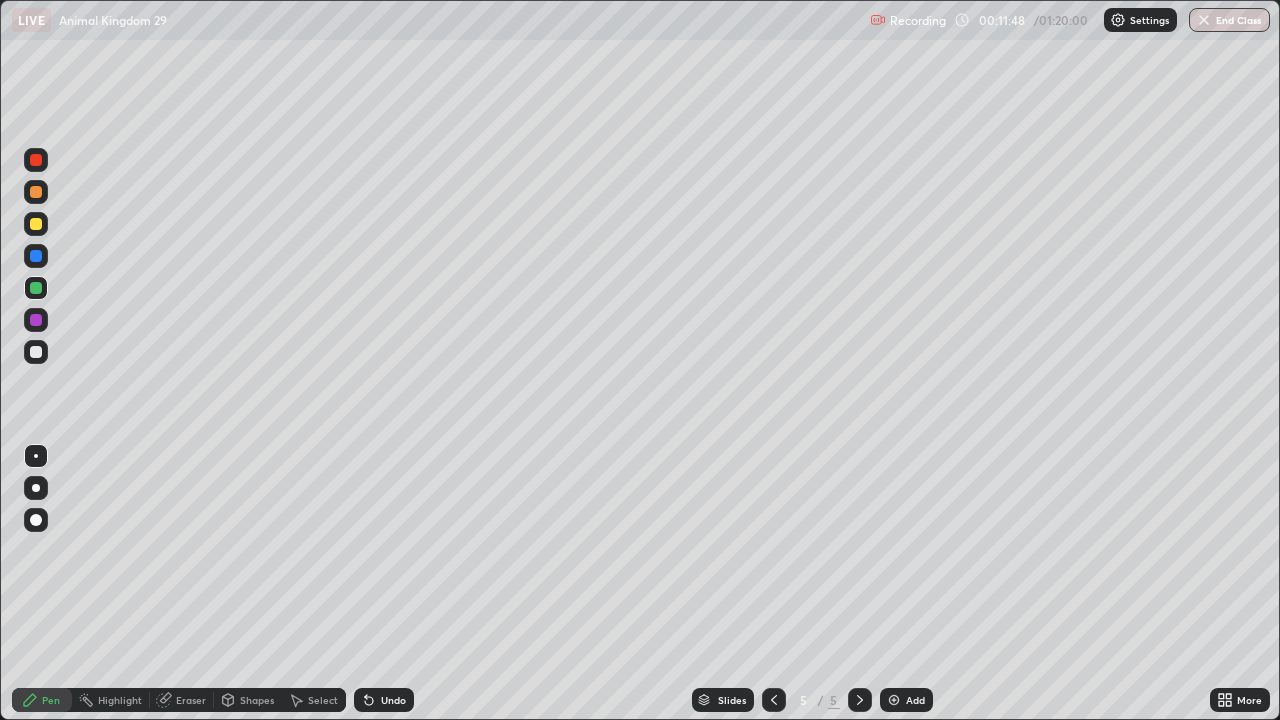 click at bounding box center [36, 352] 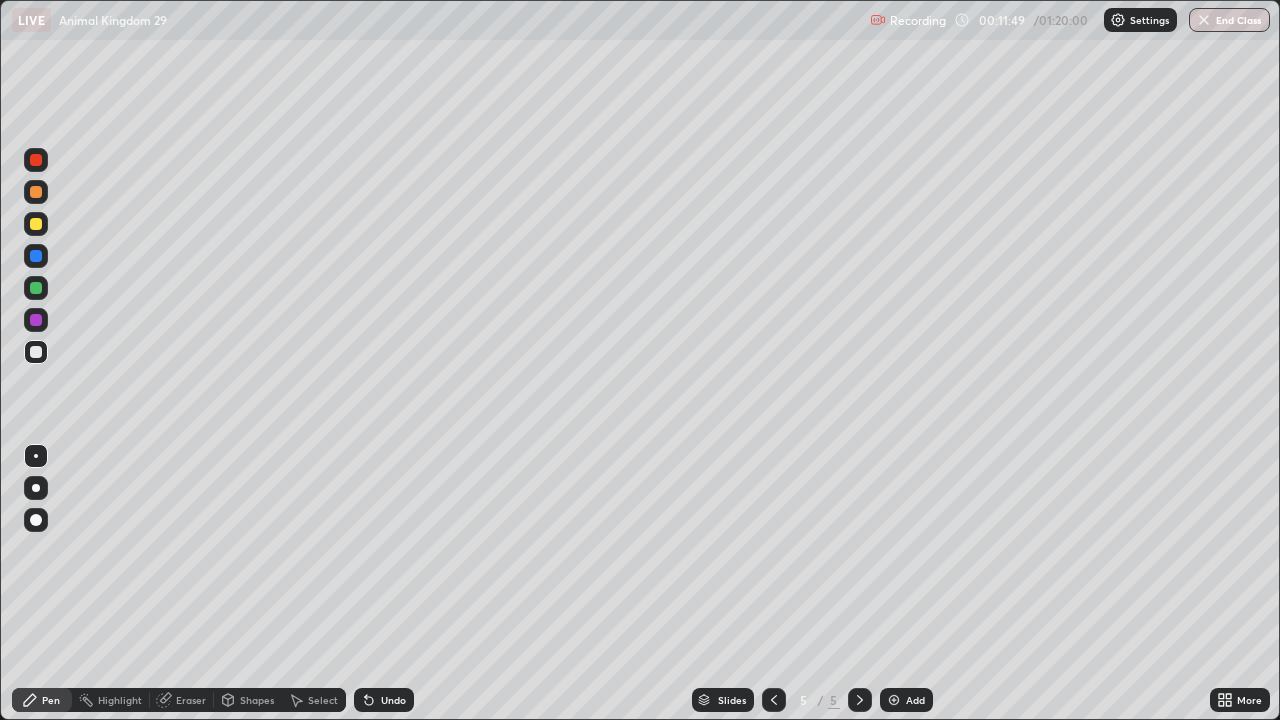 click at bounding box center [36, 488] 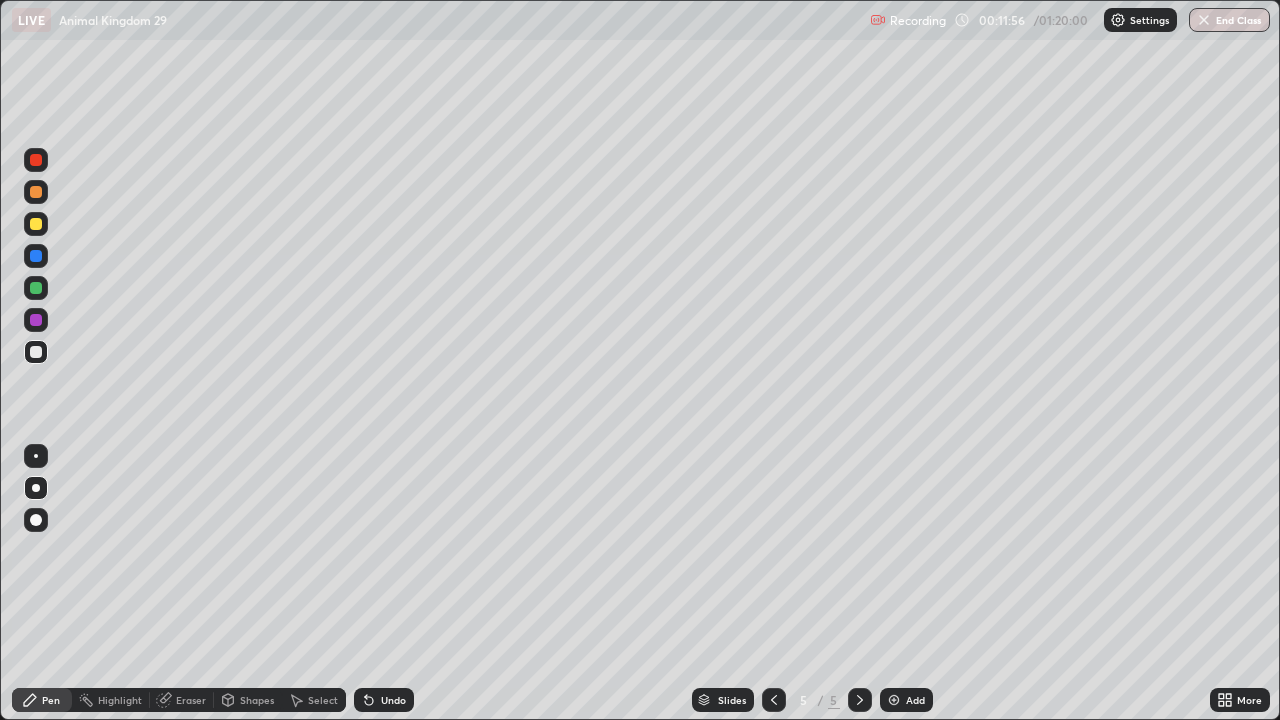 click at bounding box center [36, 288] 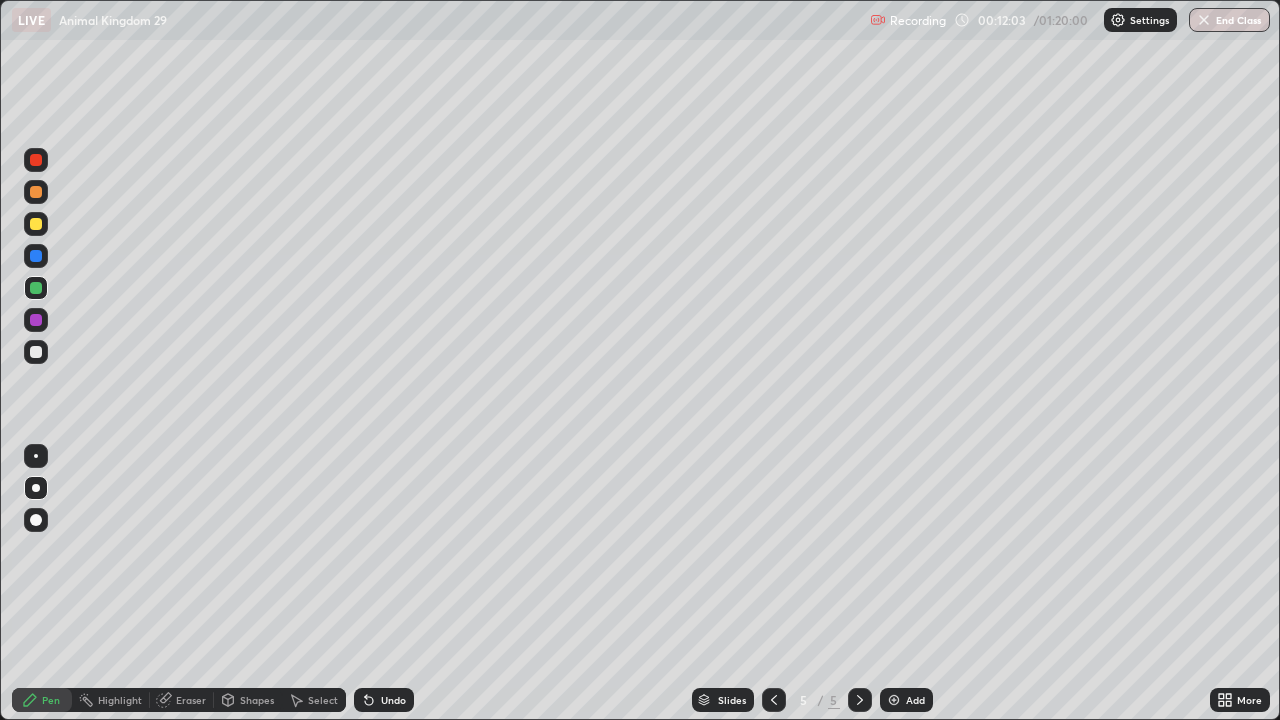 click on "Eraser" at bounding box center [191, 700] 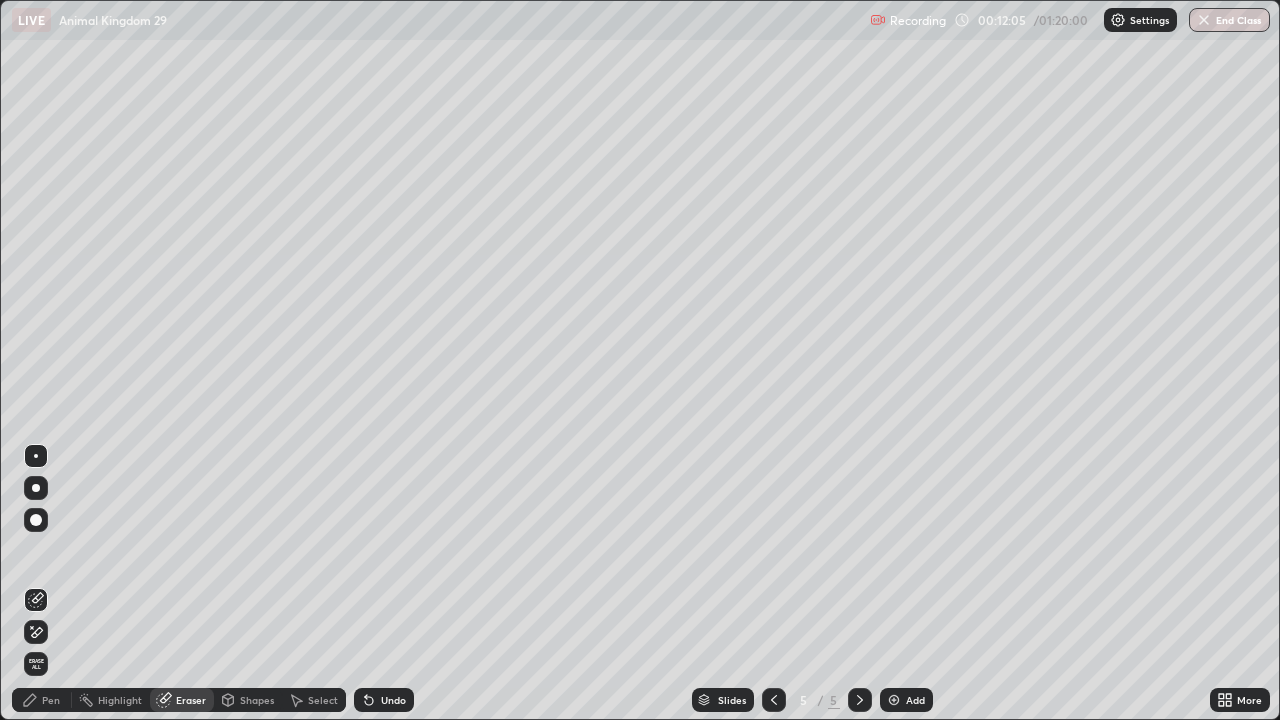 click on "Pen" at bounding box center [51, 700] 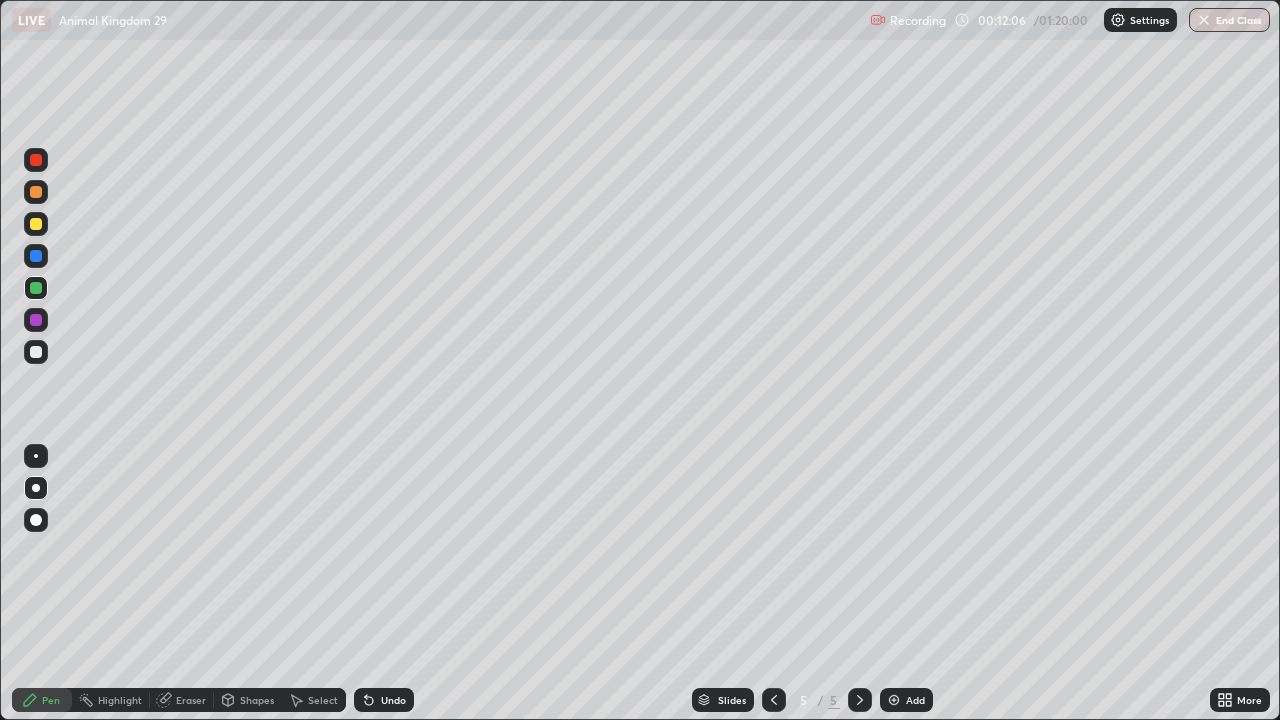 click at bounding box center [36, 352] 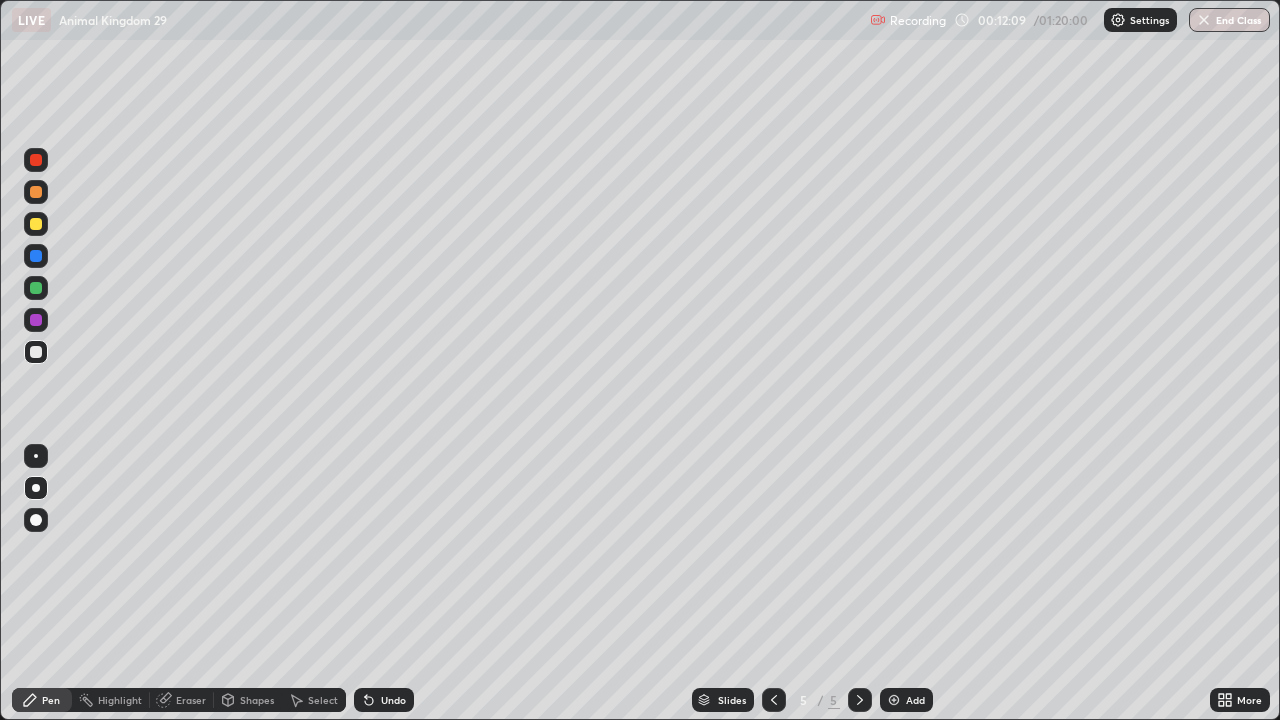 click at bounding box center [36, 288] 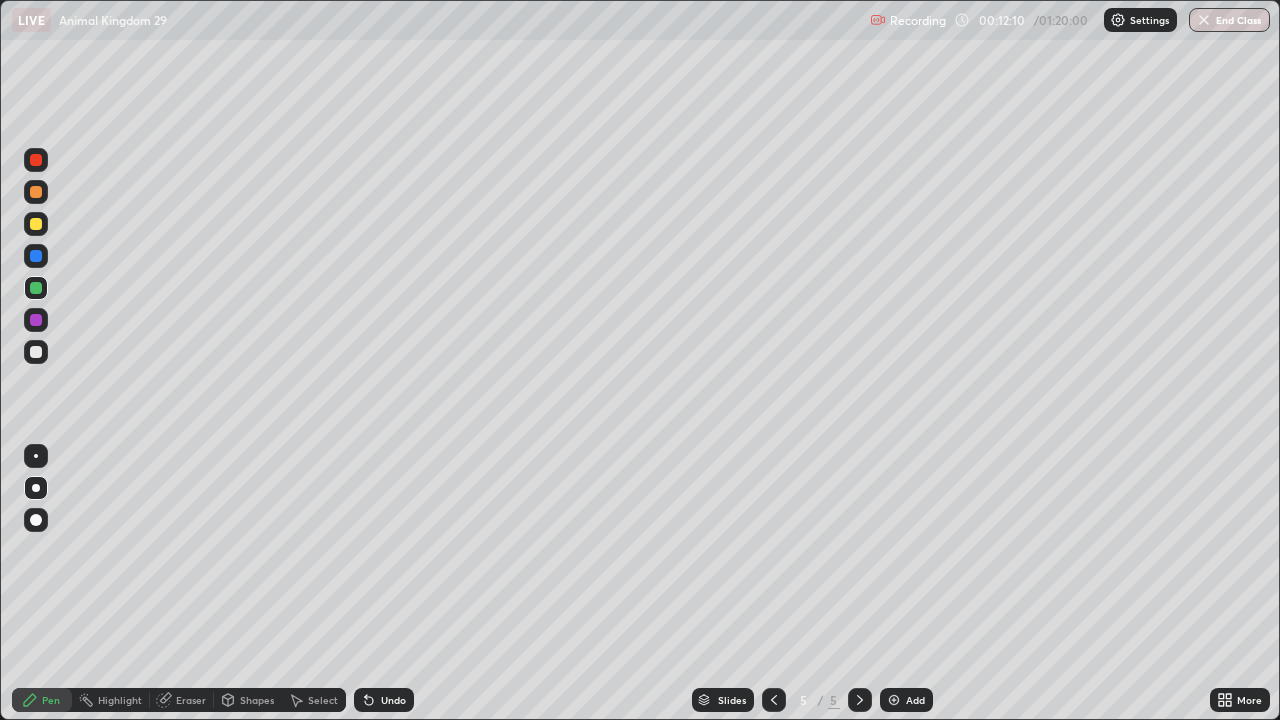 click at bounding box center [36, 456] 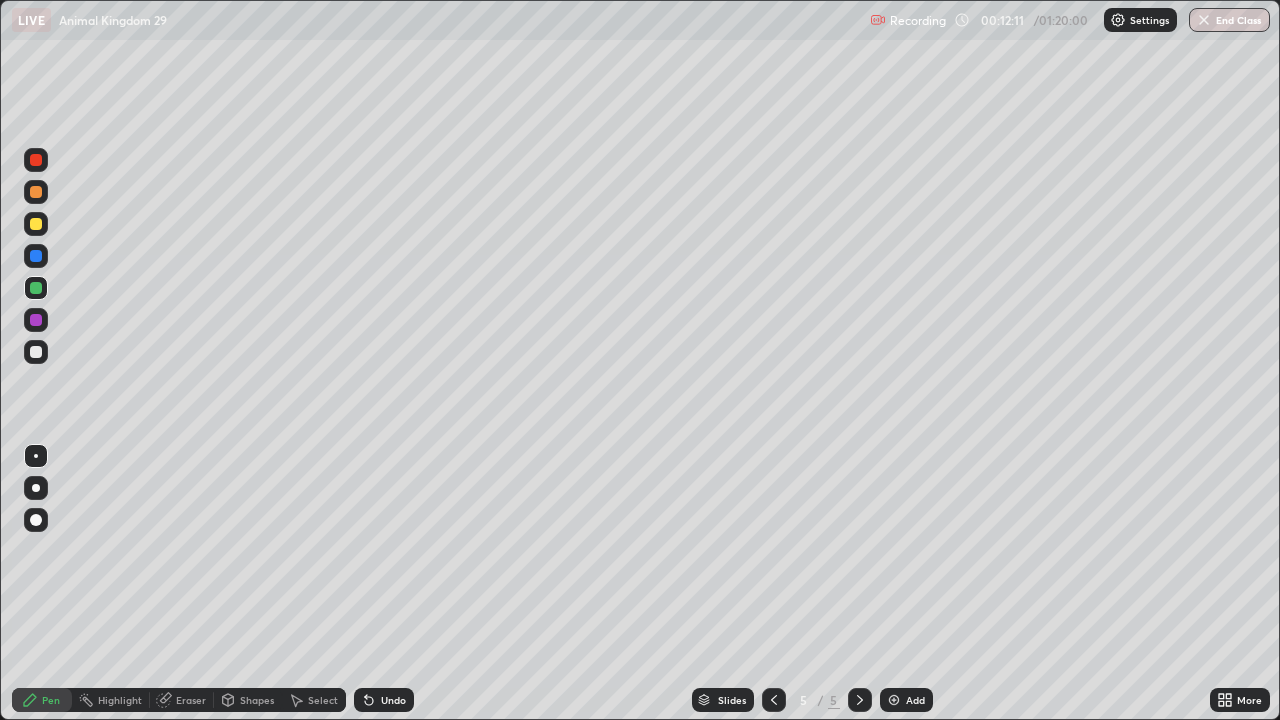 click at bounding box center (36, 192) 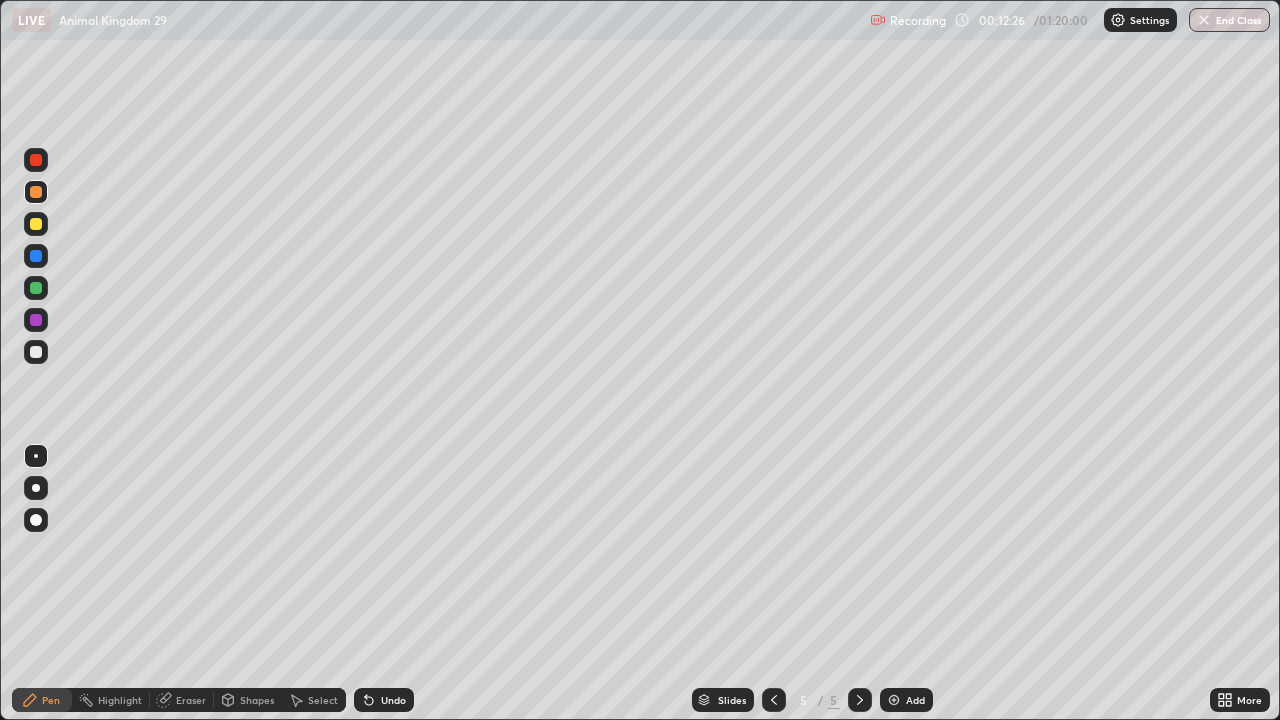 click 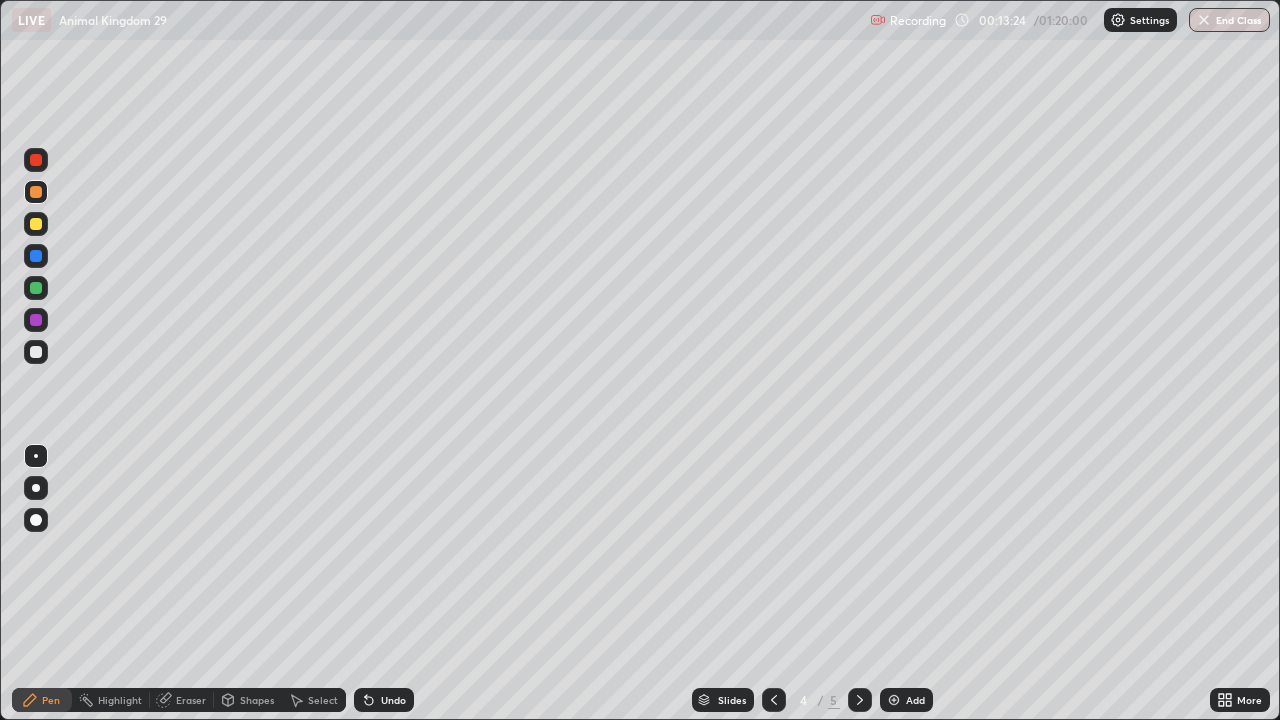 click at bounding box center (860, 700) 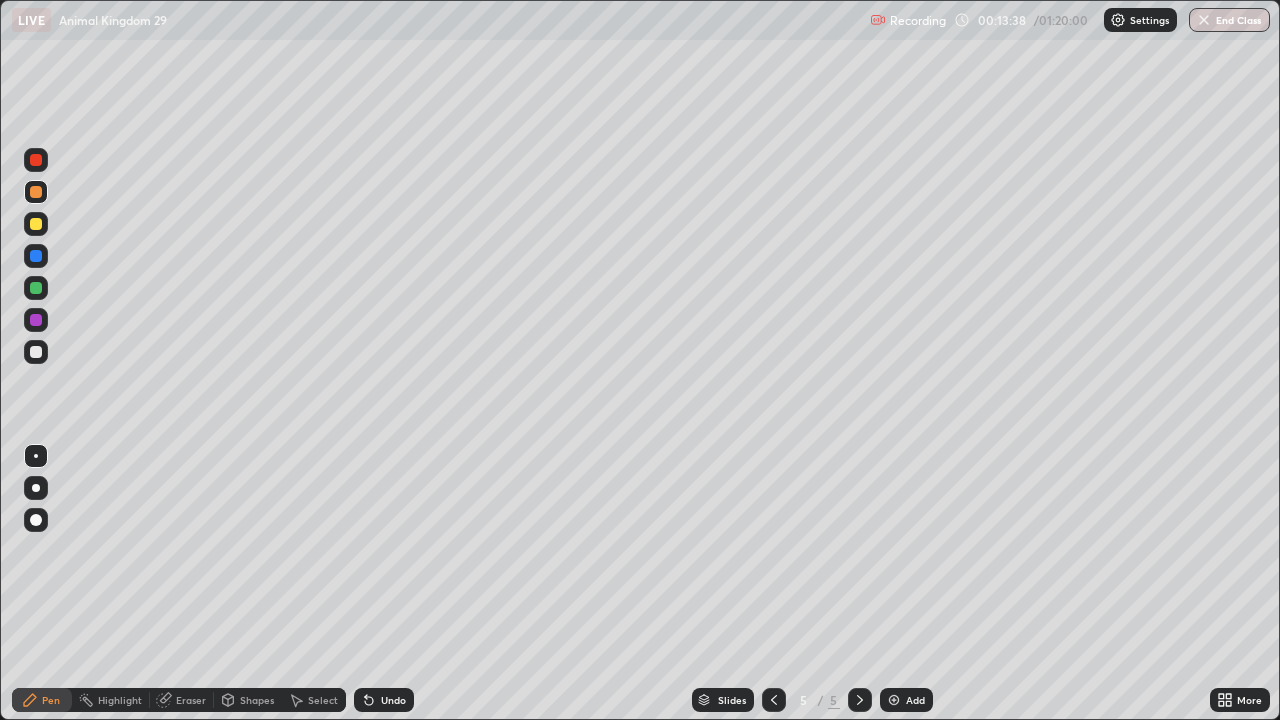 click at bounding box center [36, 320] 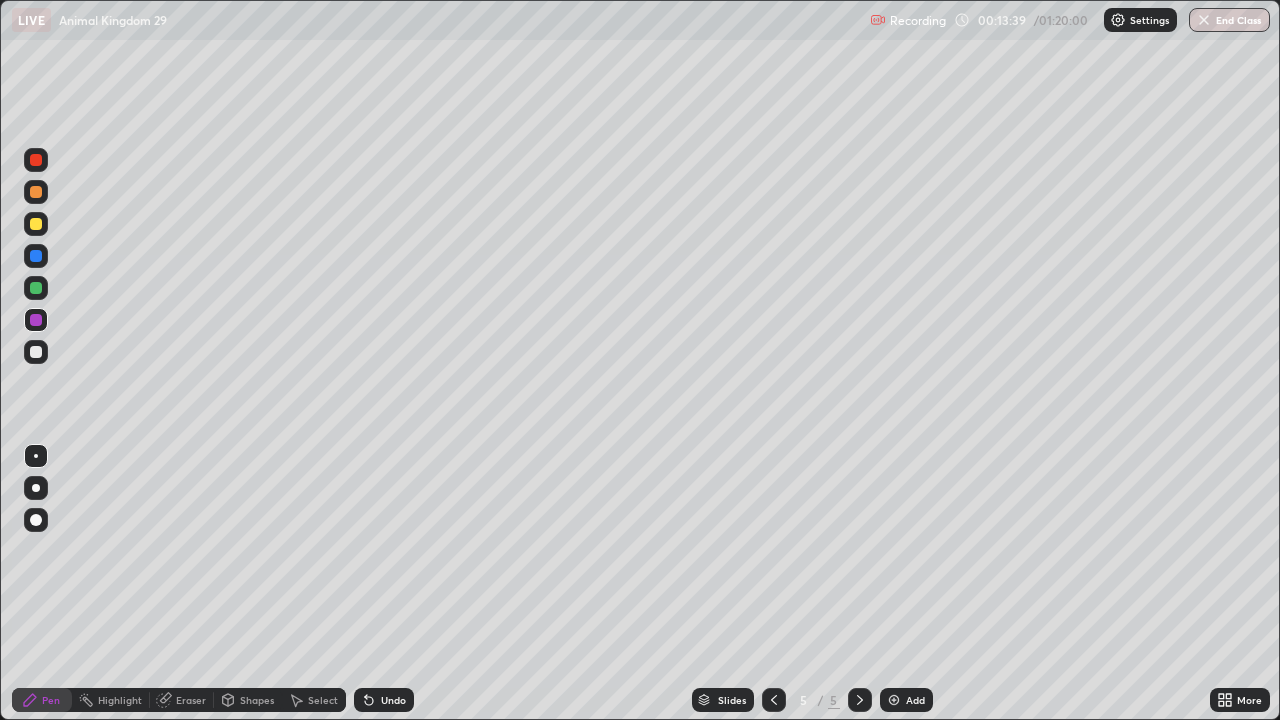 click at bounding box center (36, 456) 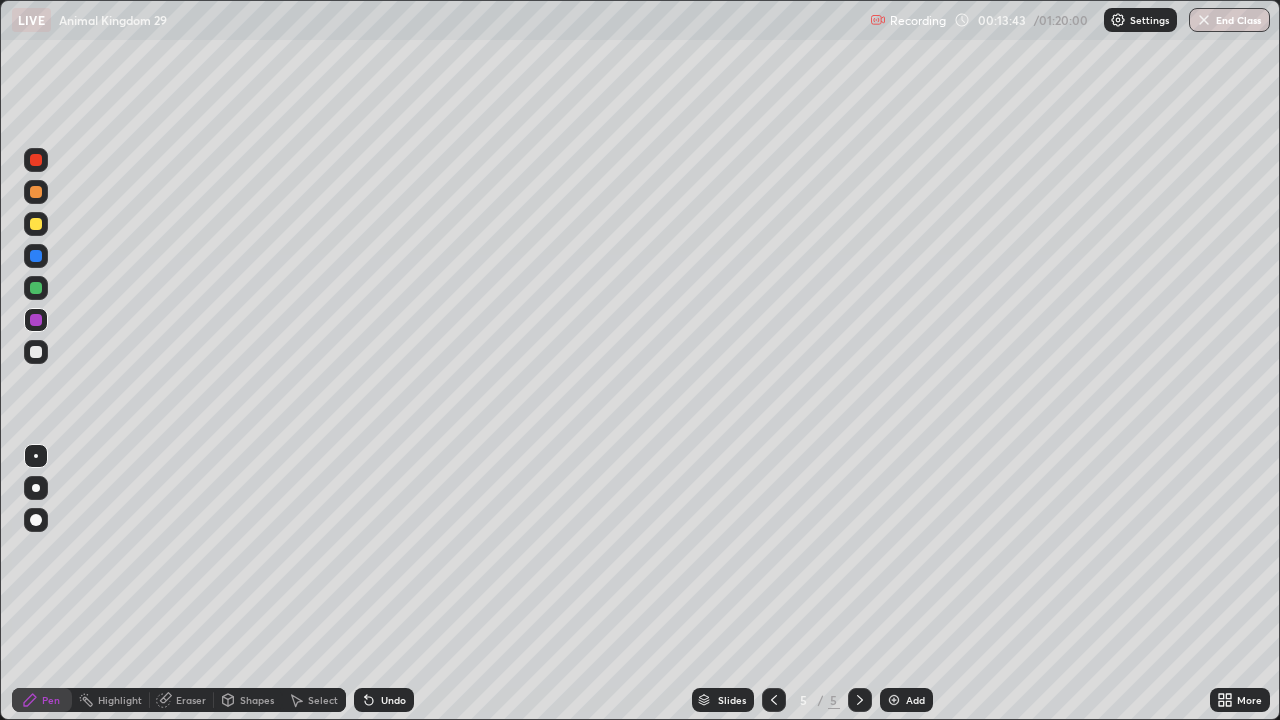 click at bounding box center (36, 352) 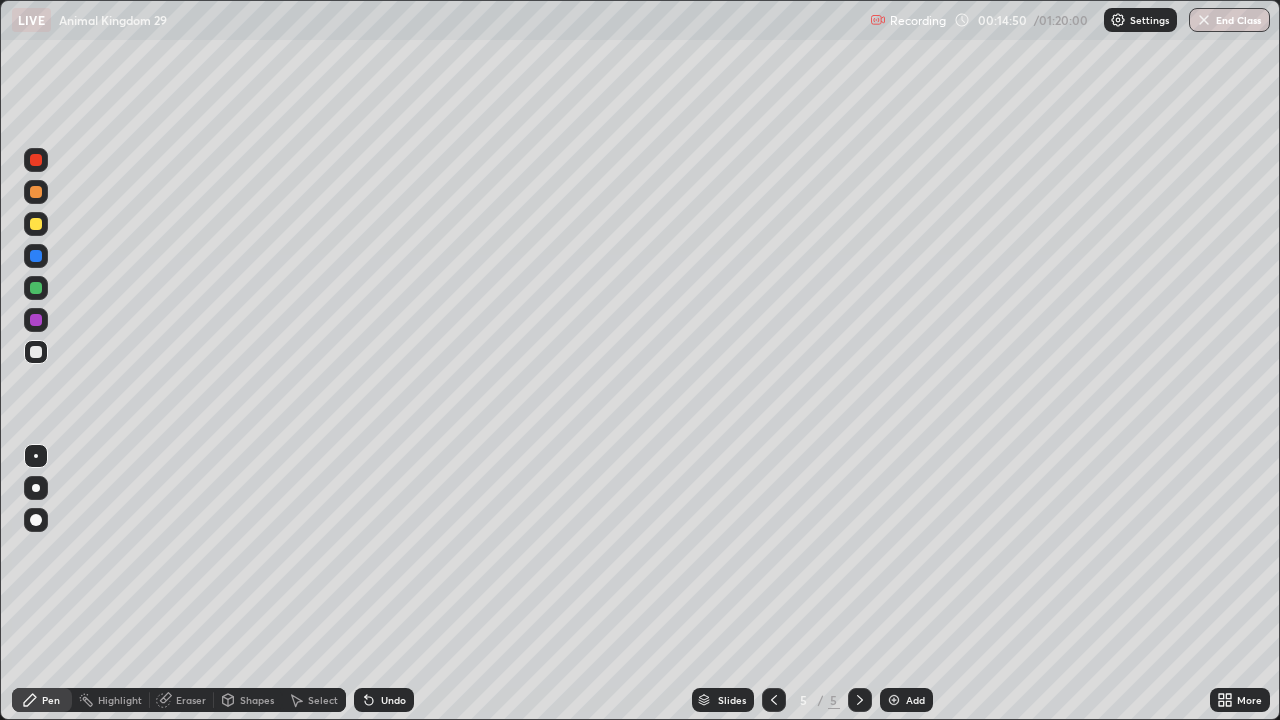 click 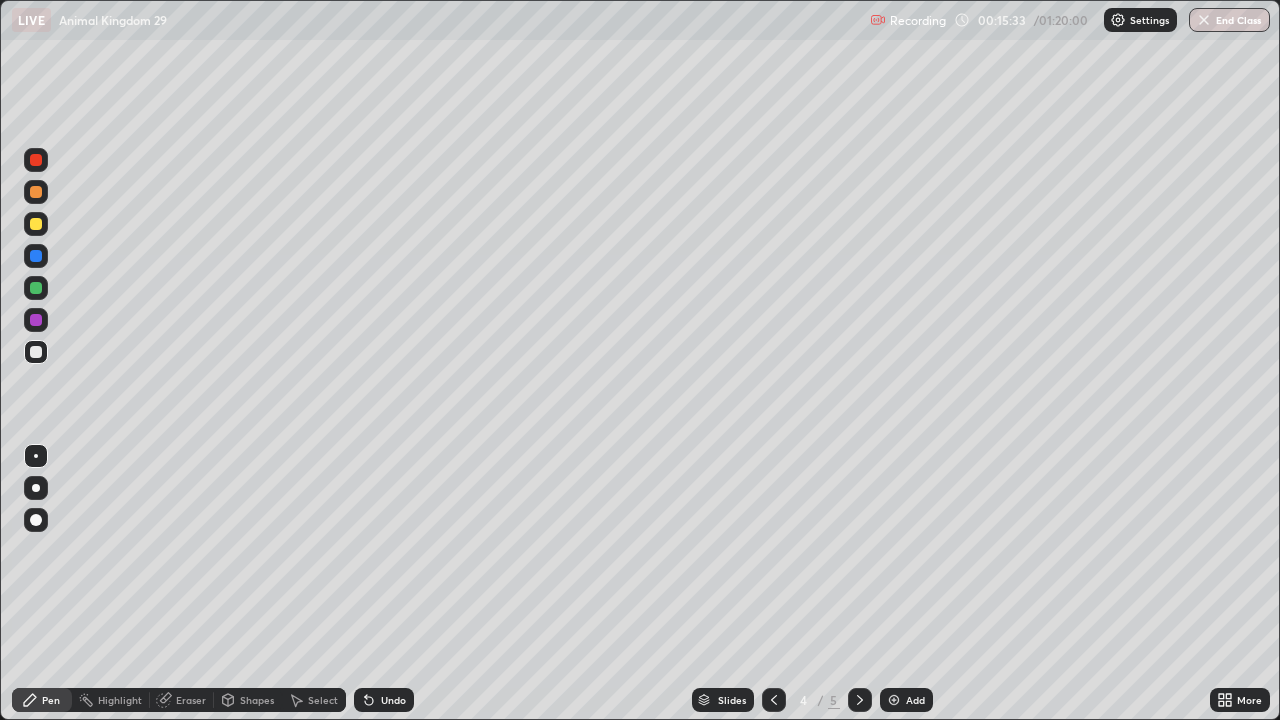 click at bounding box center [36, 352] 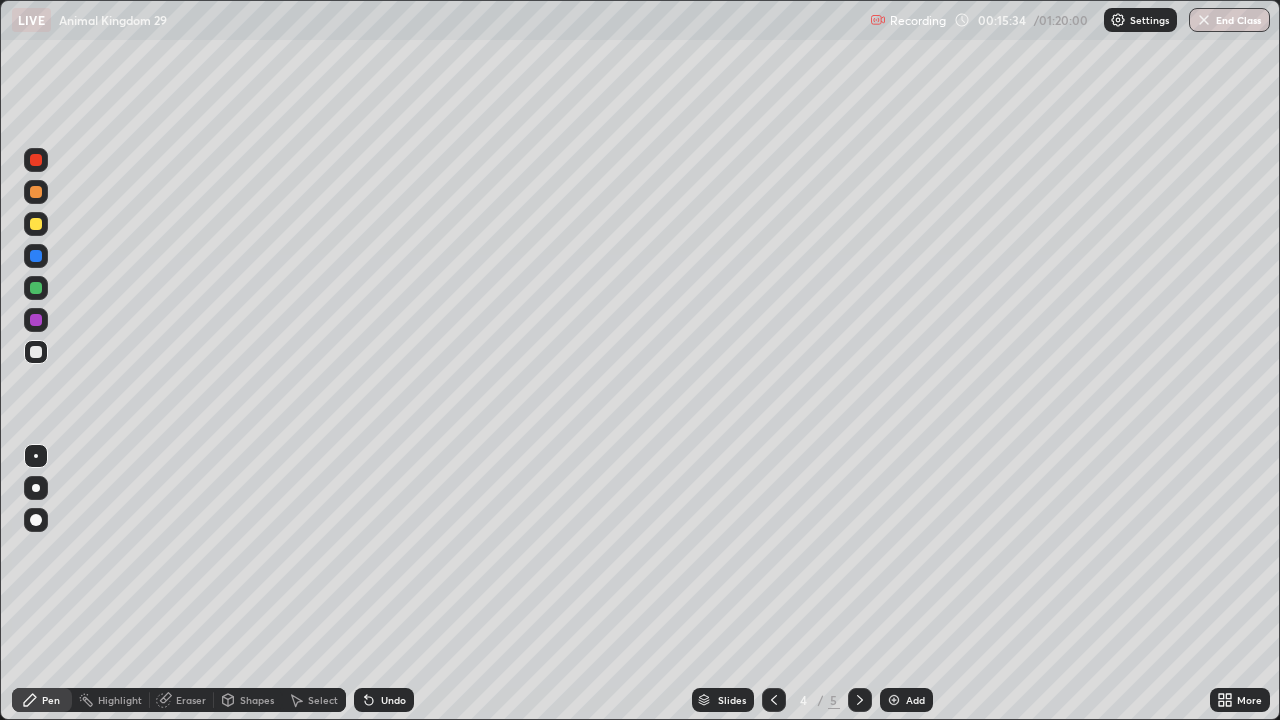 click at bounding box center (36, 224) 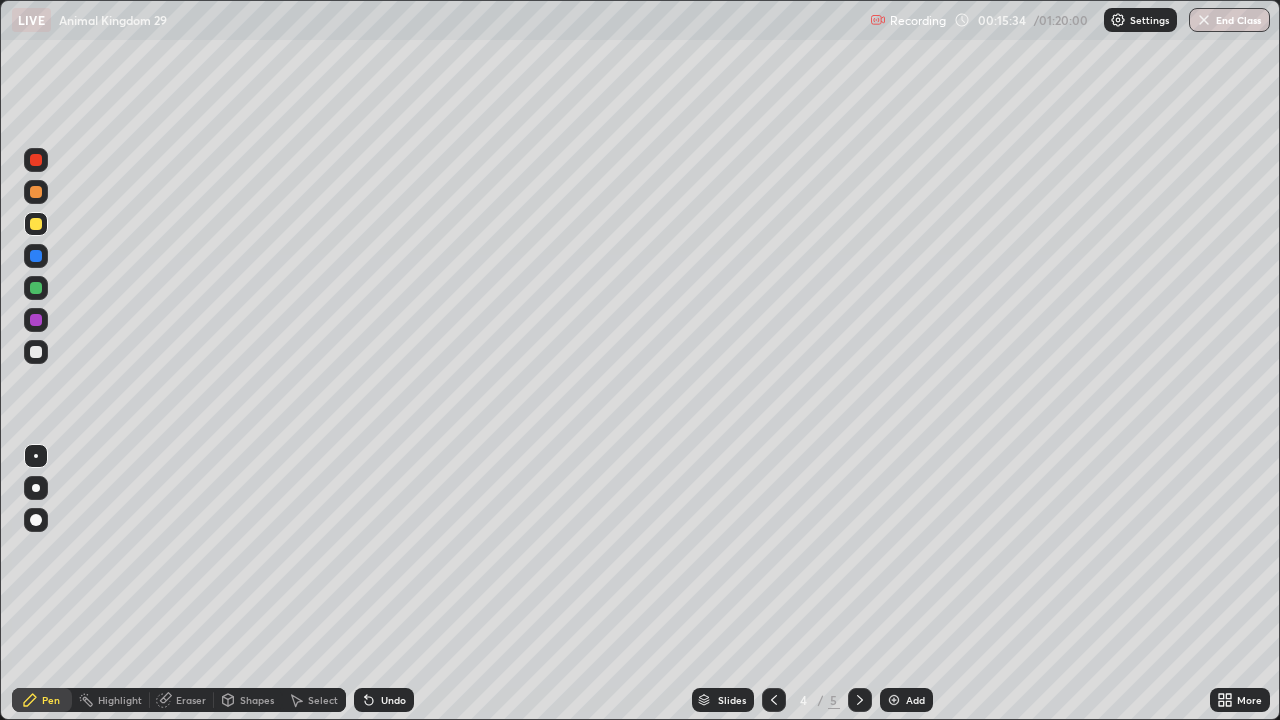 click at bounding box center (36, 192) 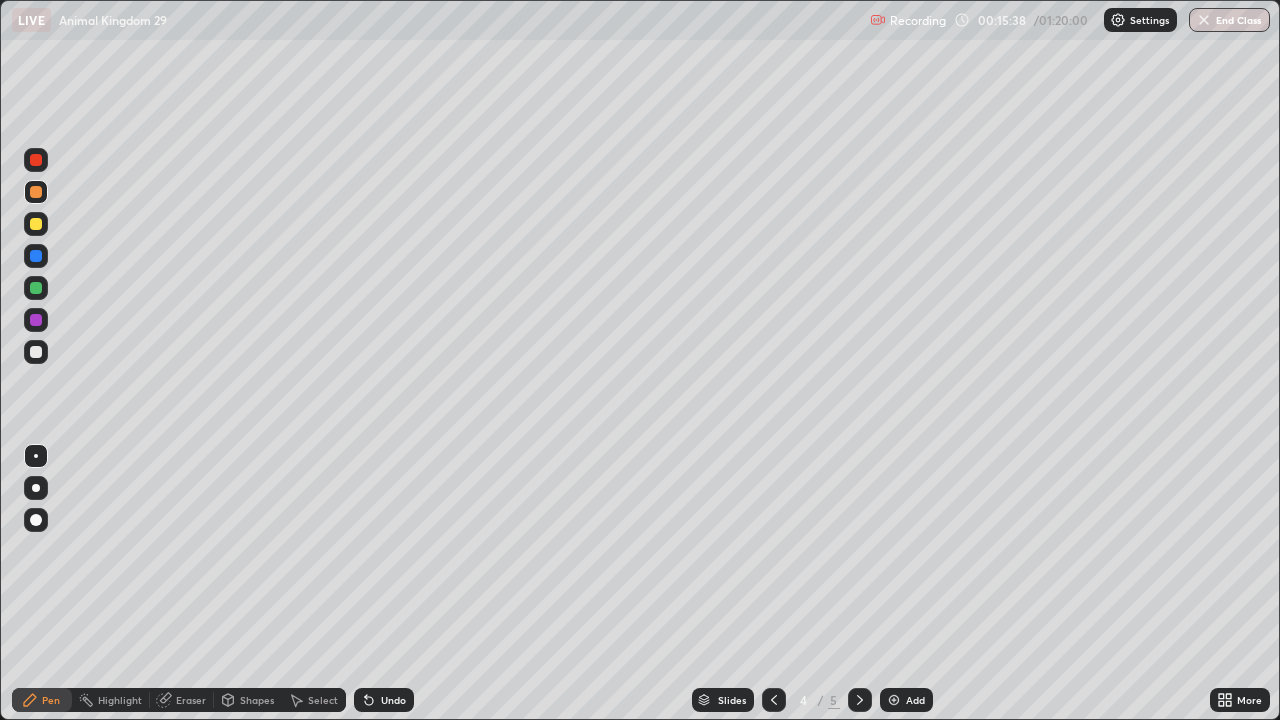 click at bounding box center [36, 320] 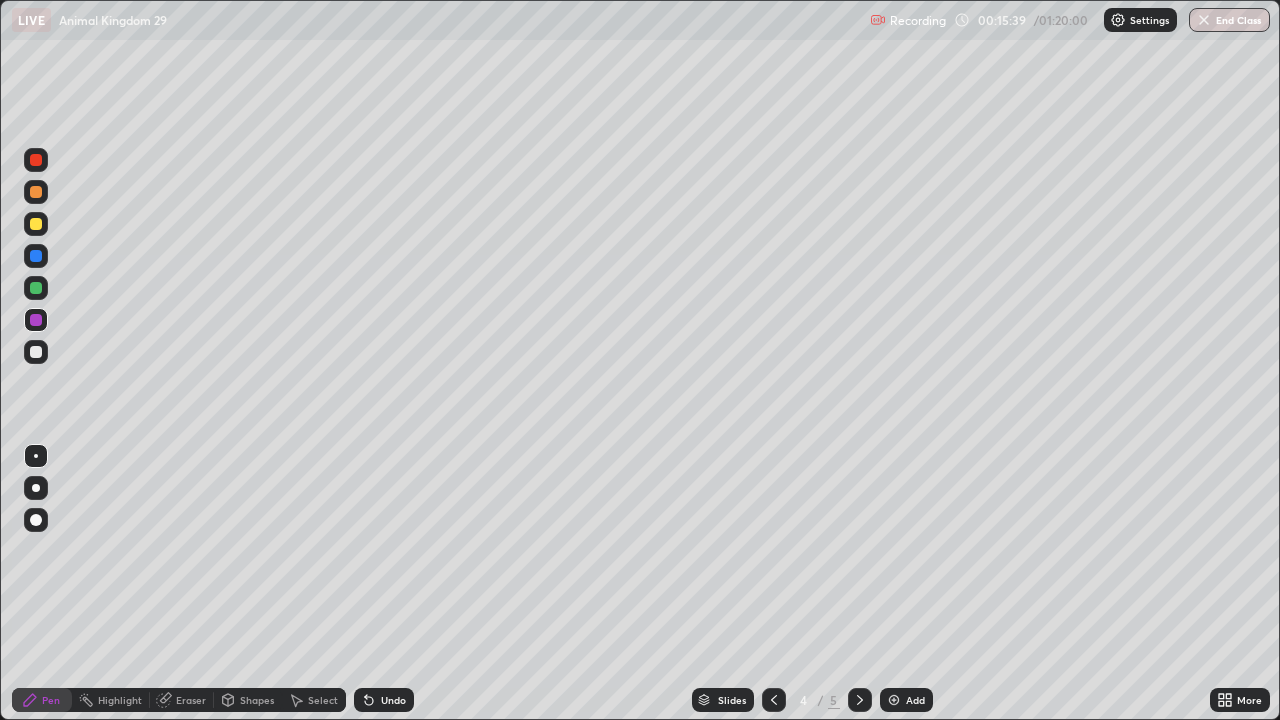 click at bounding box center [36, 520] 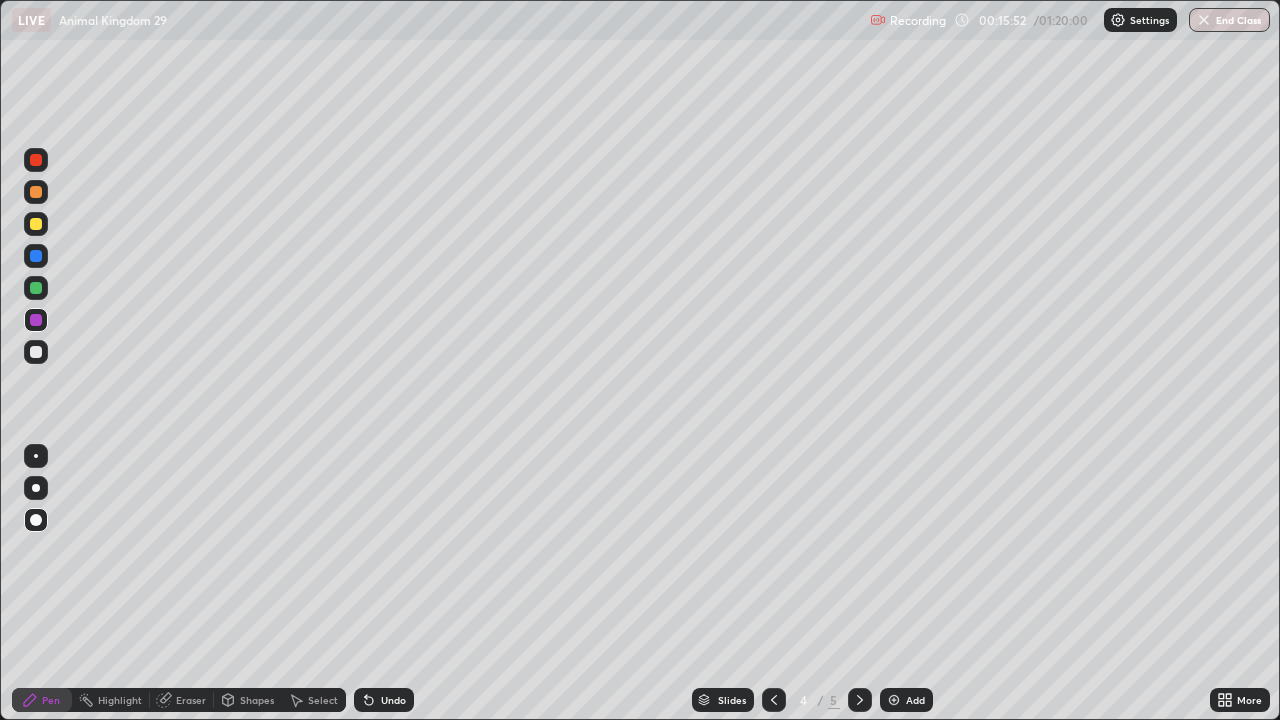 click on "Undo" at bounding box center [393, 700] 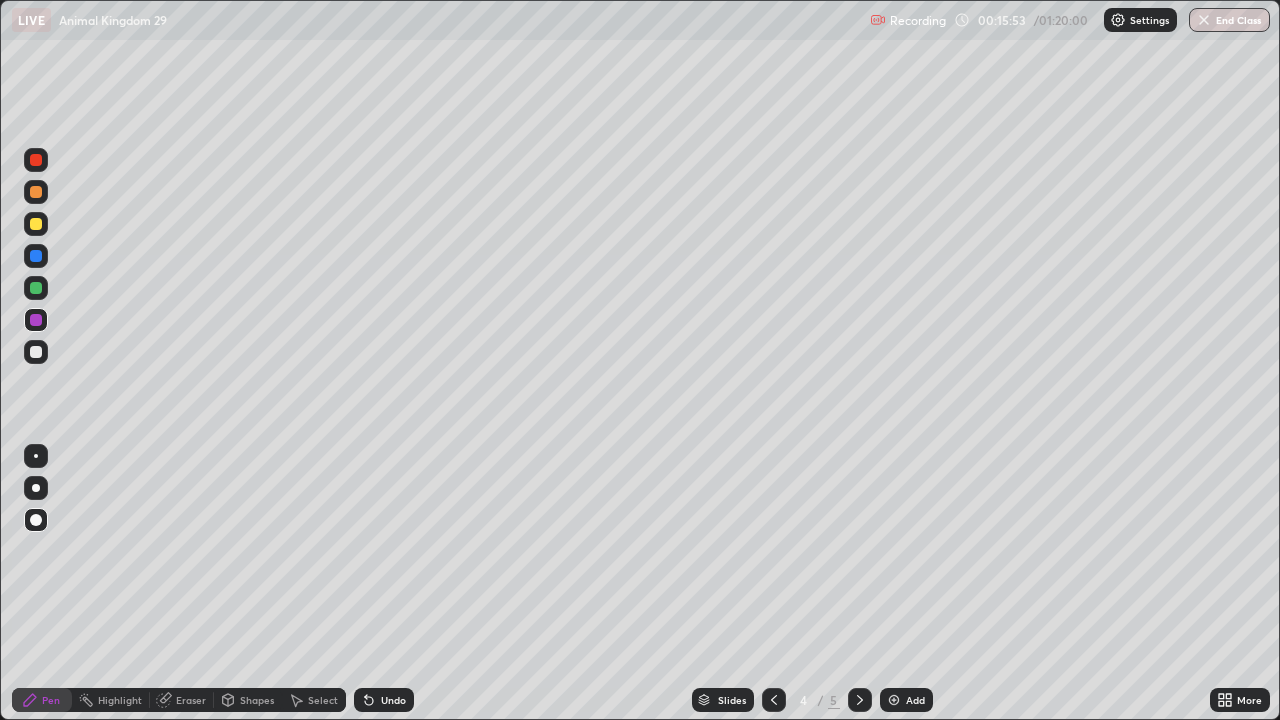click on "Undo" at bounding box center (393, 700) 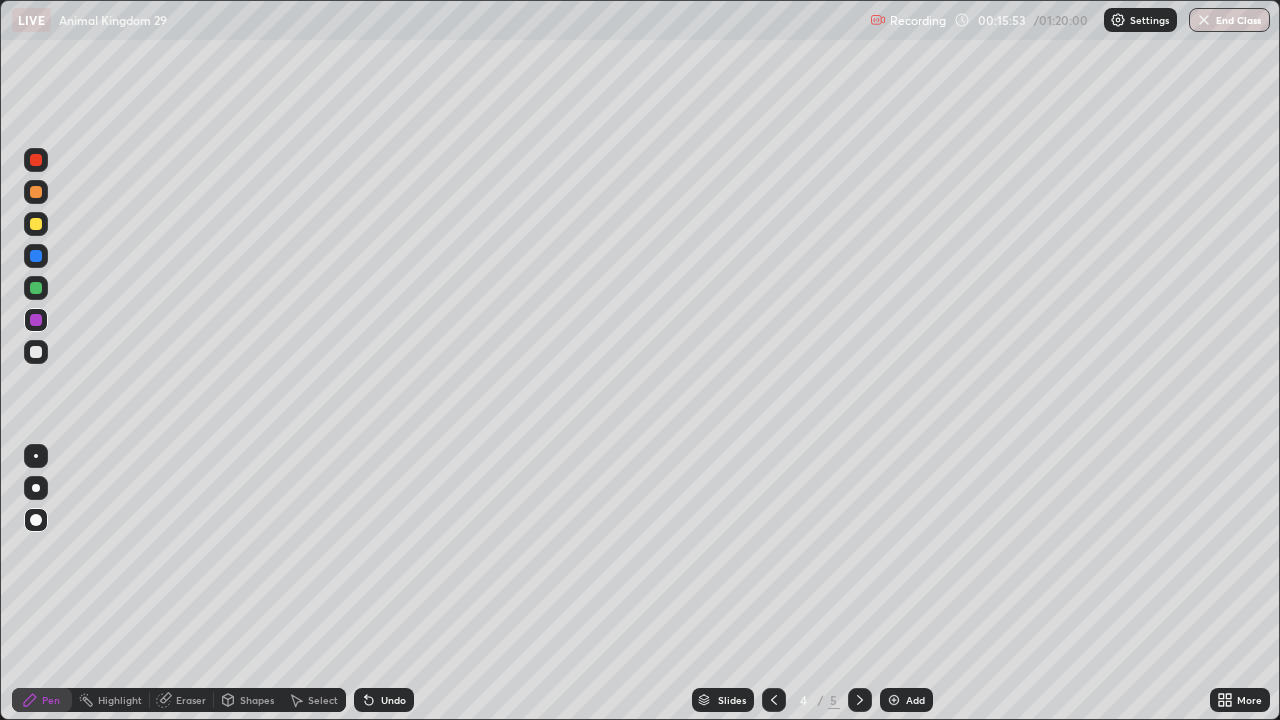 click on "Undo" at bounding box center (393, 700) 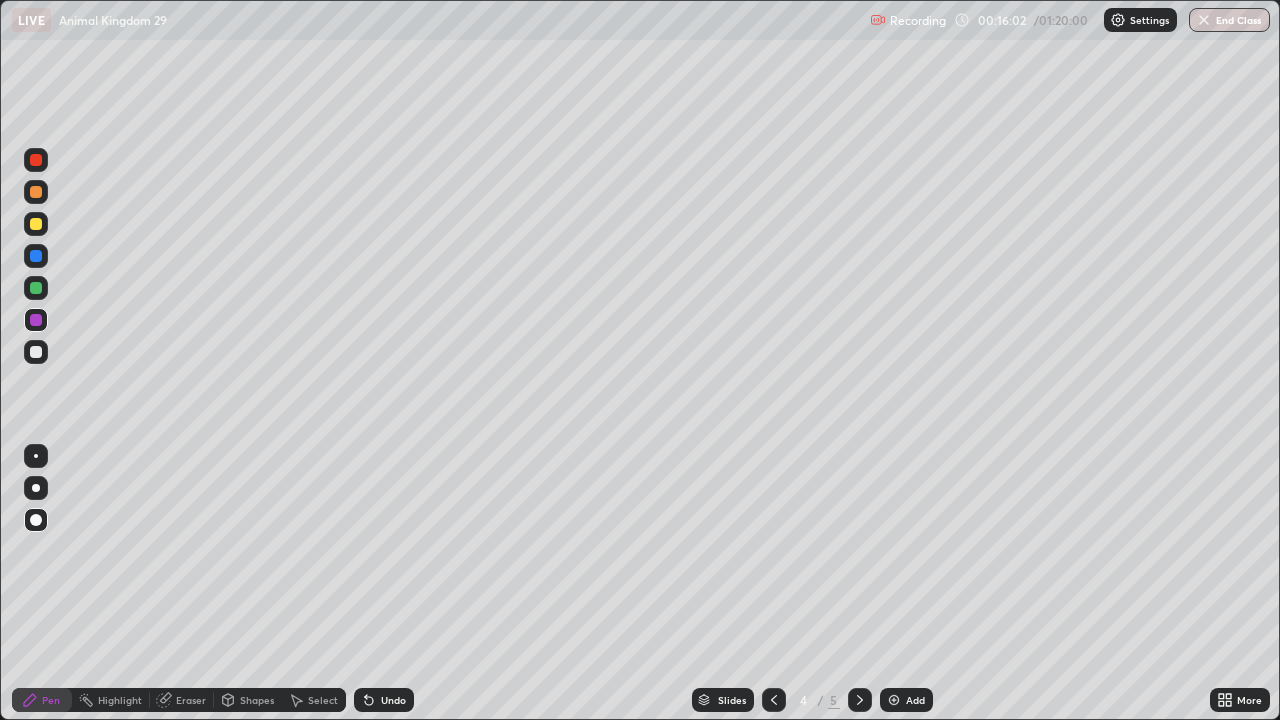 click on "Undo" at bounding box center [393, 700] 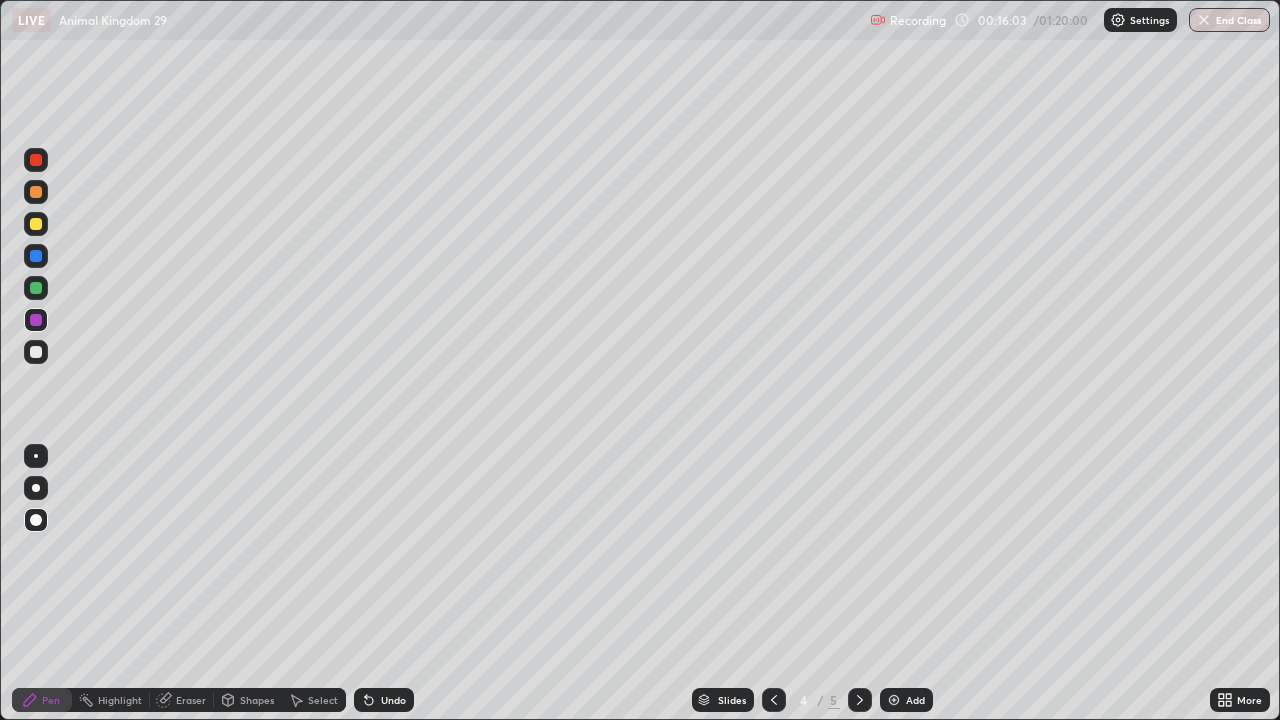 click on "Undo" at bounding box center (393, 700) 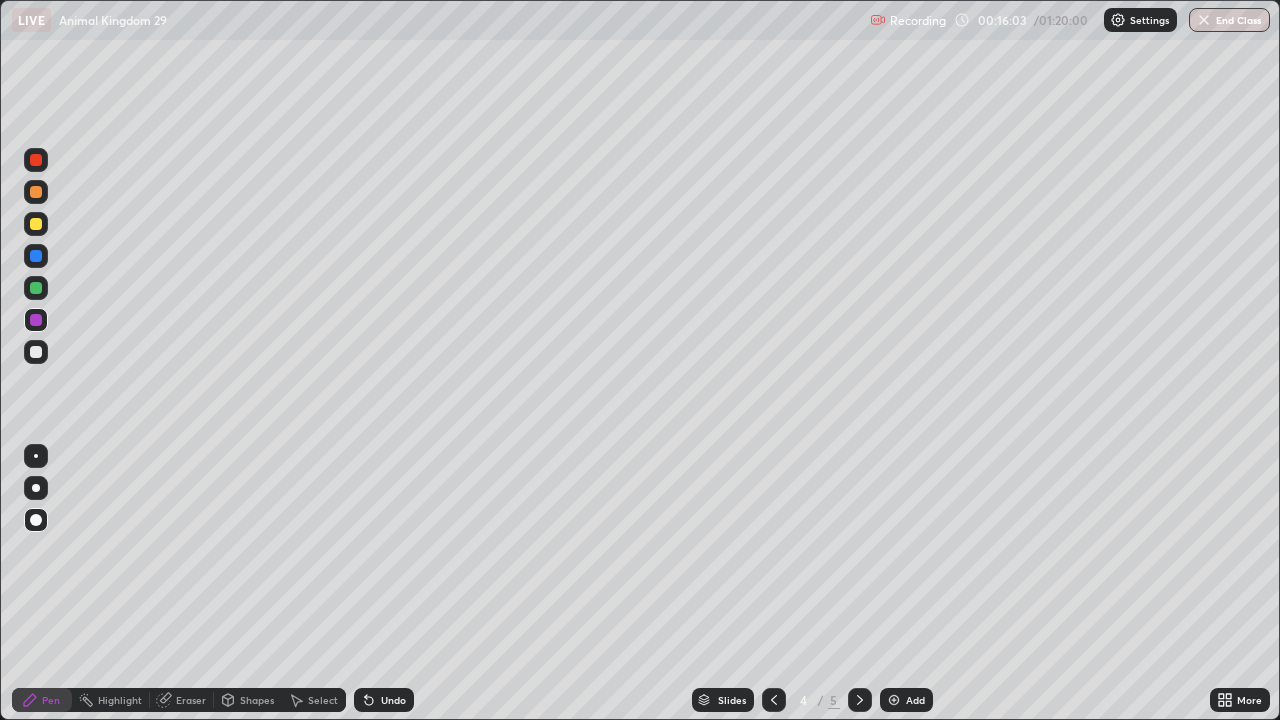 click on "Undo" at bounding box center (393, 700) 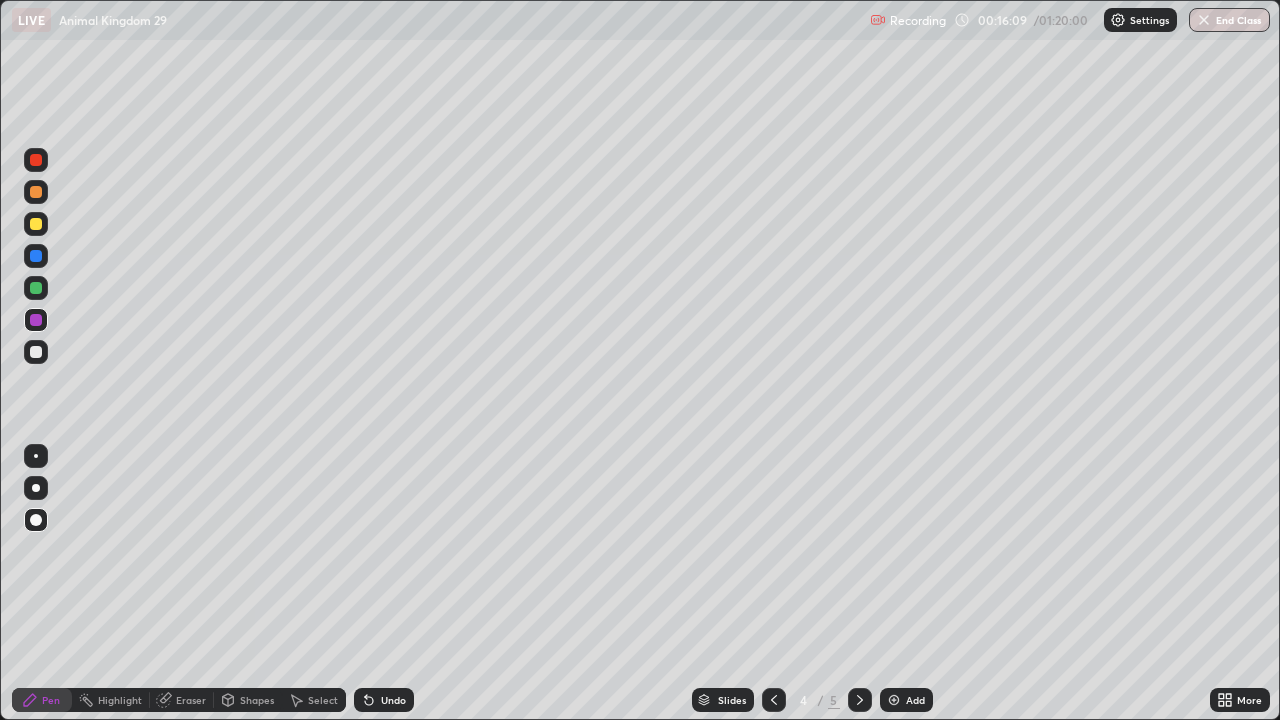 click on "Undo" at bounding box center [384, 700] 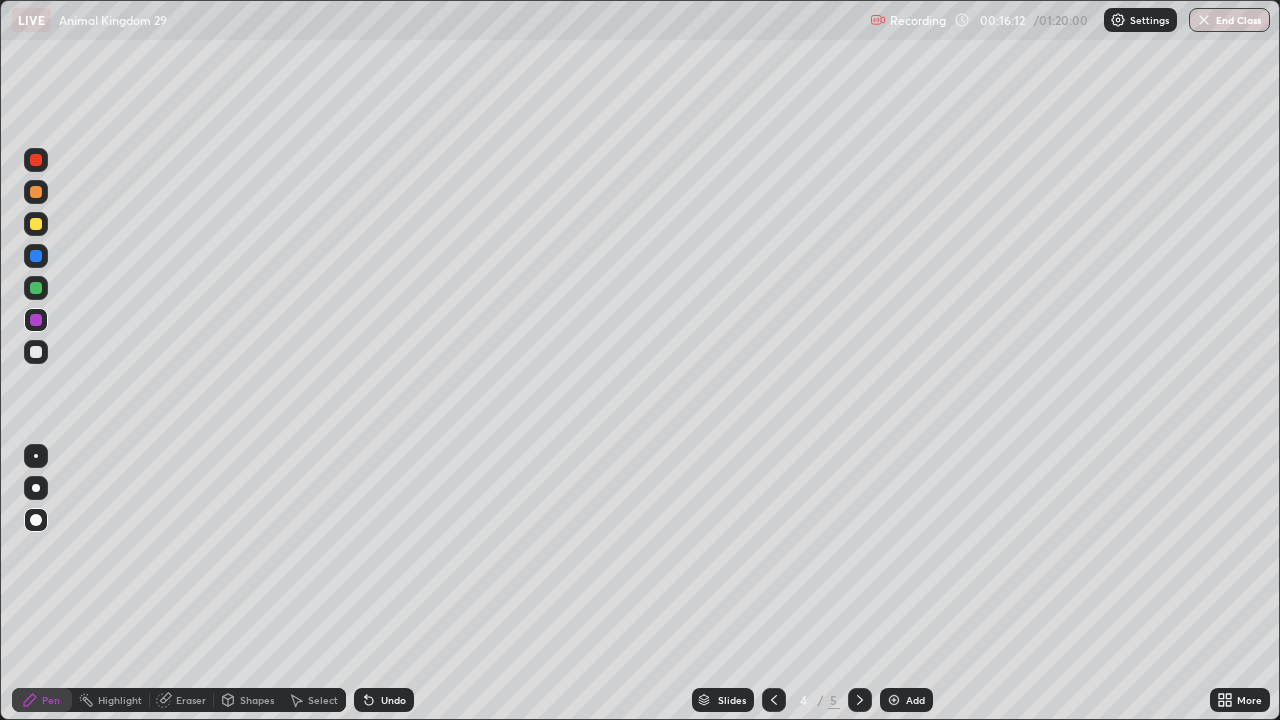 click on "Undo" at bounding box center [393, 700] 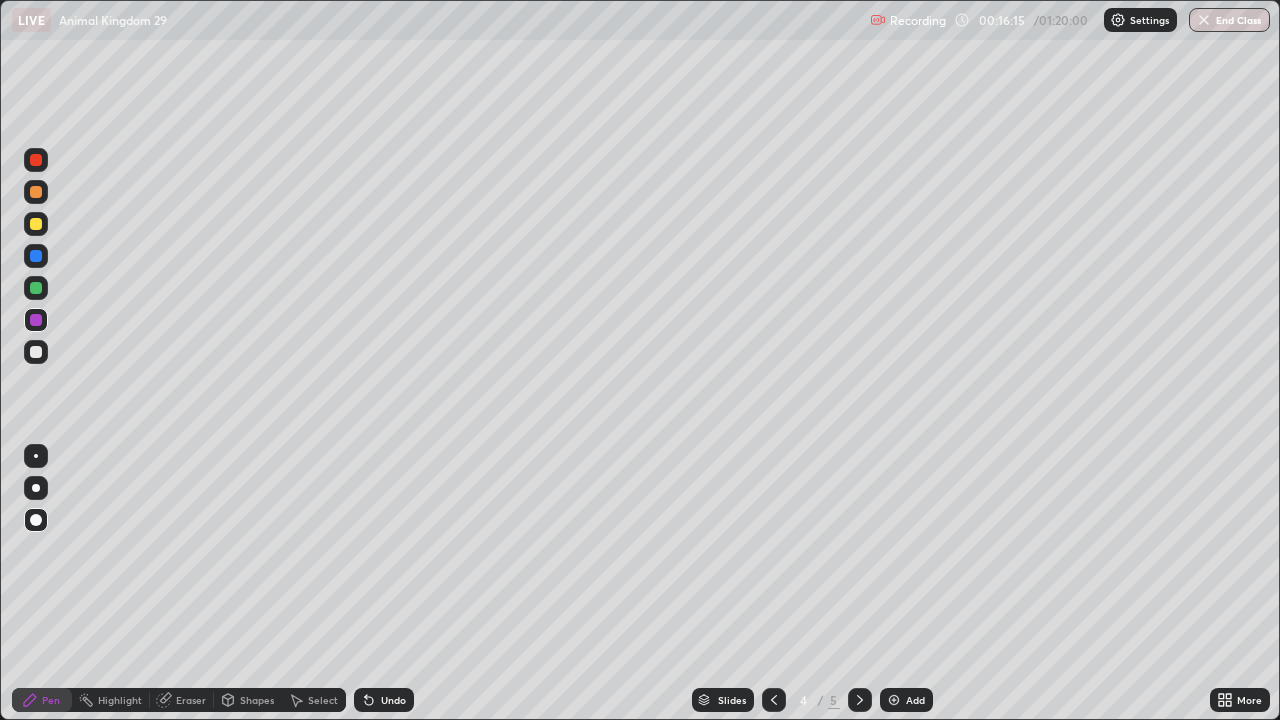 click 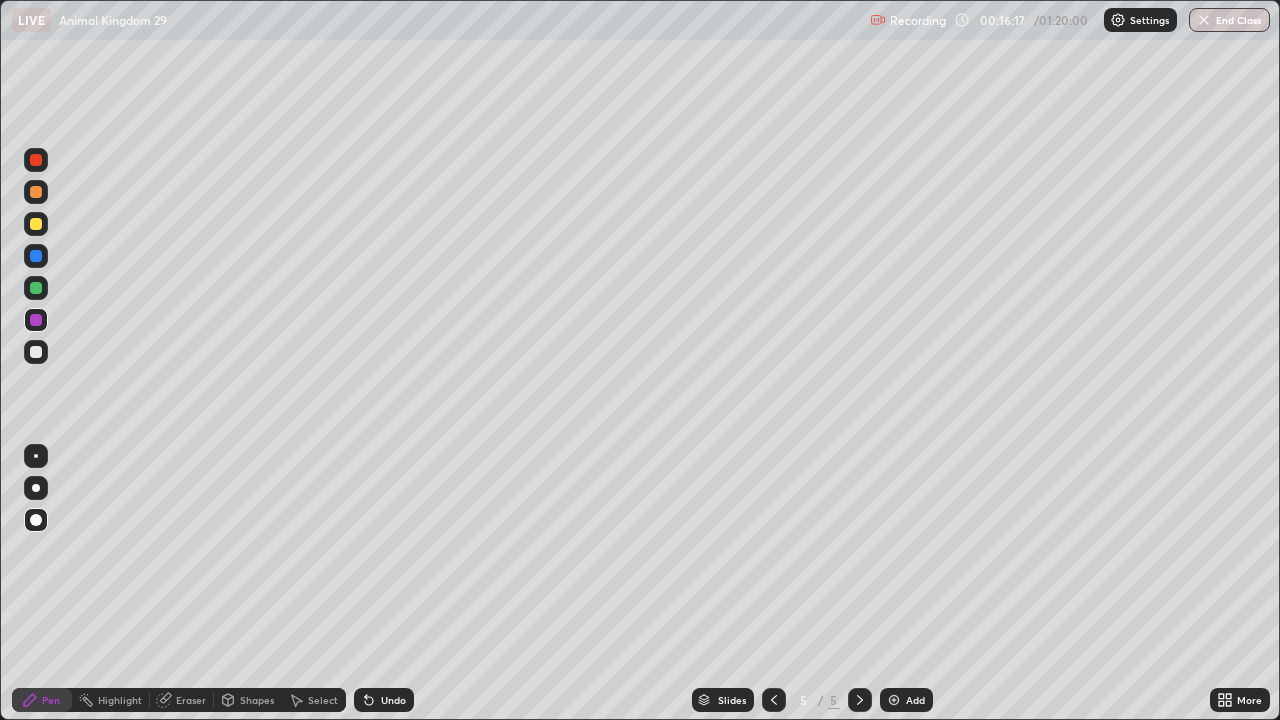 click at bounding box center [36, 320] 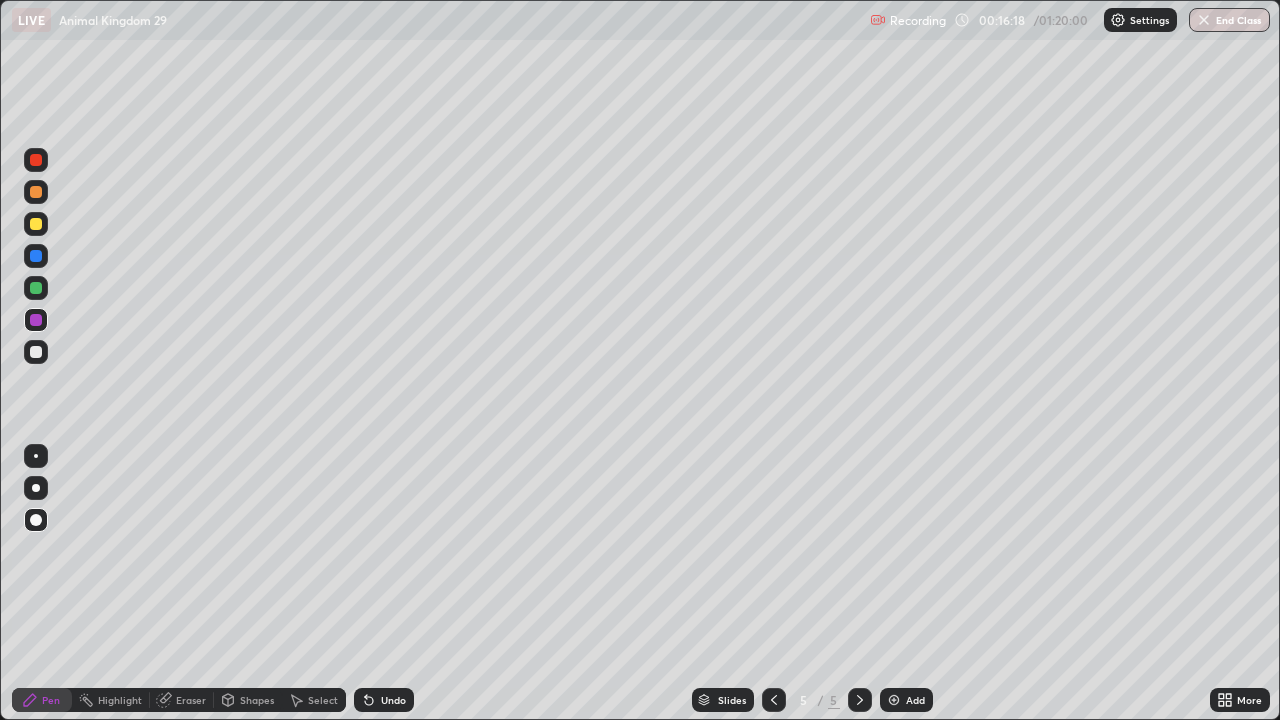 click at bounding box center (36, 520) 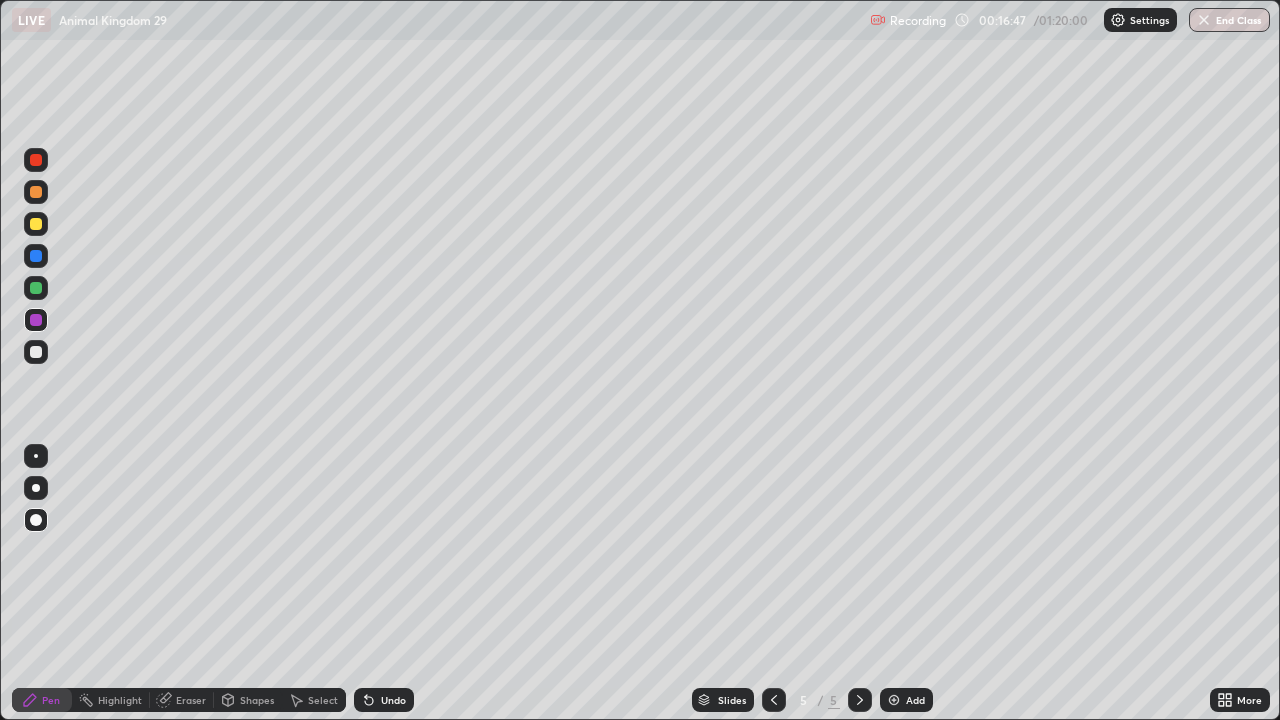 click on "Undo" at bounding box center [393, 700] 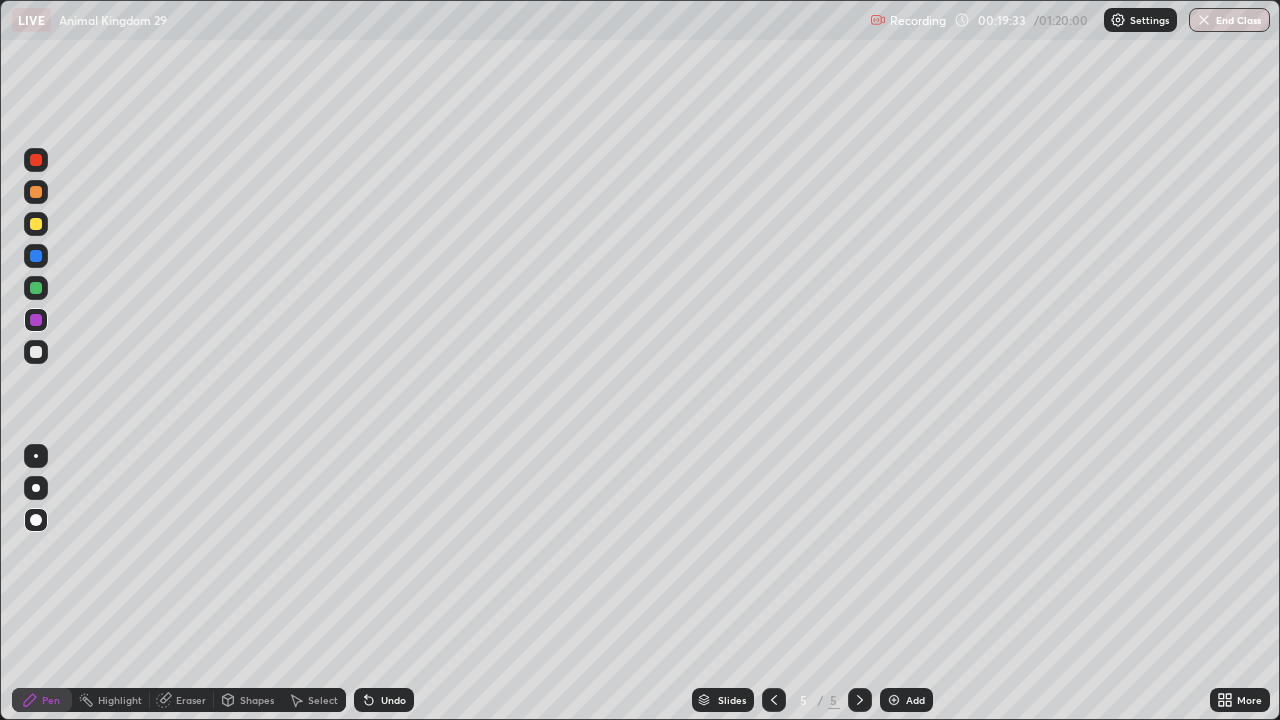 click on "Add" at bounding box center [915, 700] 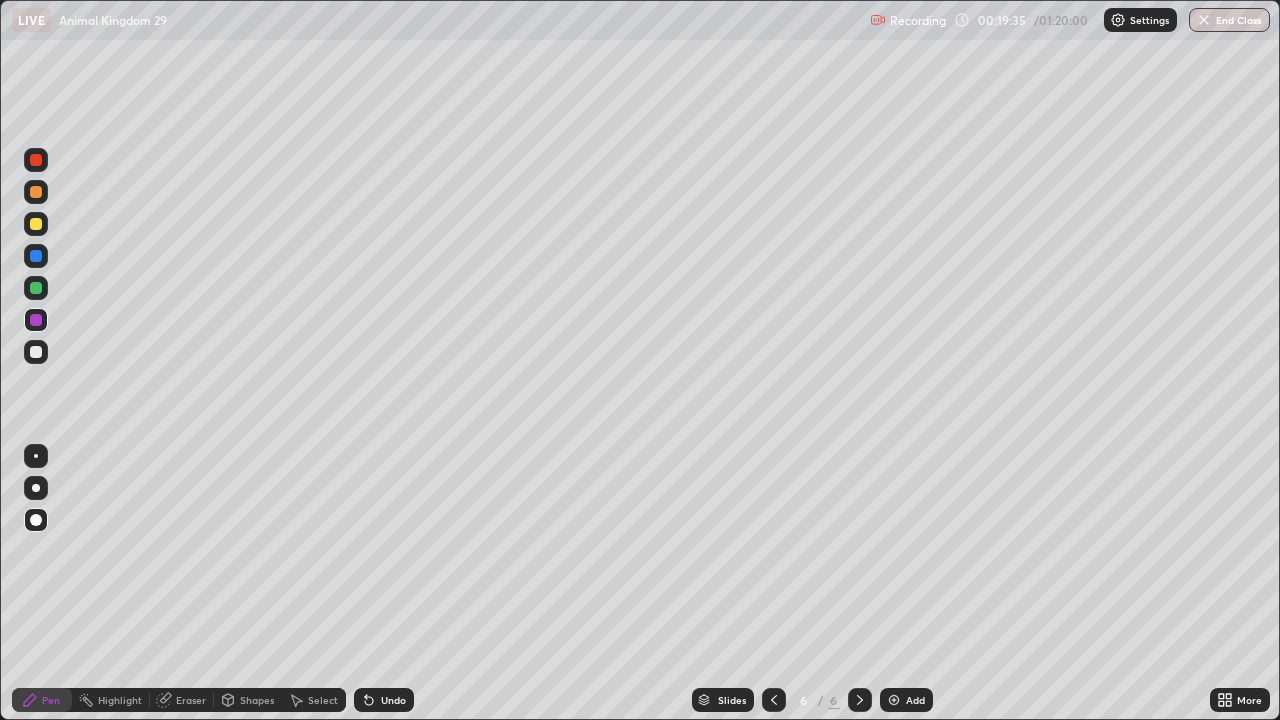 click at bounding box center [36, 224] 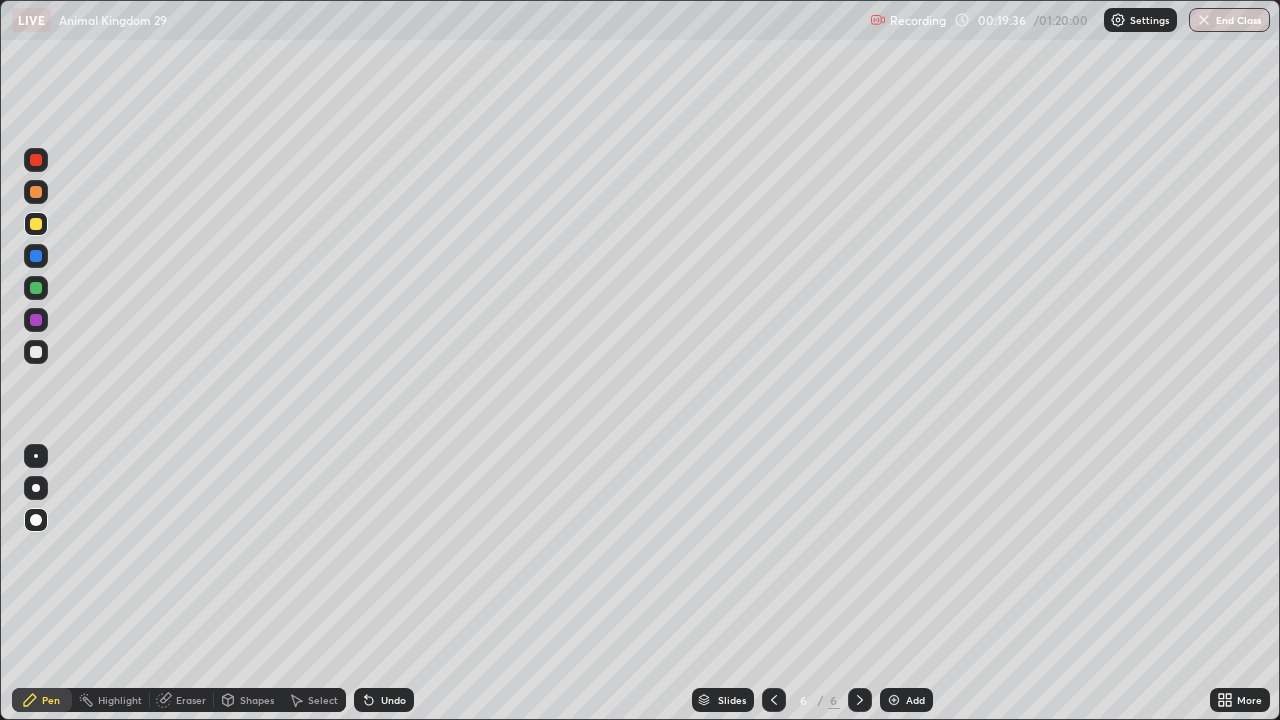 click on "Pen" at bounding box center [42, 700] 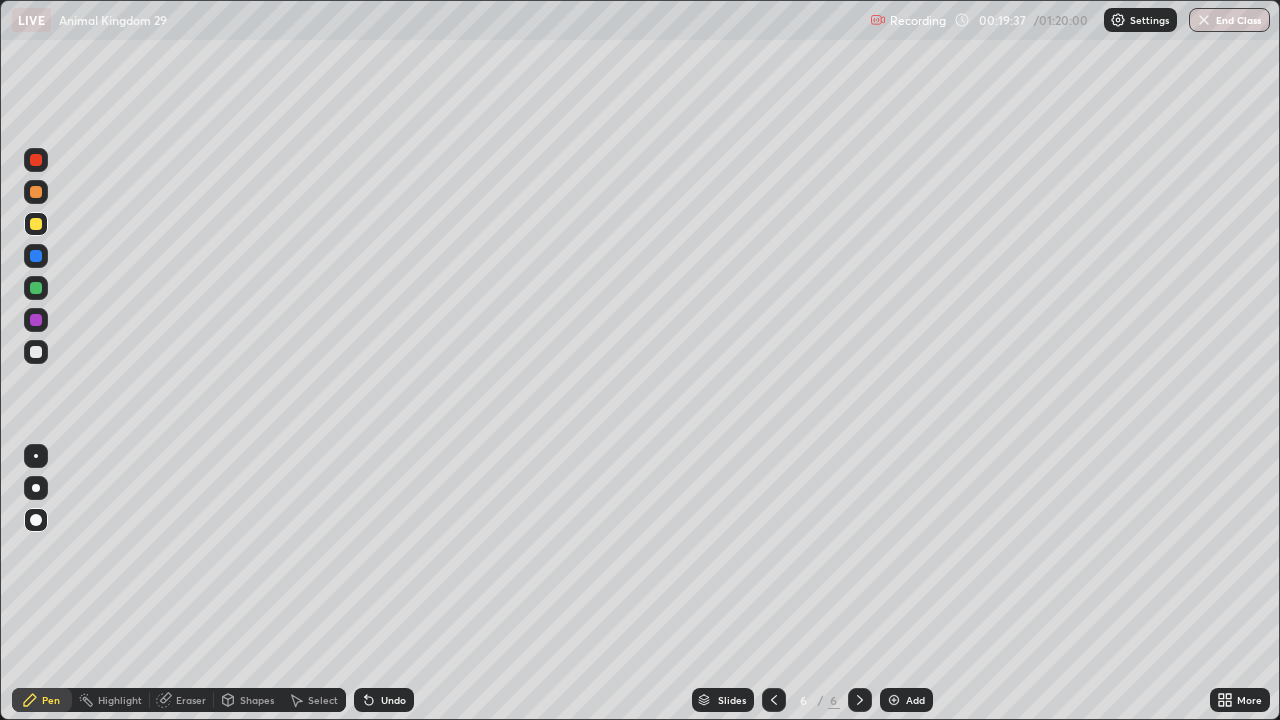 click at bounding box center [36, 456] 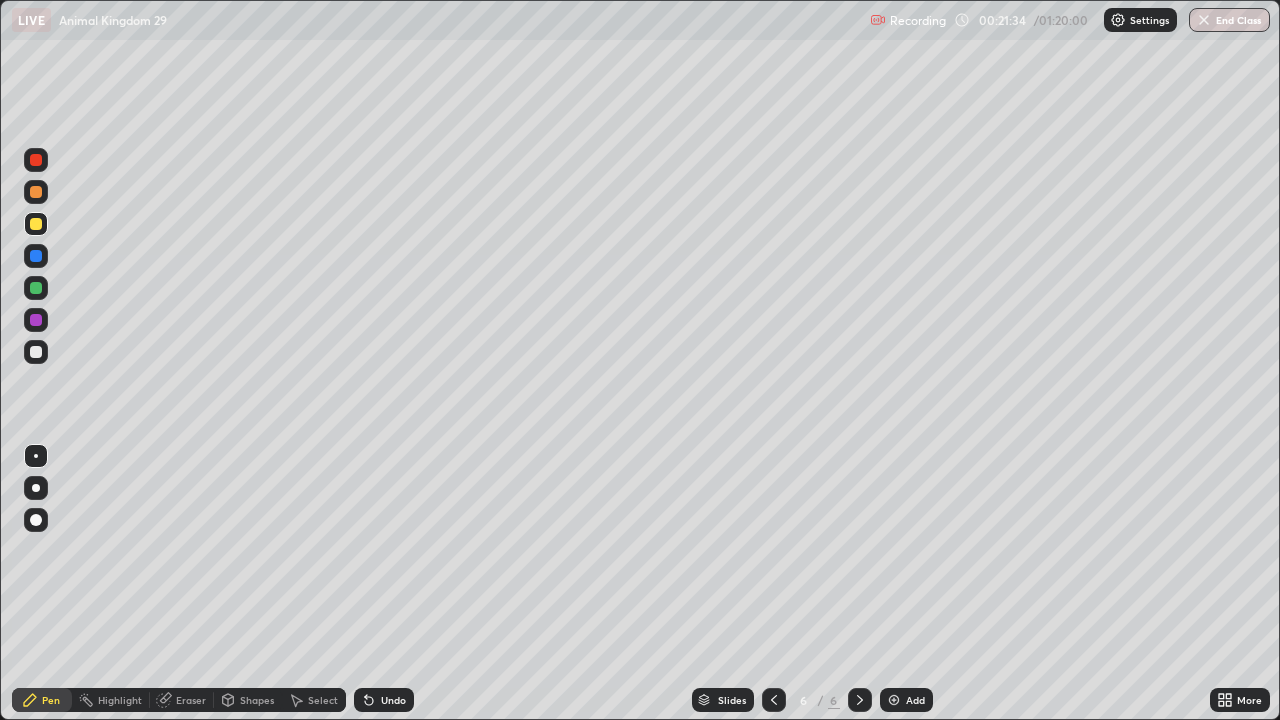 click on "Undo" at bounding box center [393, 700] 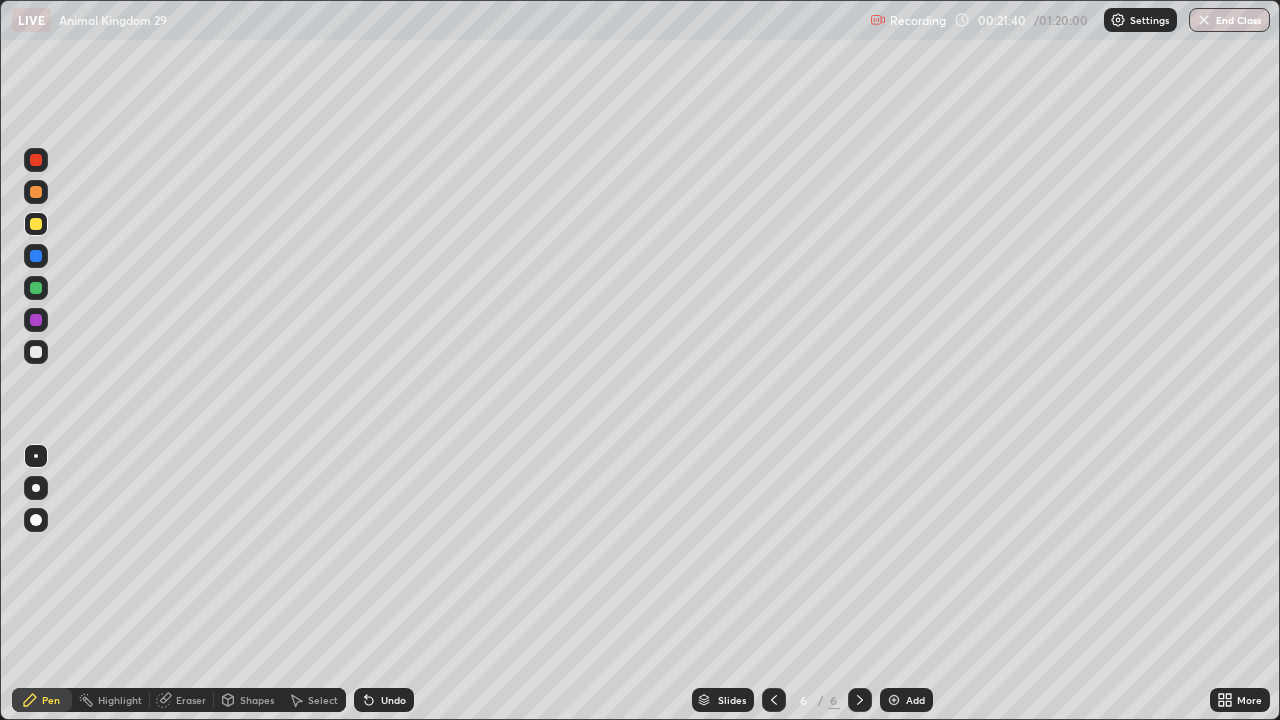 click on "Add" at bounding box center [906, 700] 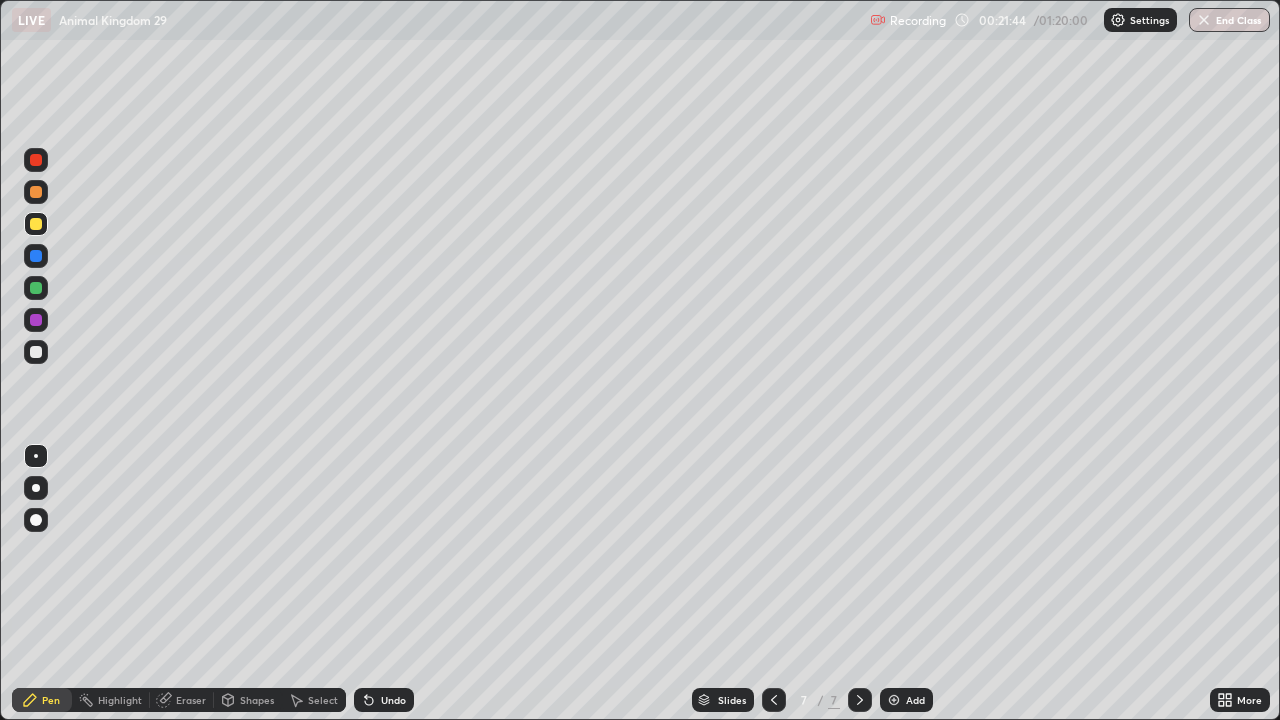 click at bounding box center [36, 352] 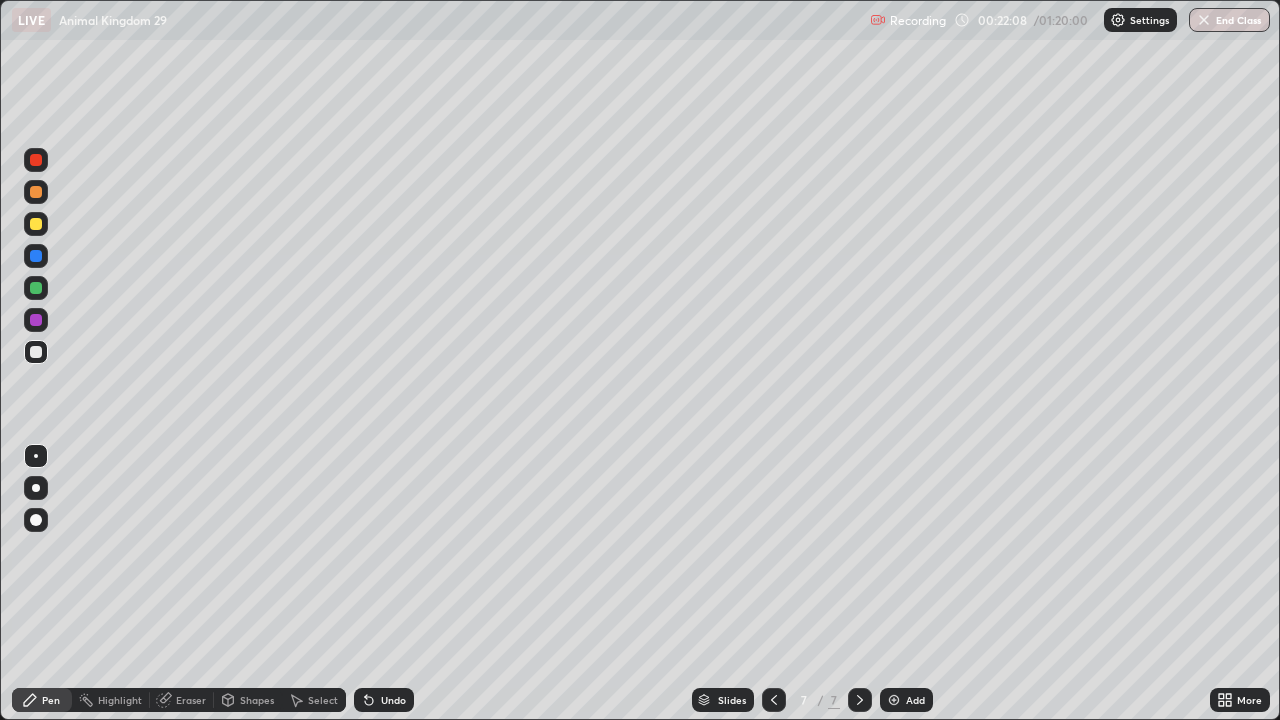 click on "Select" at bounding box center (323, 700) 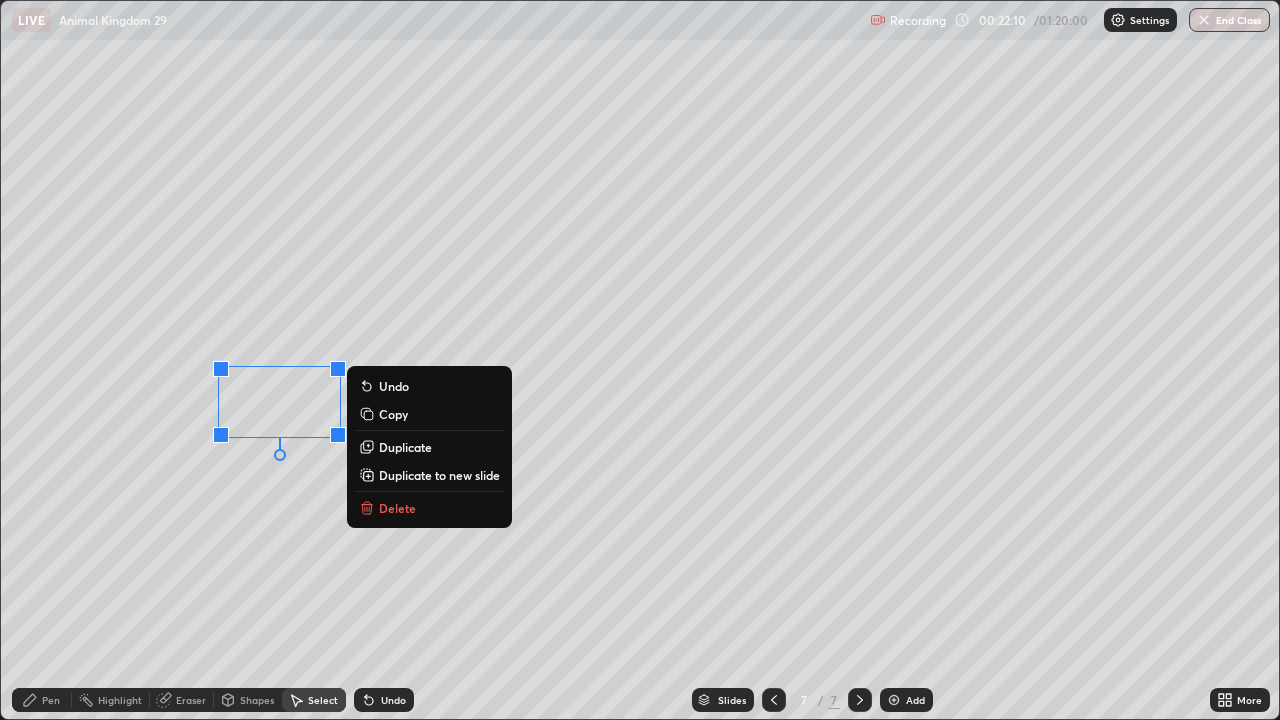 click on "Copy" at bounding box center (393, 414) 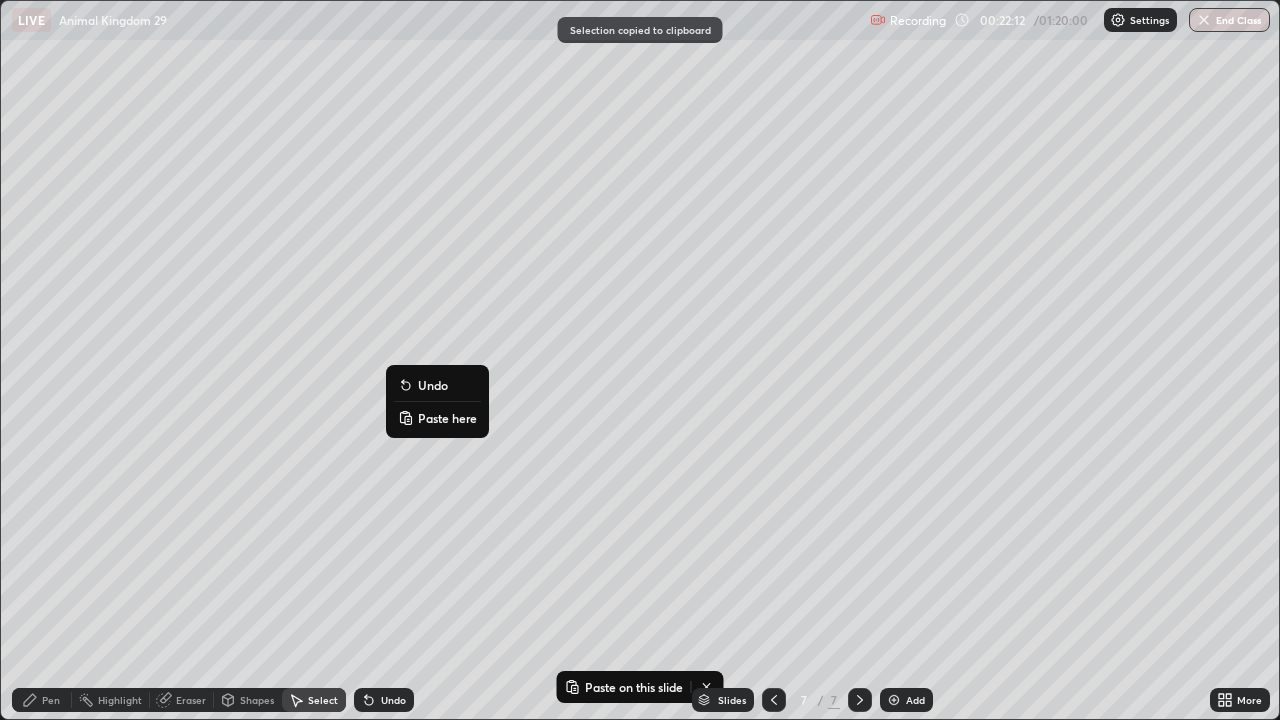 click on "Paste here" at bounding box center [447, 418] 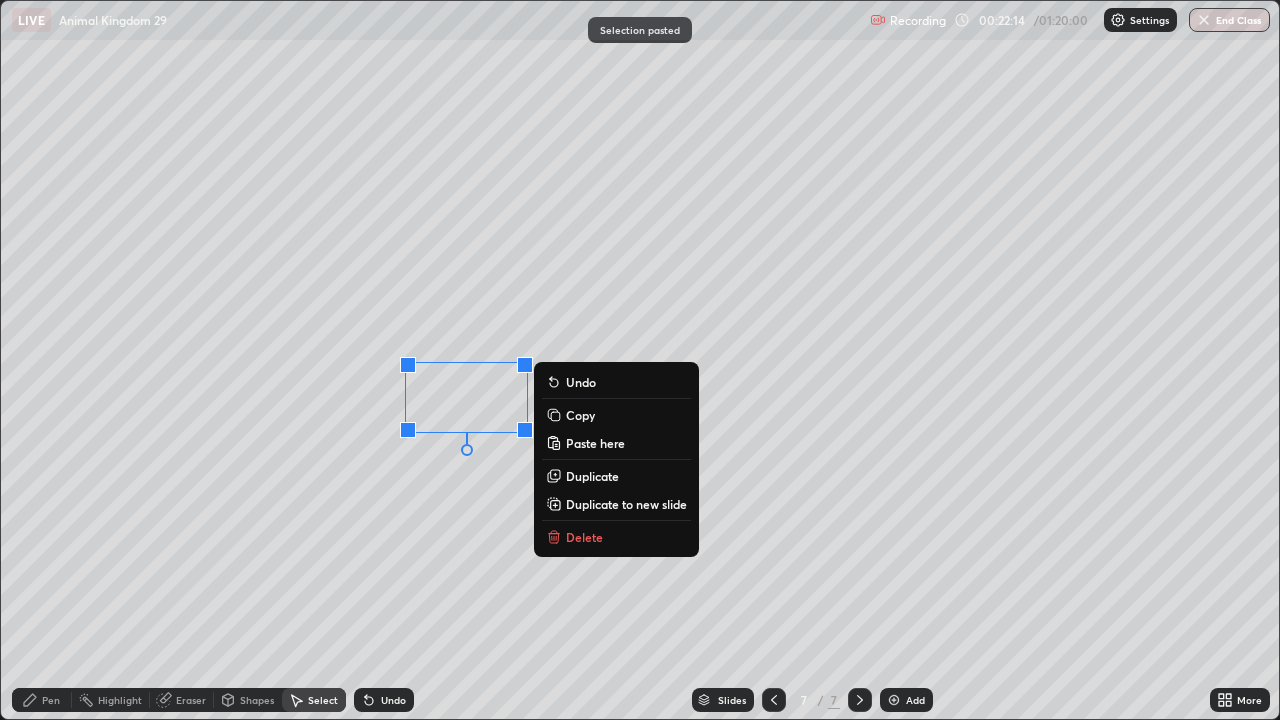 click on "0 ° Undo Copy Paste here Duplicate Duplicate to new slide Delete" at bounding box center [640, 360] 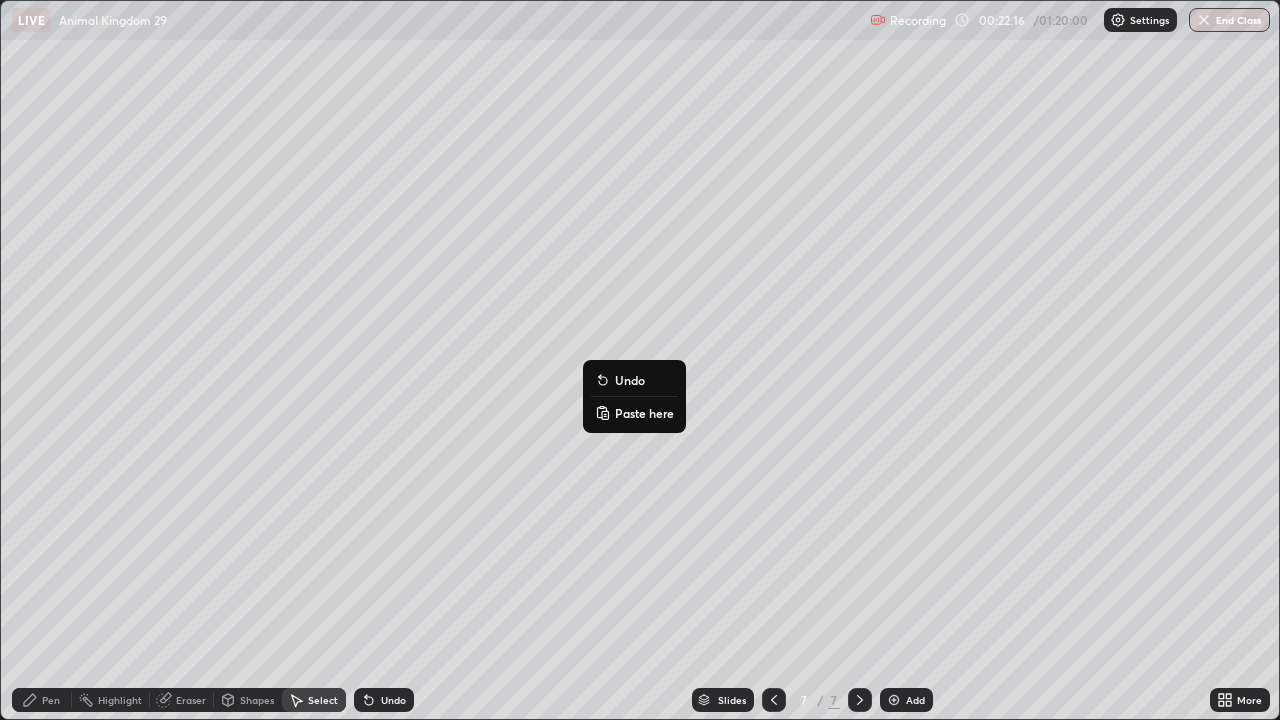 click on "Paste here" at bounding box center (644, 413) 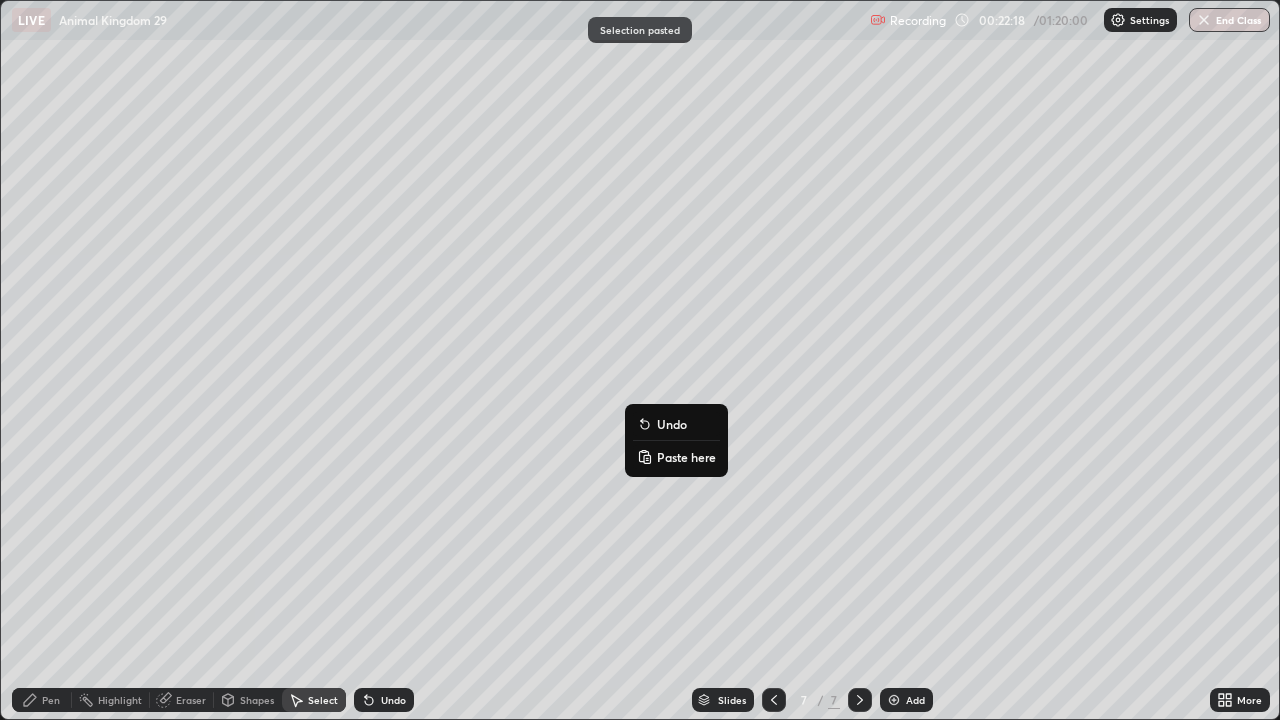 click on "0 ° Undo Copy Paste here Duplicate Duplicate to new slide Delete" at bounding box center (640, 360) 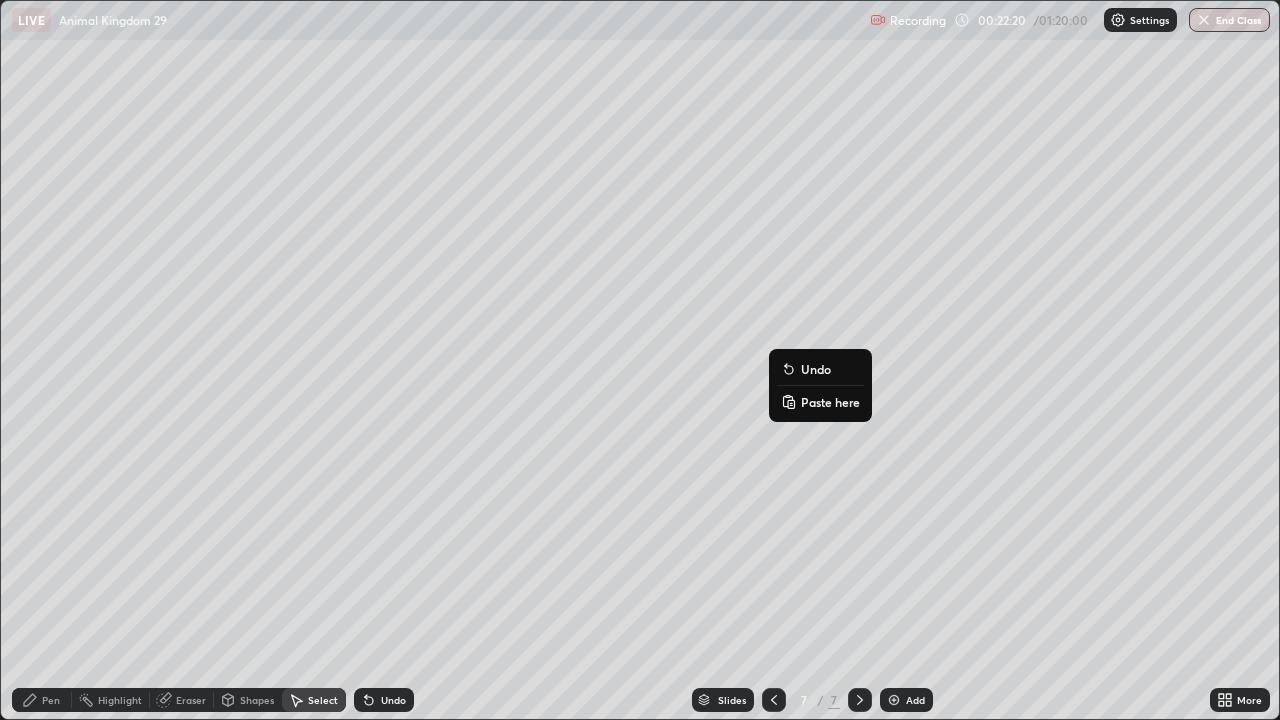 click on "Paste here" at bounding box center (830, 402) 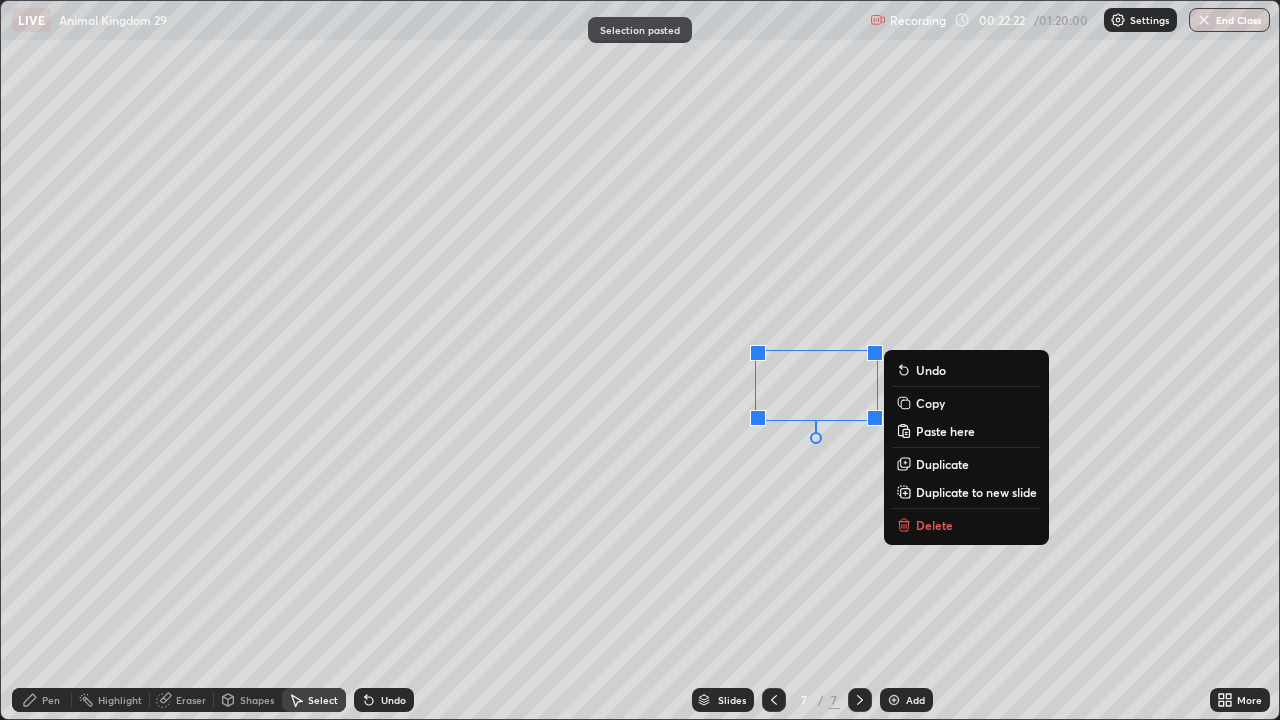 click on "0 ° Undo Copy Paste here Duplicate Duplicate to new slide Delete" at bounding box center (640, 360) 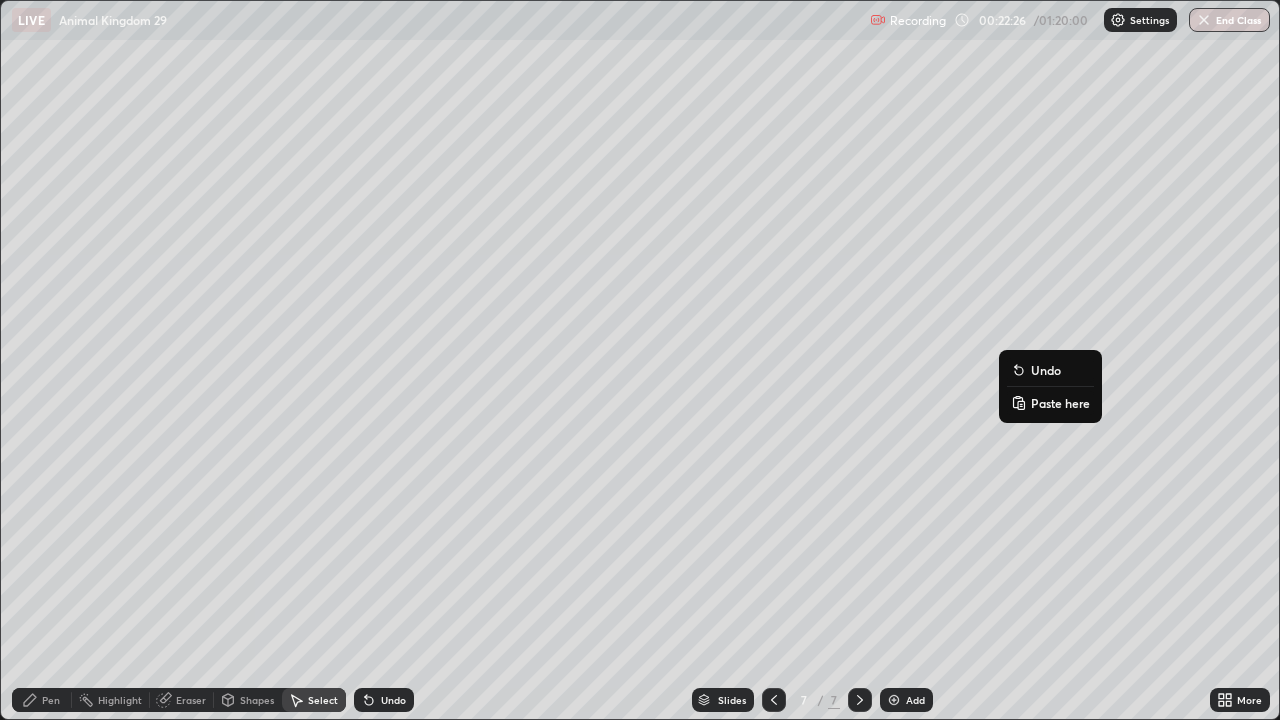 click on "Paste here" at bounding box center (1060, 403) 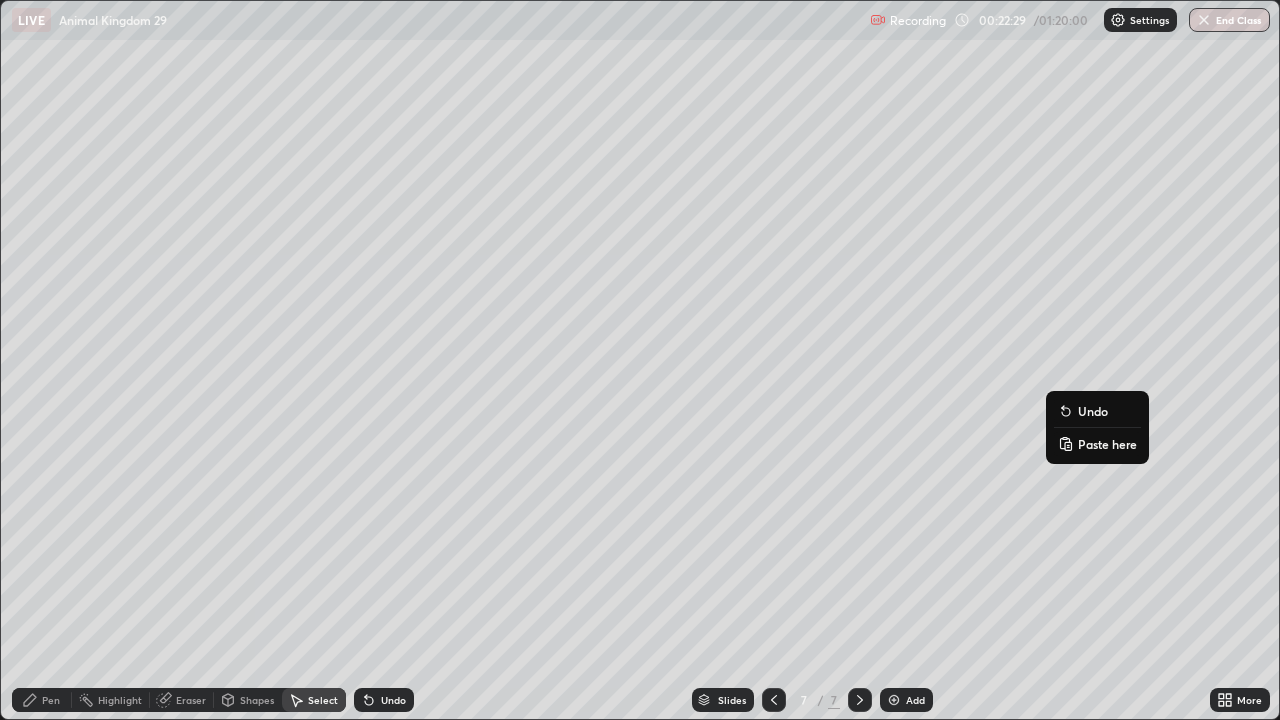 click on "0 ° Undo Copy Paste here Duplicate Duplicate to new slide Delete" at bounding box center (640, 360) 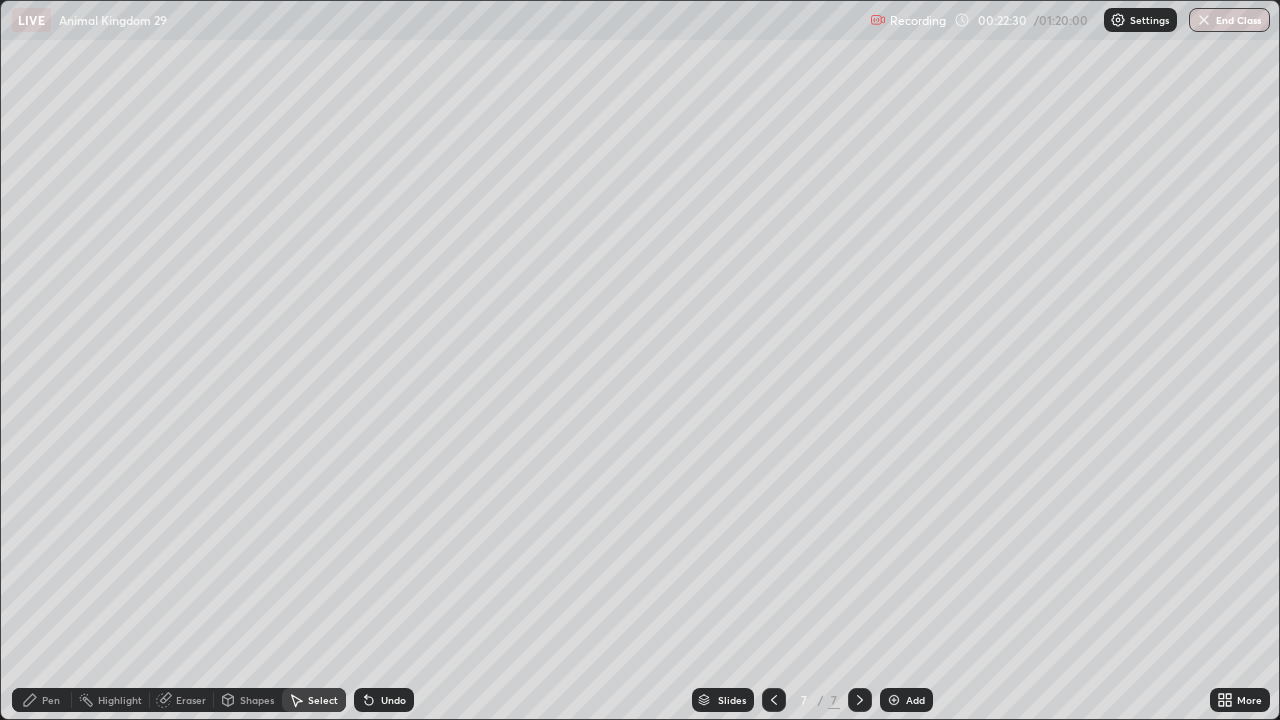 click on "Pen" at bounding box center [51, 700] 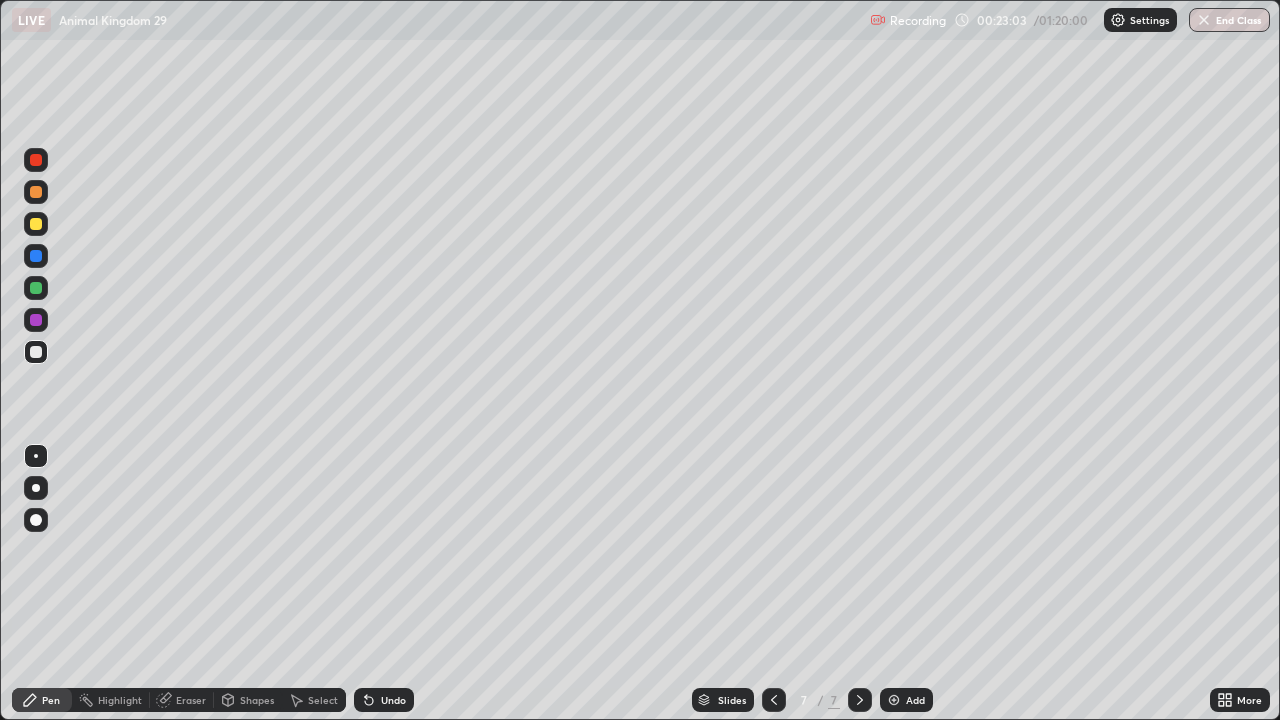 click at bounding box center [36, 288] 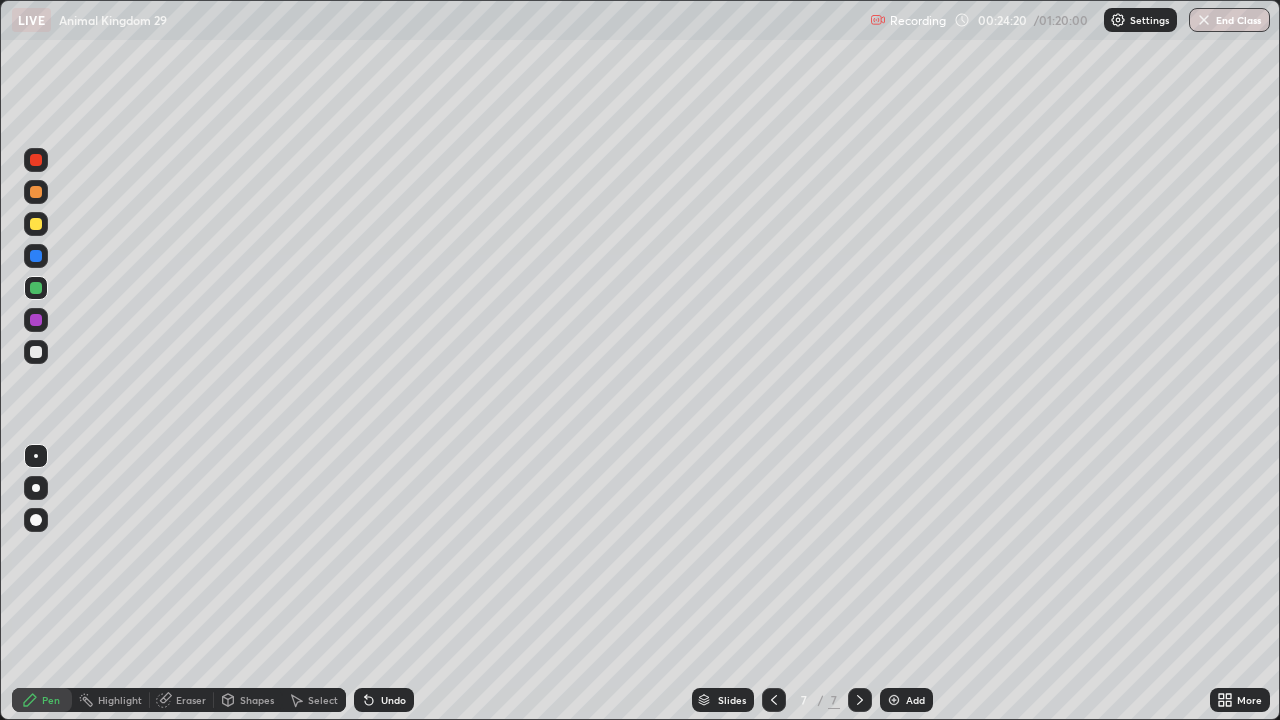 click at bounding box center (36, 224) 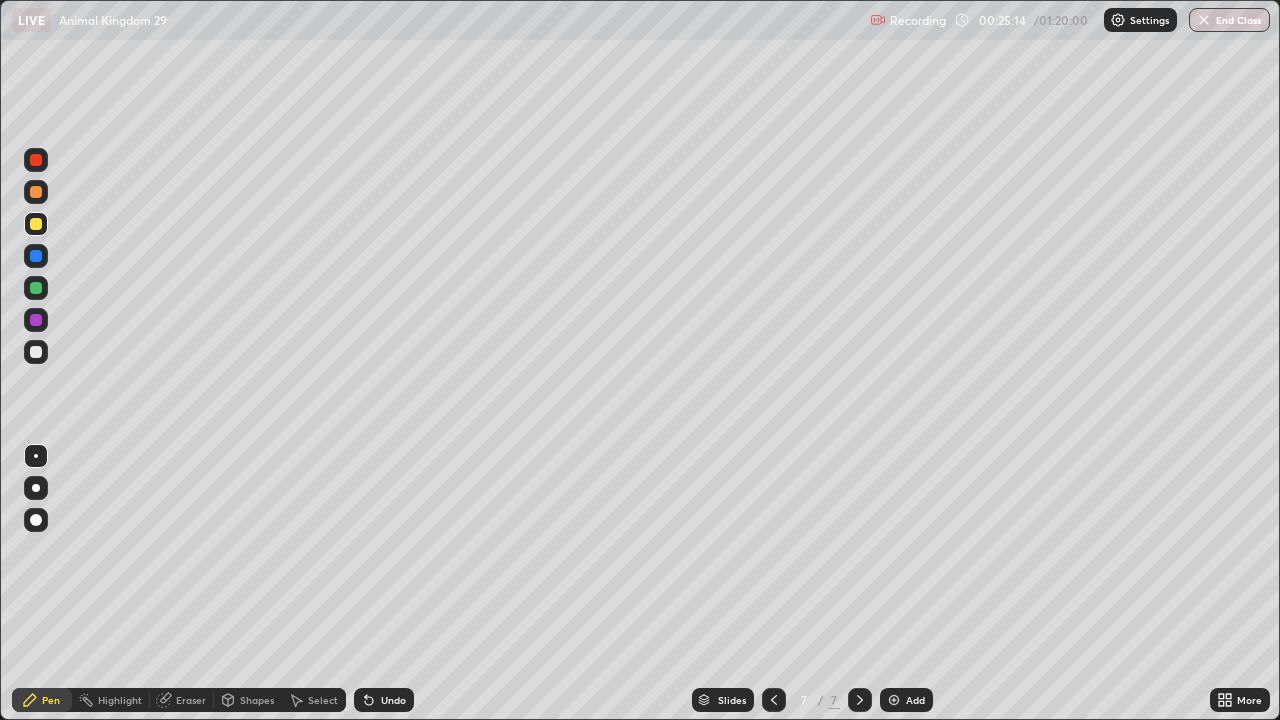 click at bounding box center [36, 224] 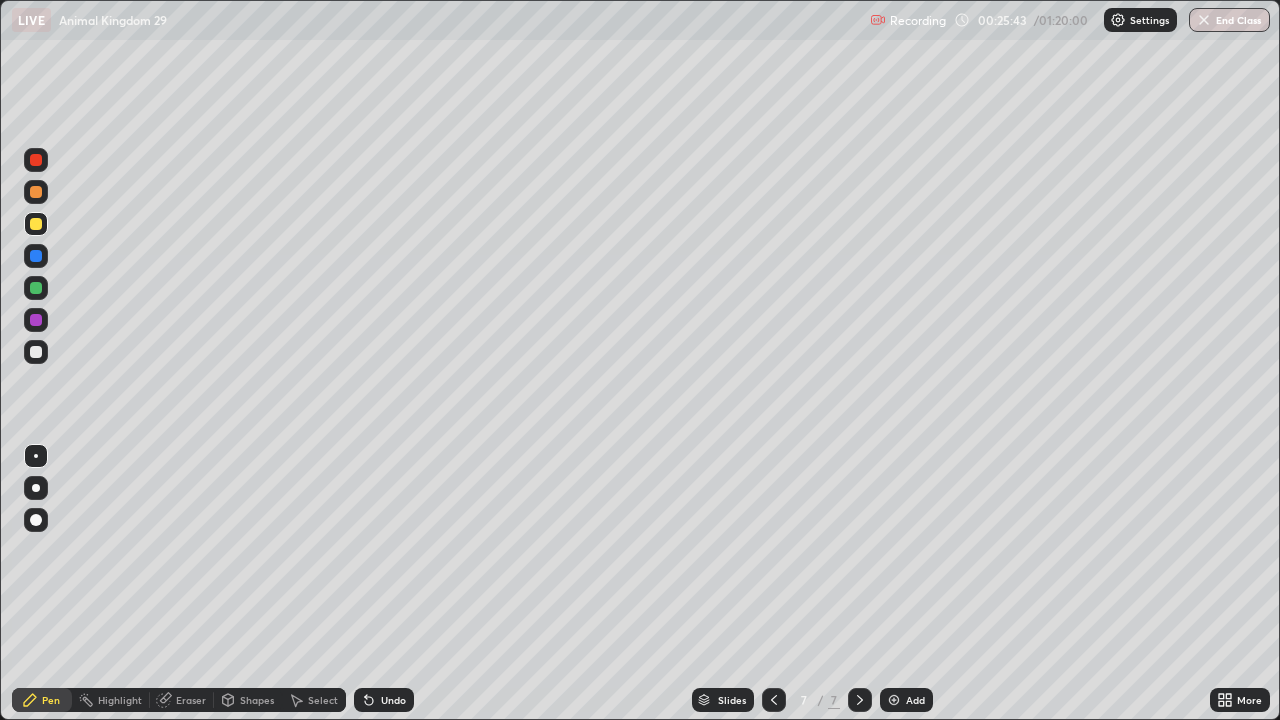 click at bounding box center [36, 320] 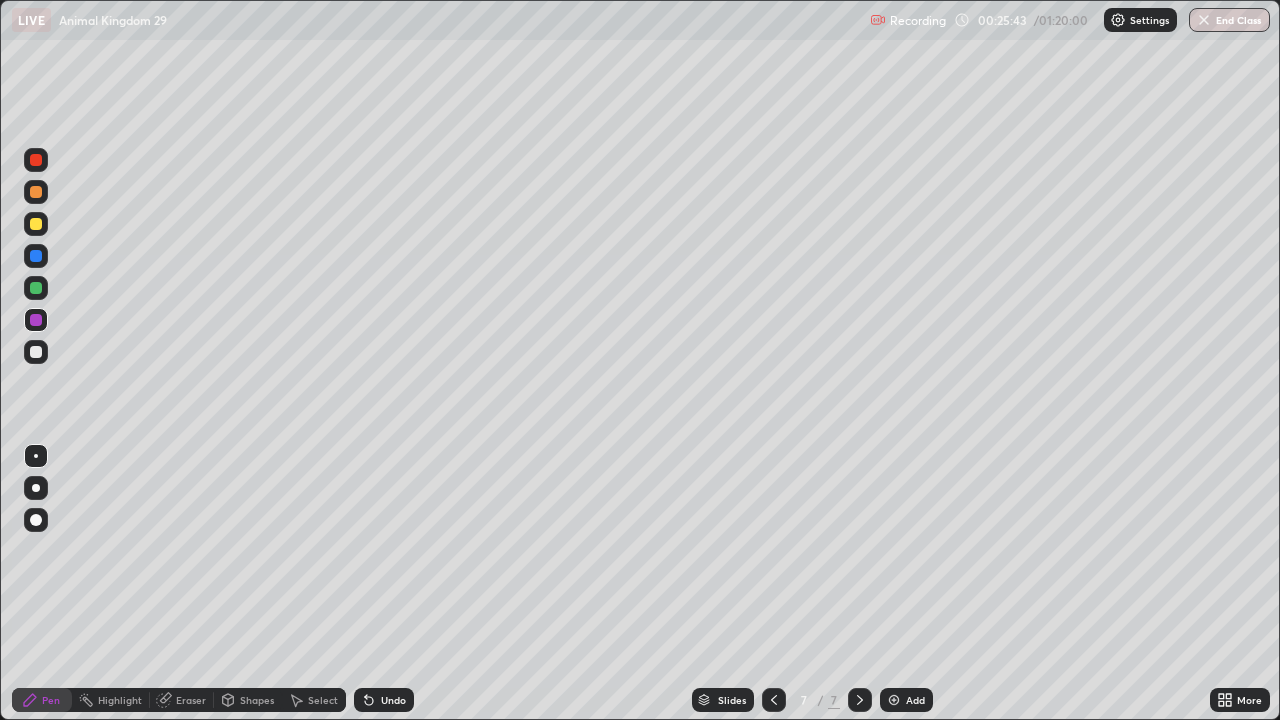click at bounding box center (36, 488) 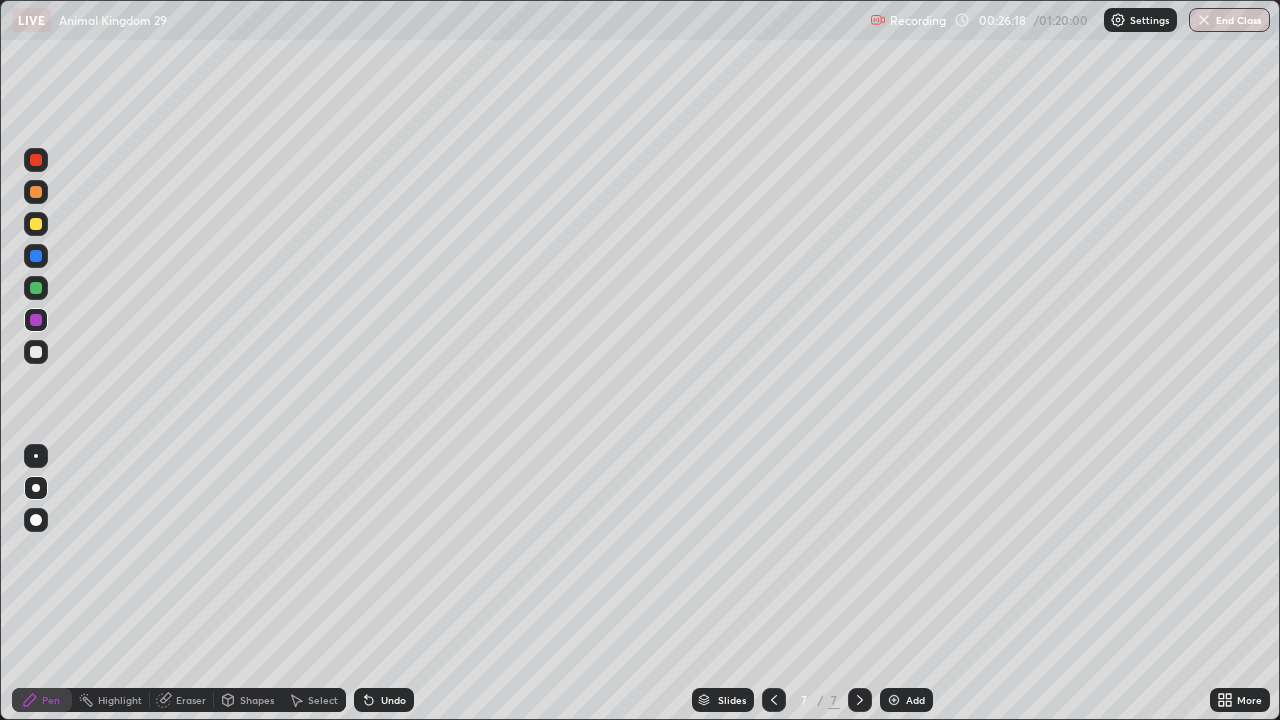 click 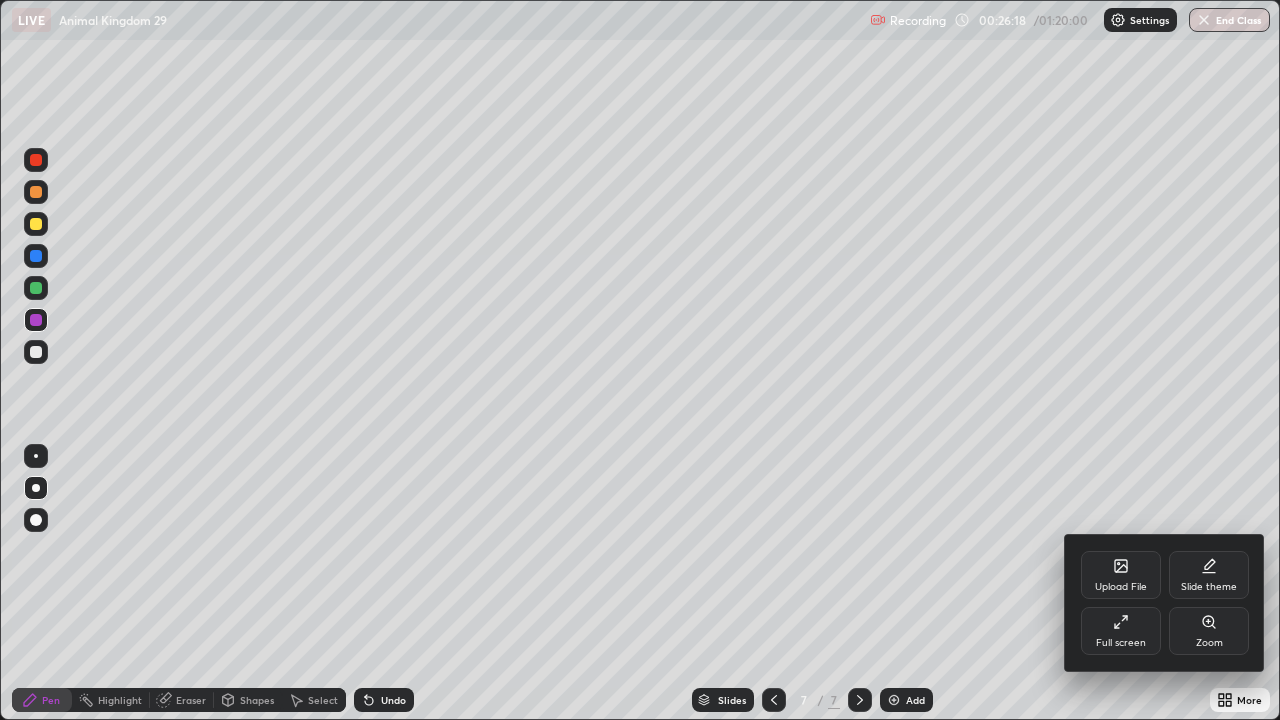 click on "Full screen" at bounding box center (1121, 631) 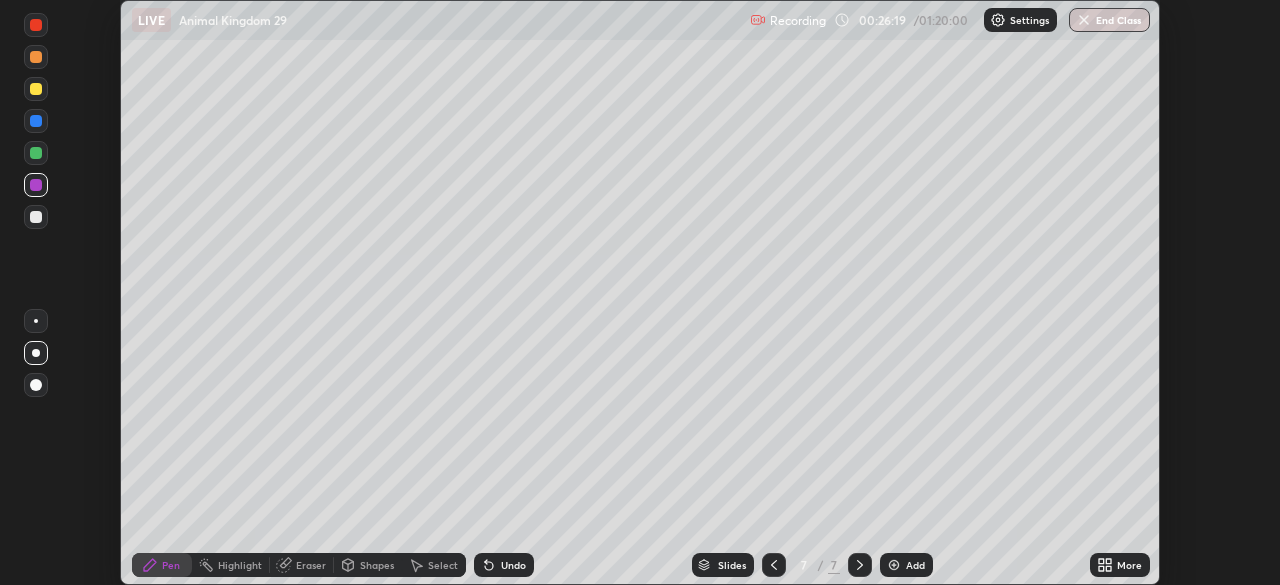 scroll, scrollTop: 585, scrollLeft: 1280, axis: both 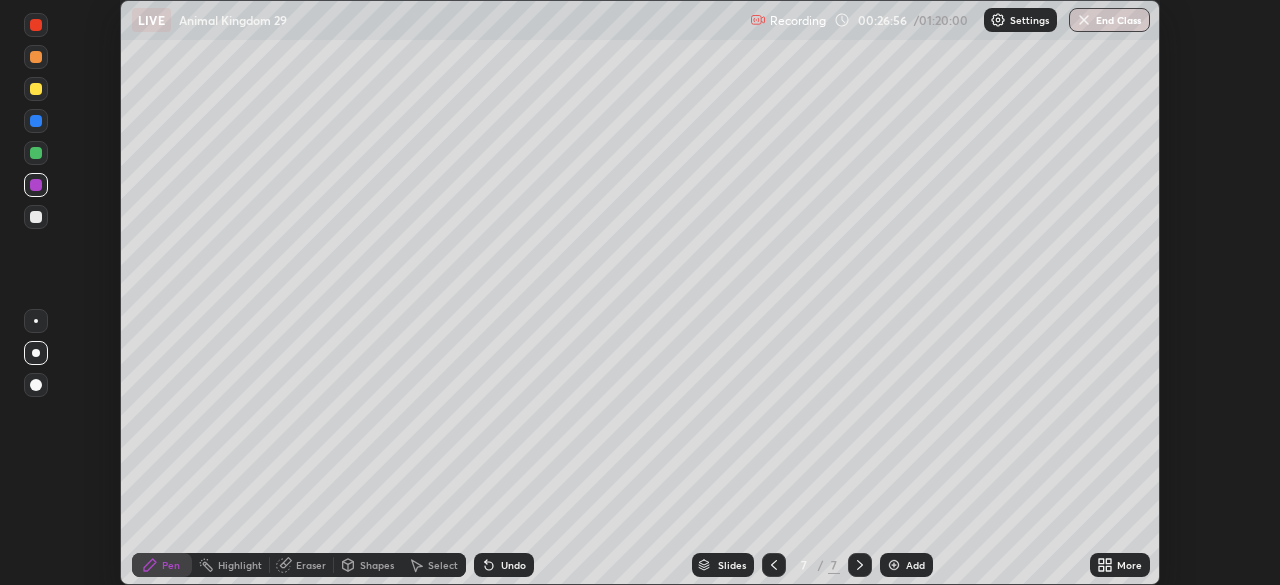 click 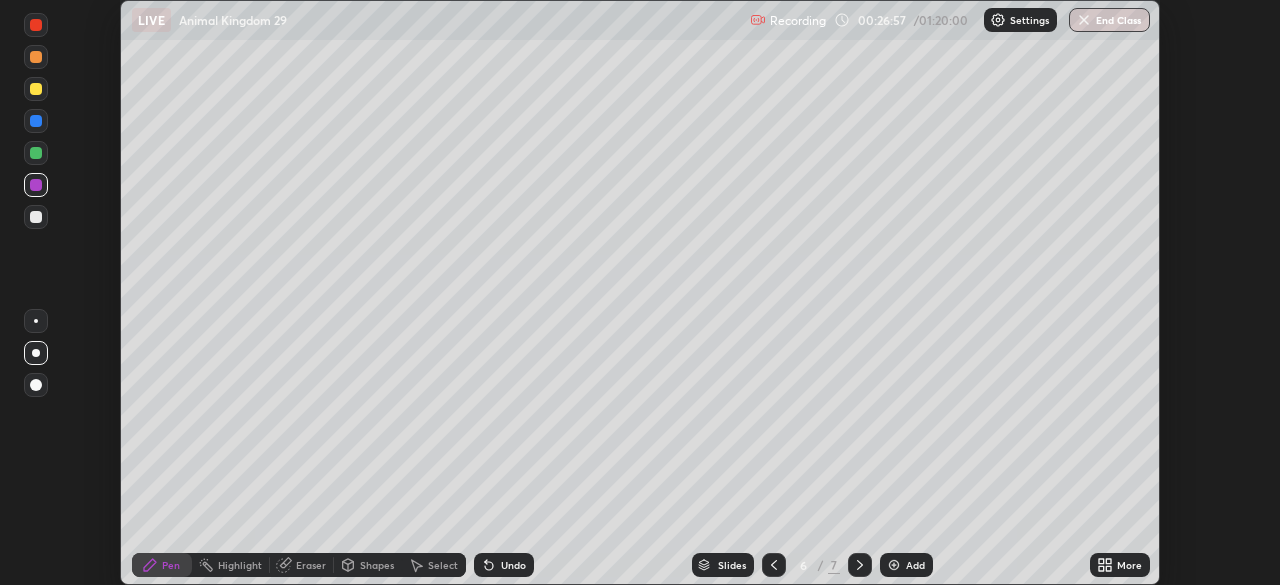 click 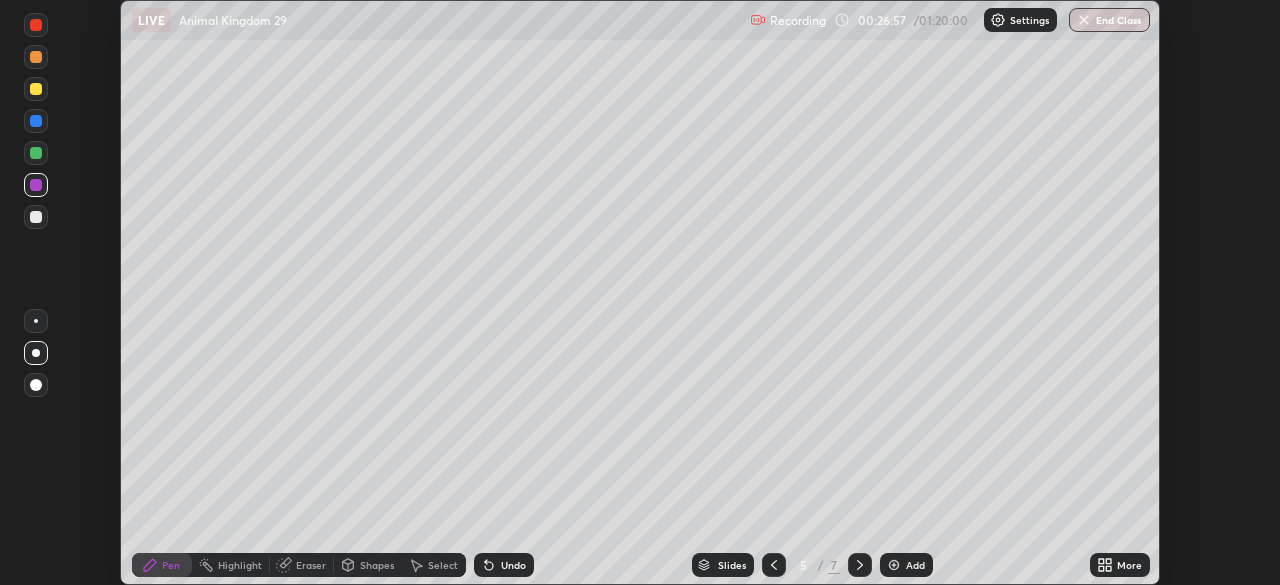 click 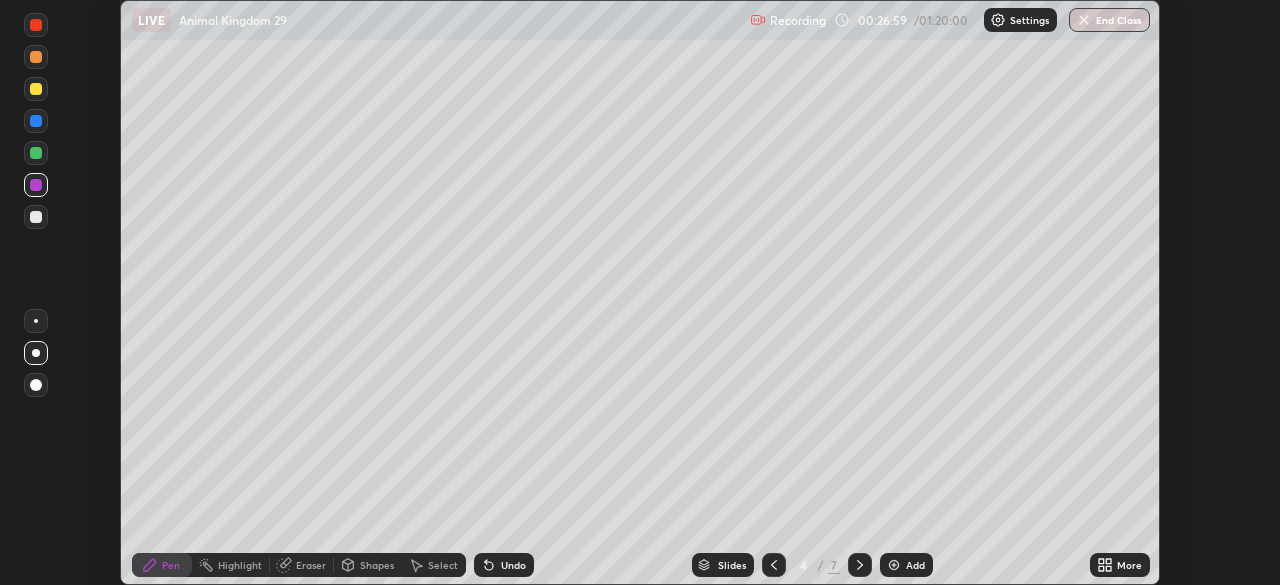 click 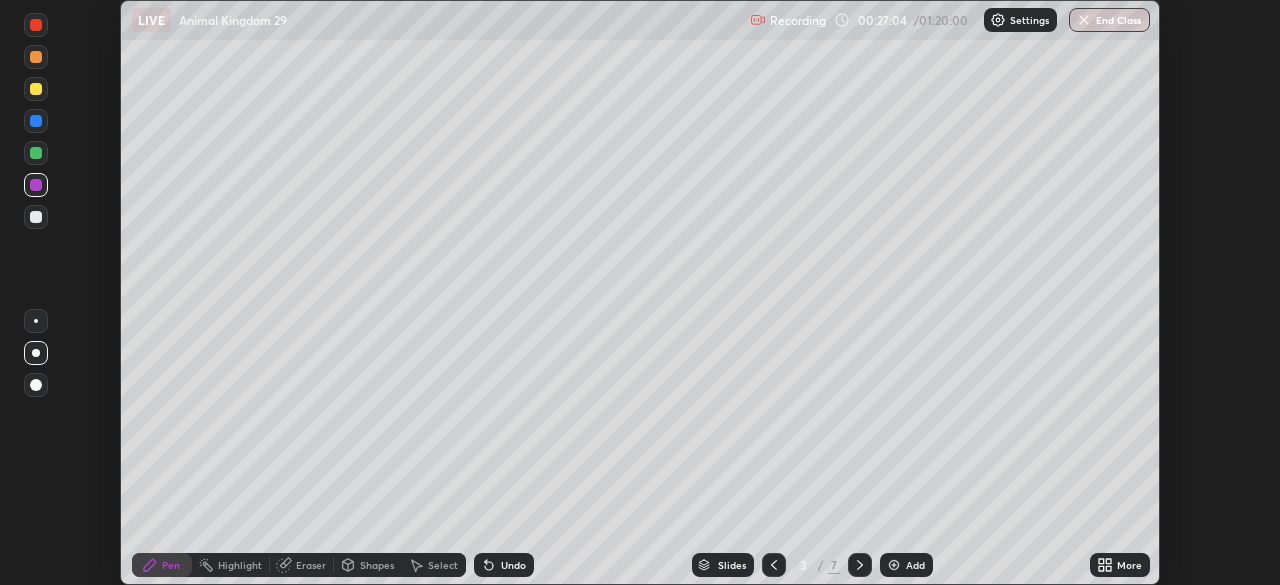 click 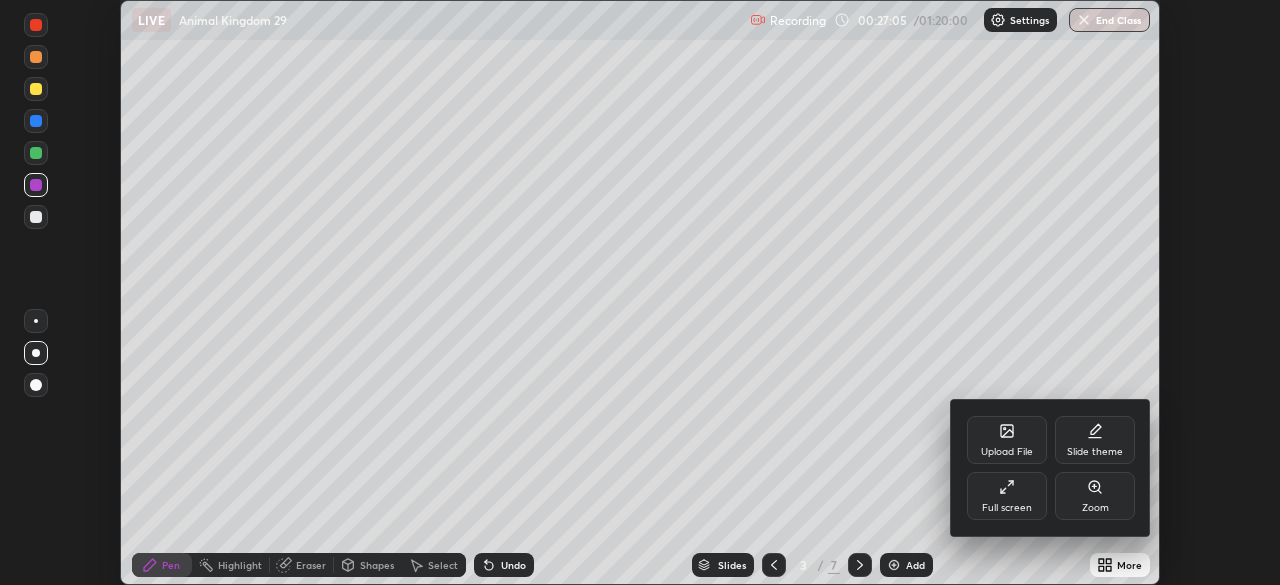 click on "Full screen" at bounding box center [1007, 496] 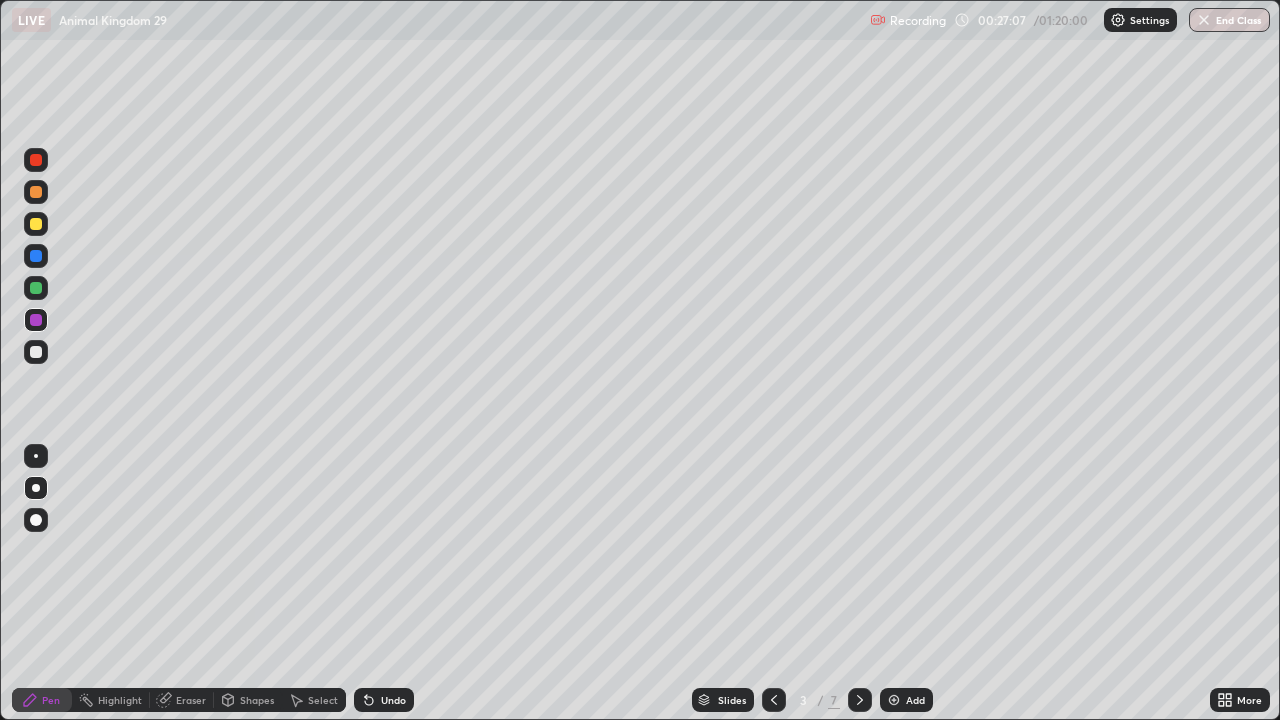 scroll, scrollTop: 99280, scrollLeft: 98720, axis: both 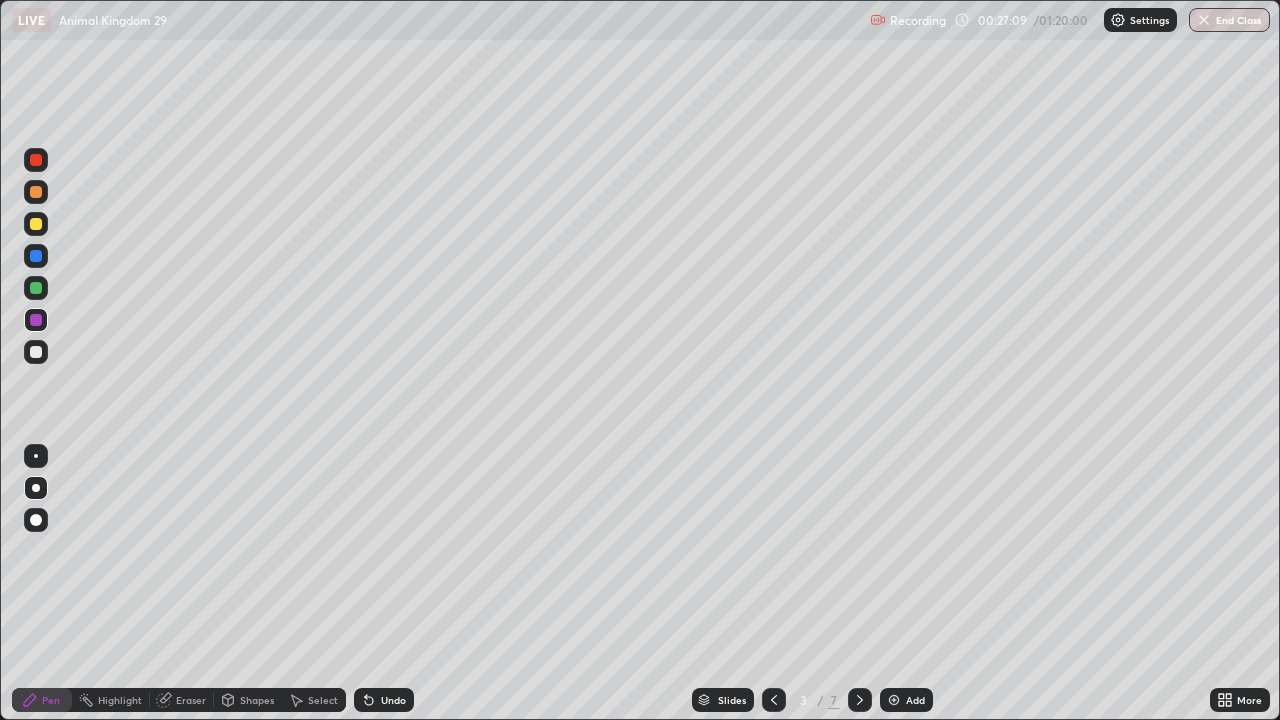 click 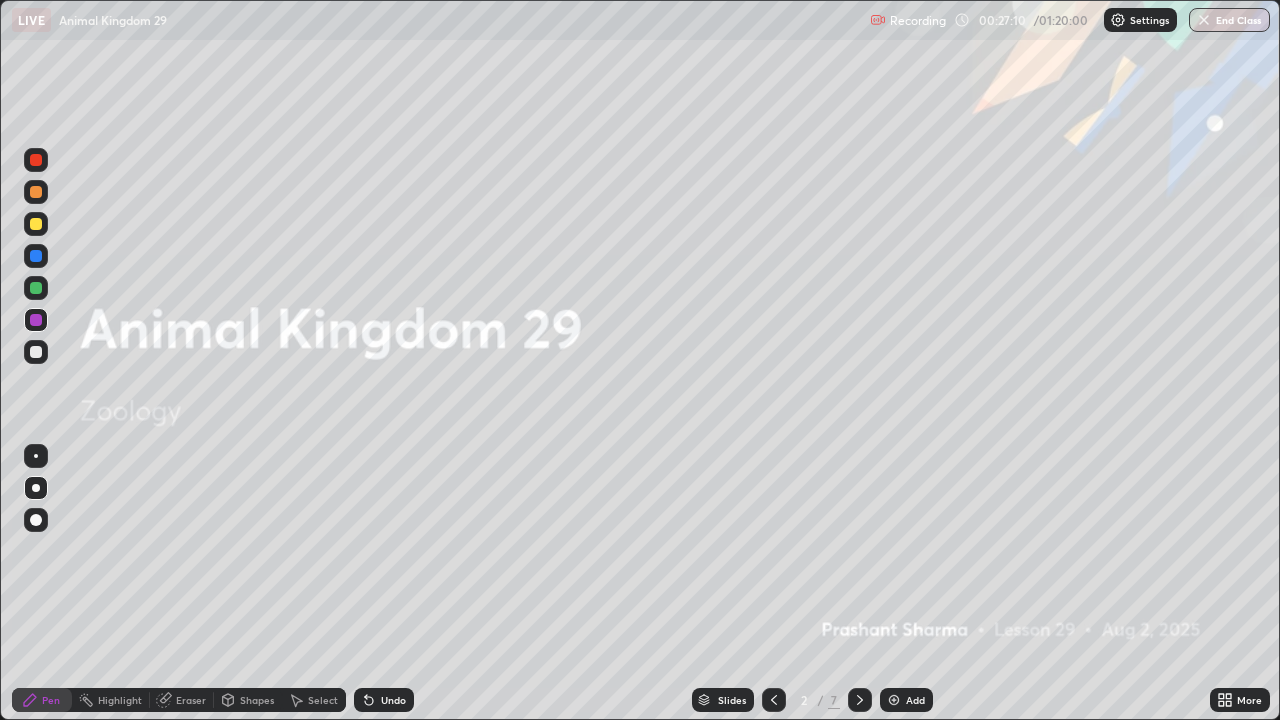 click at bounding box center [860, 700] 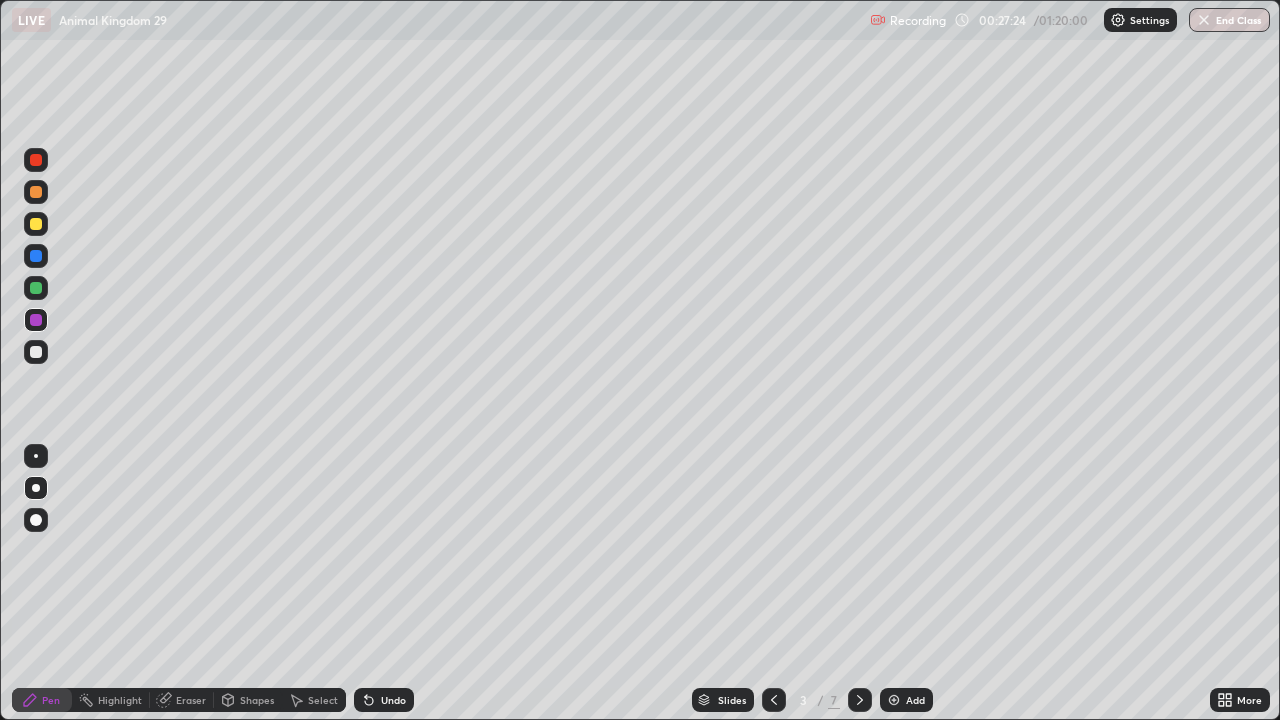 click 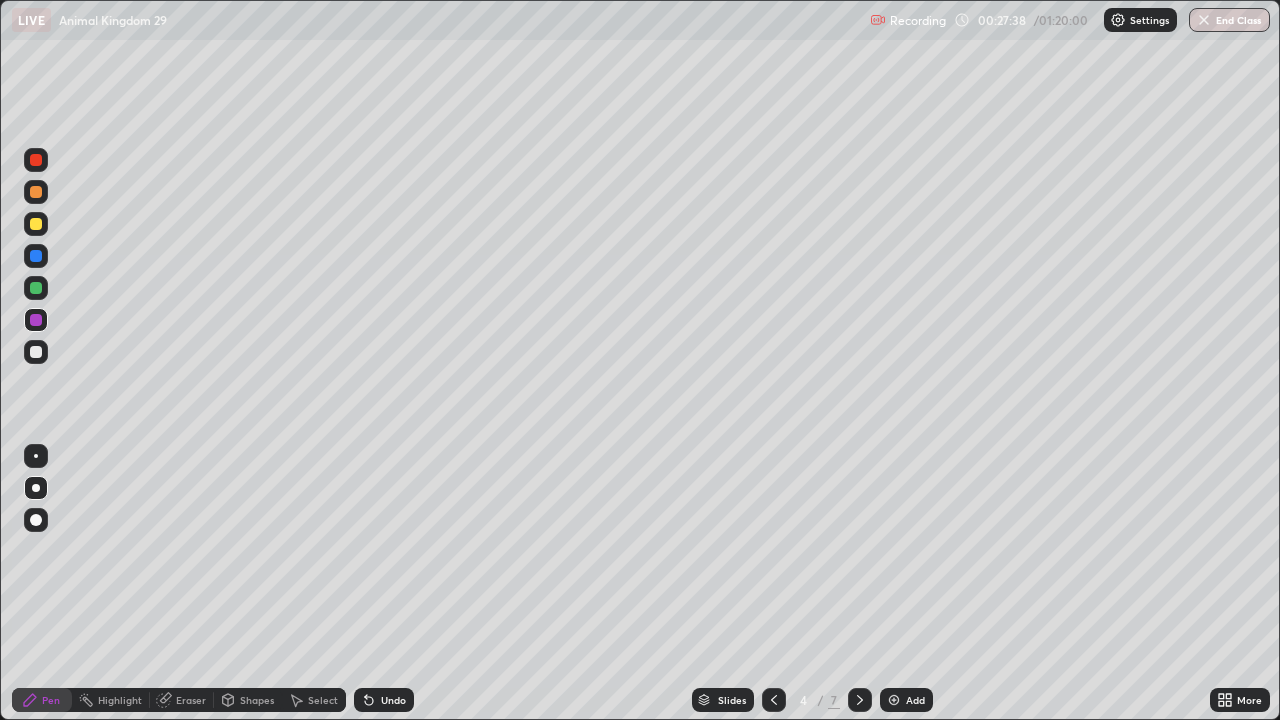 click 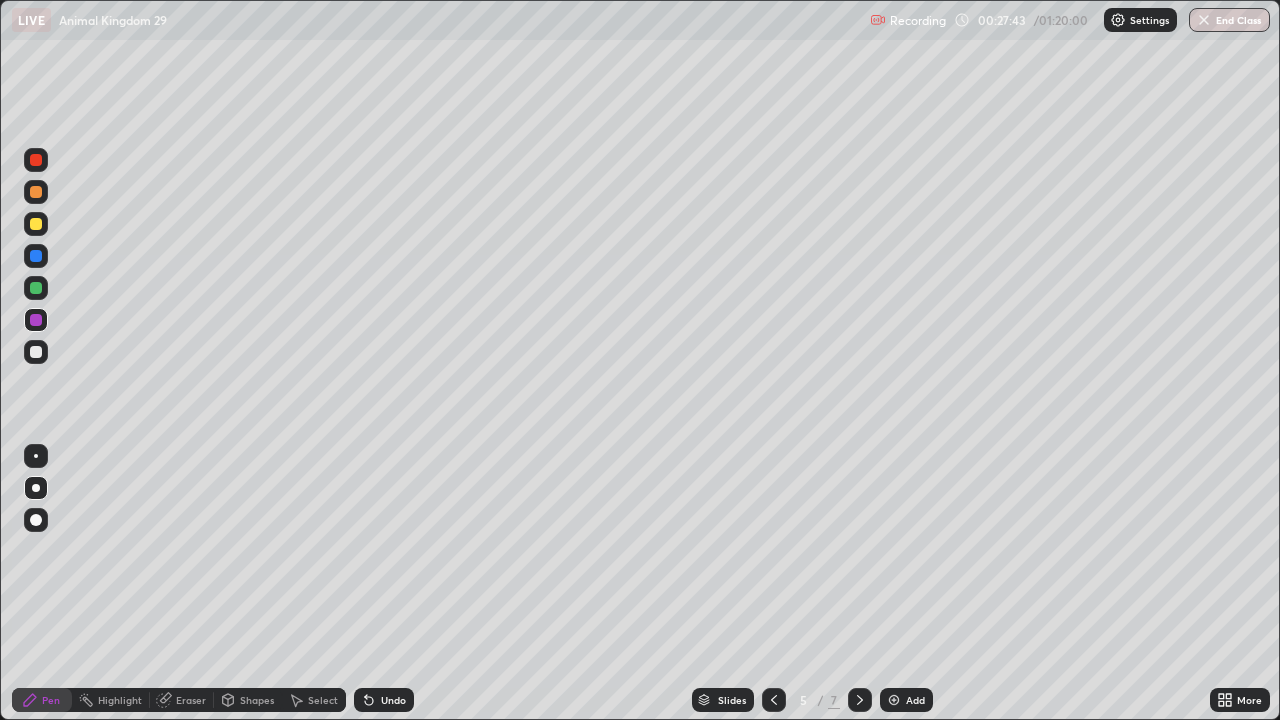 click at bounding box center [36, 224] 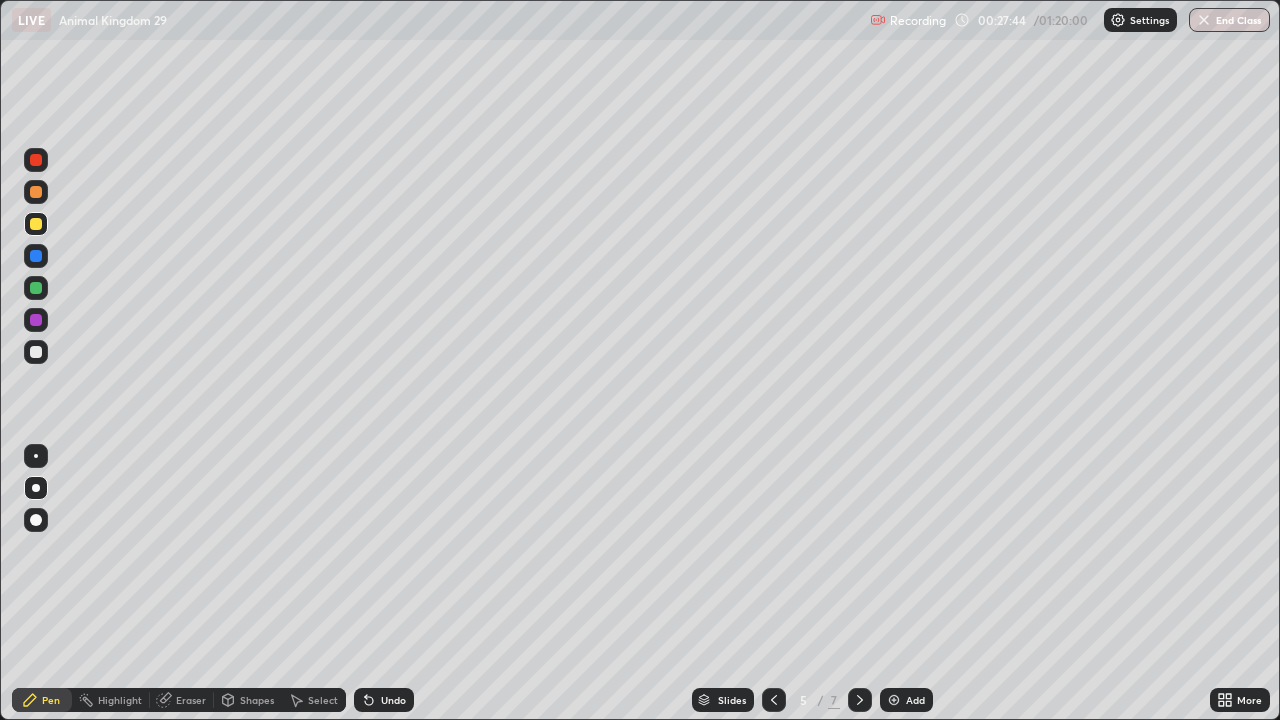 click at bounding box center (36, 456) 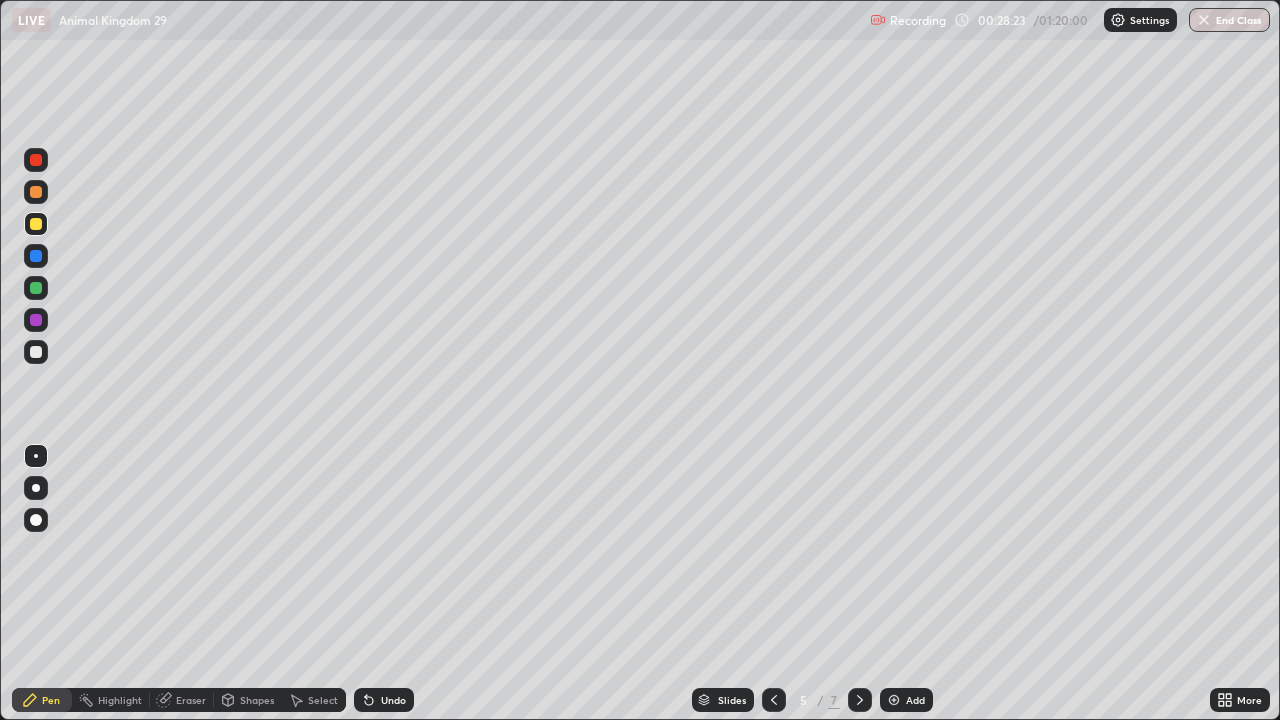 click 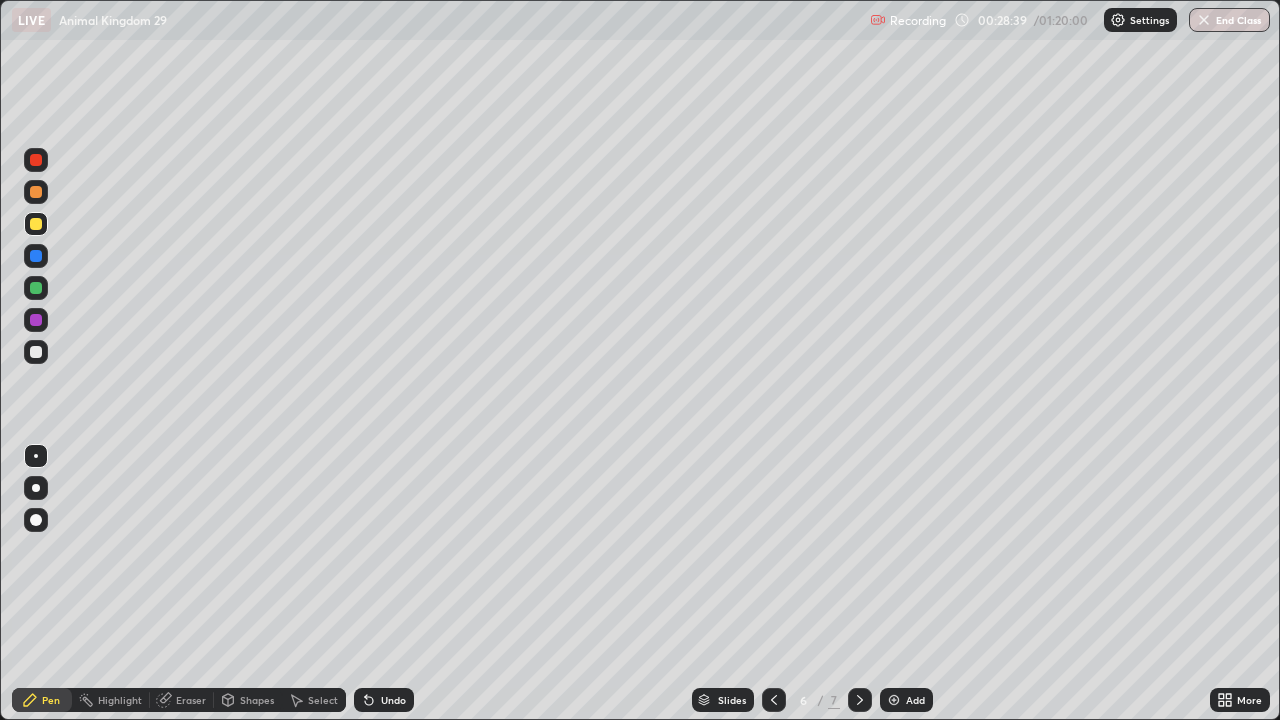 click 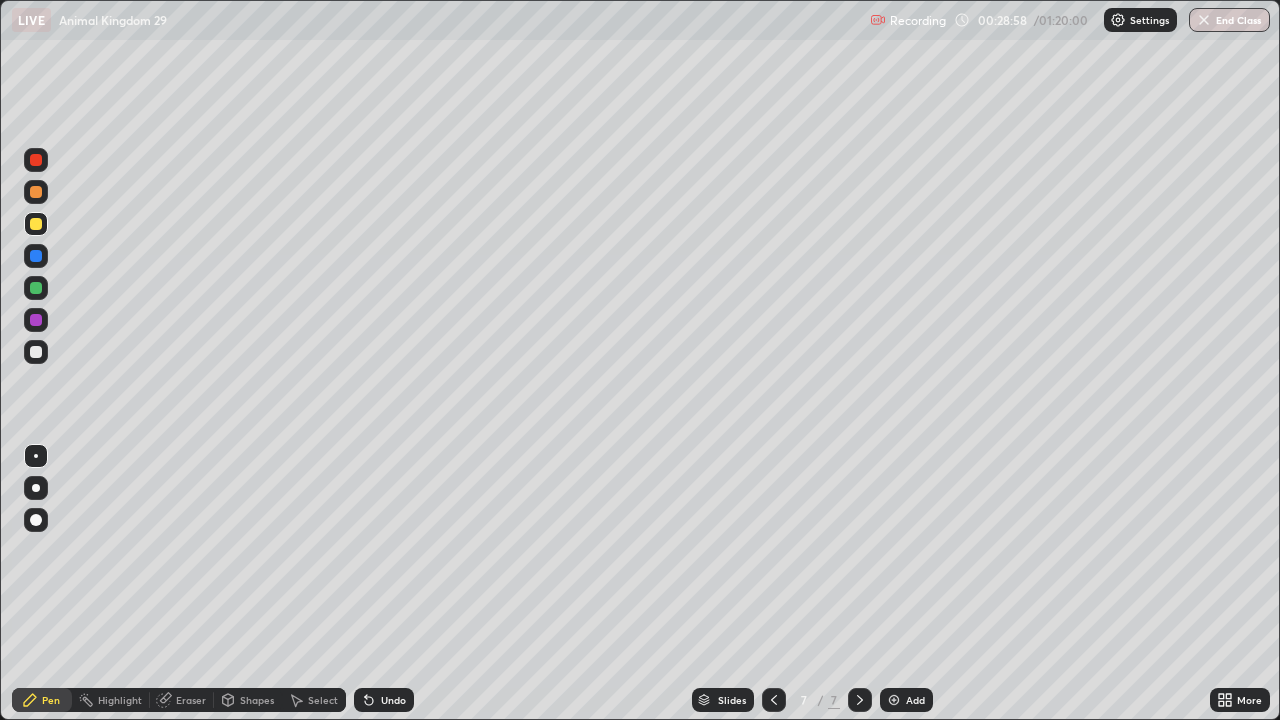 click 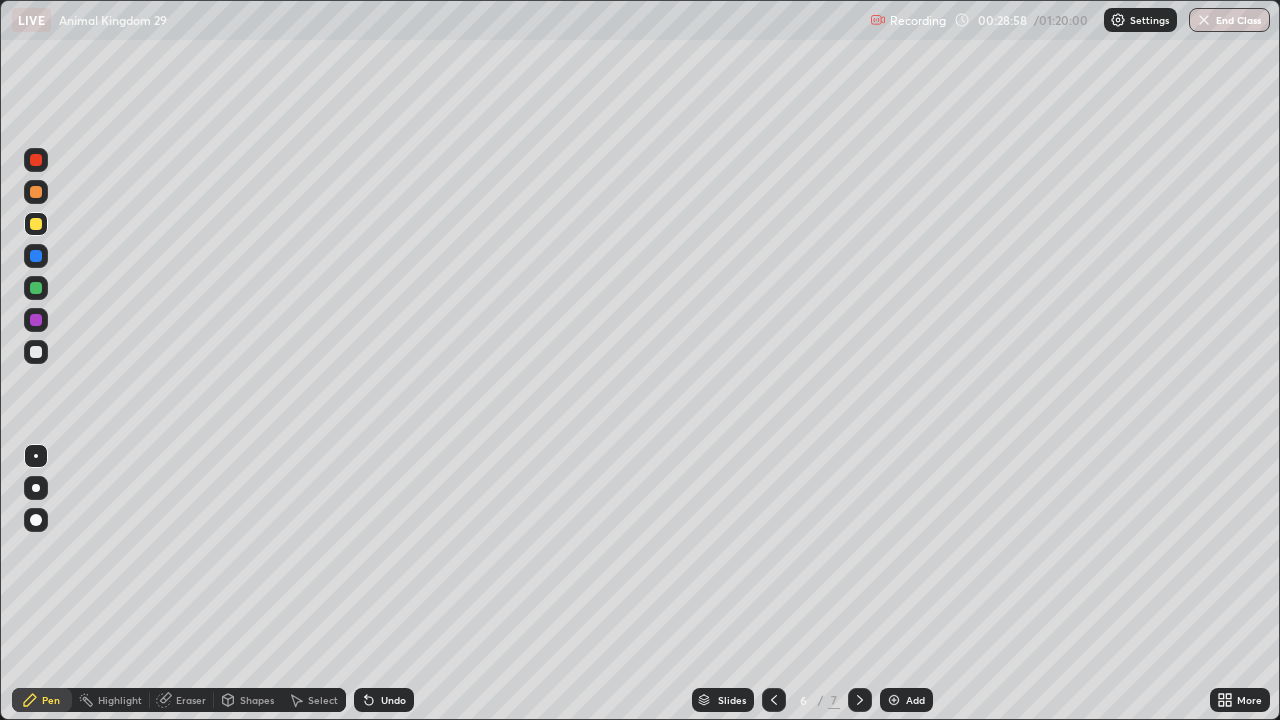 click 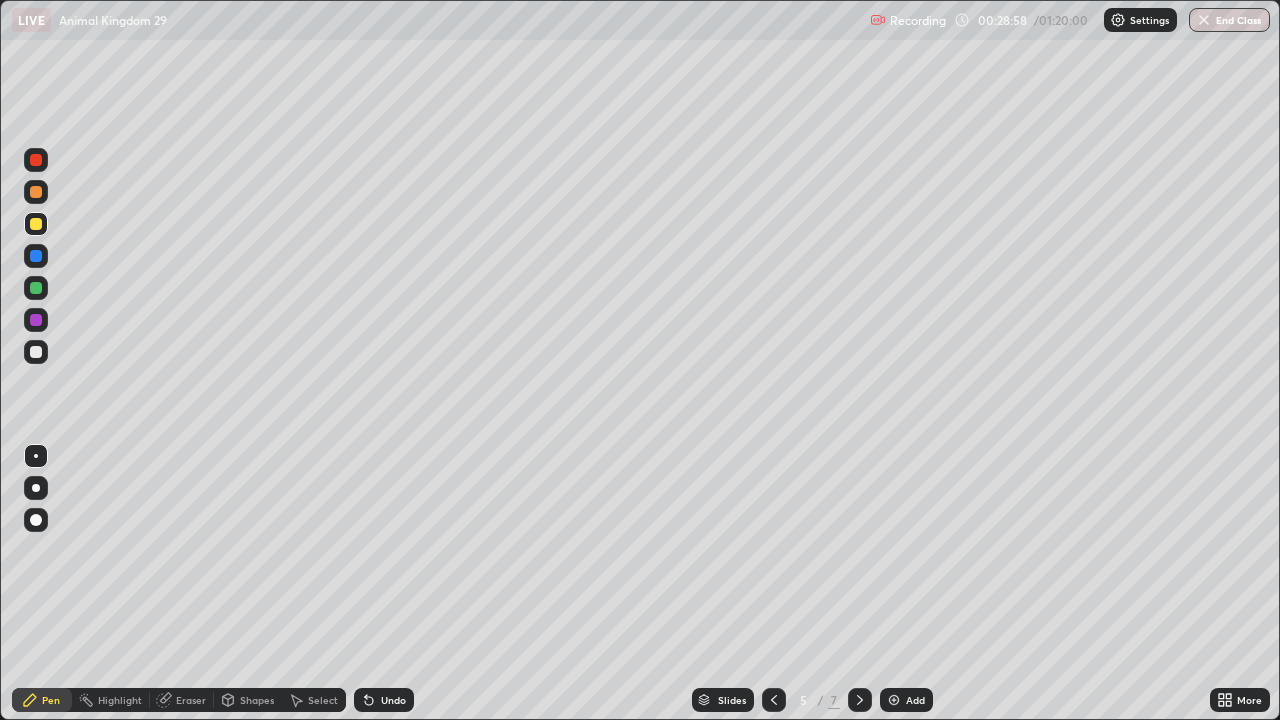 click 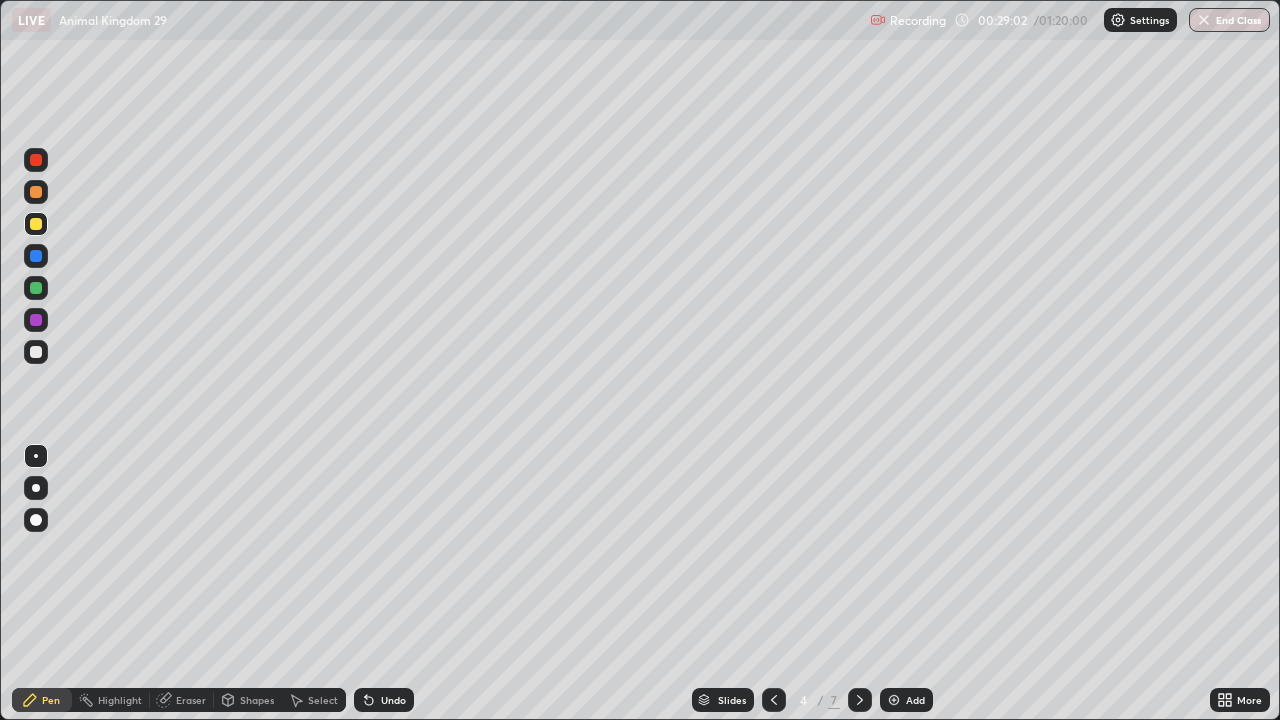 click 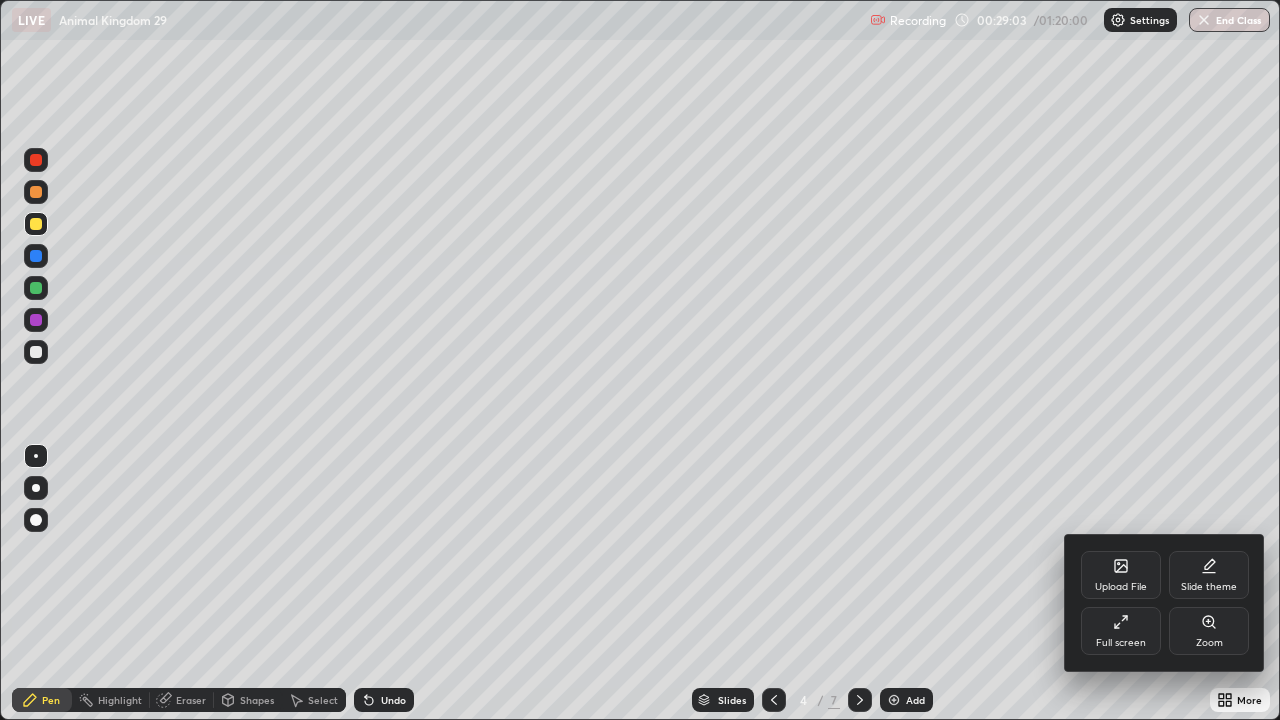 click on "Full screen" at bounding box center (1121, 631) 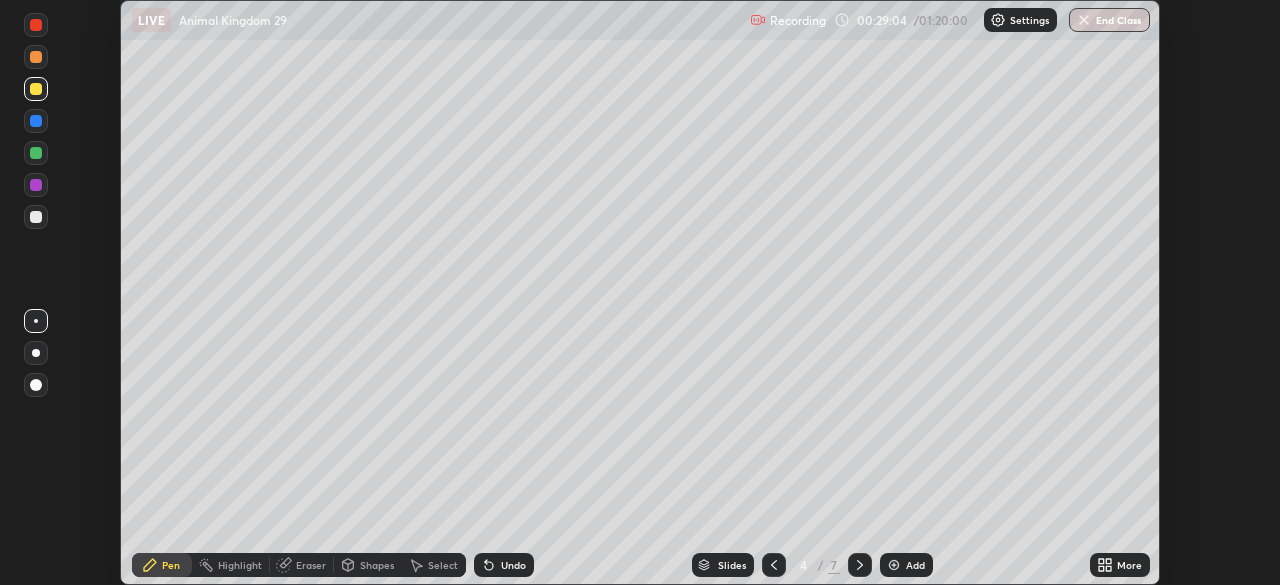 scroll, scrollTop: 585, scrollLeft: 1280, axis: both 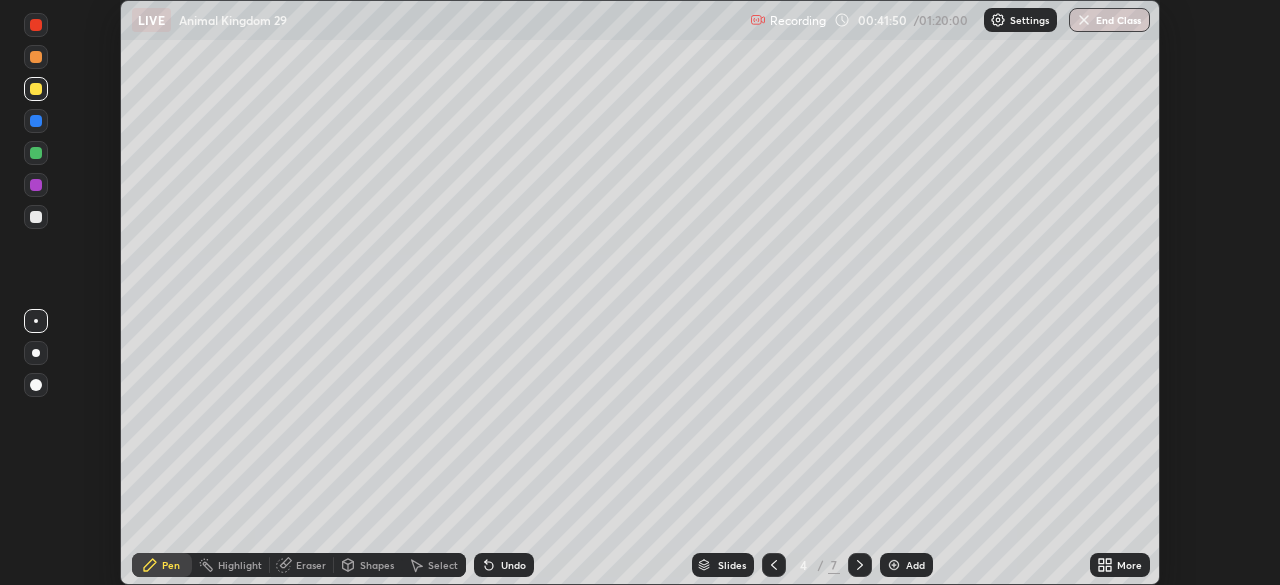 click 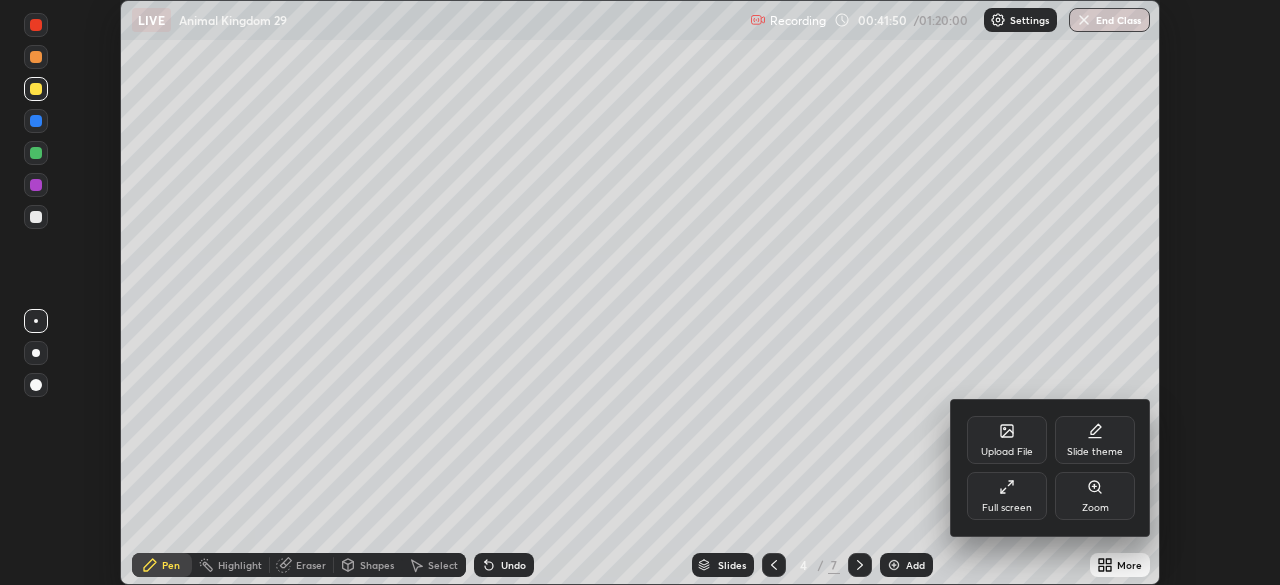 click 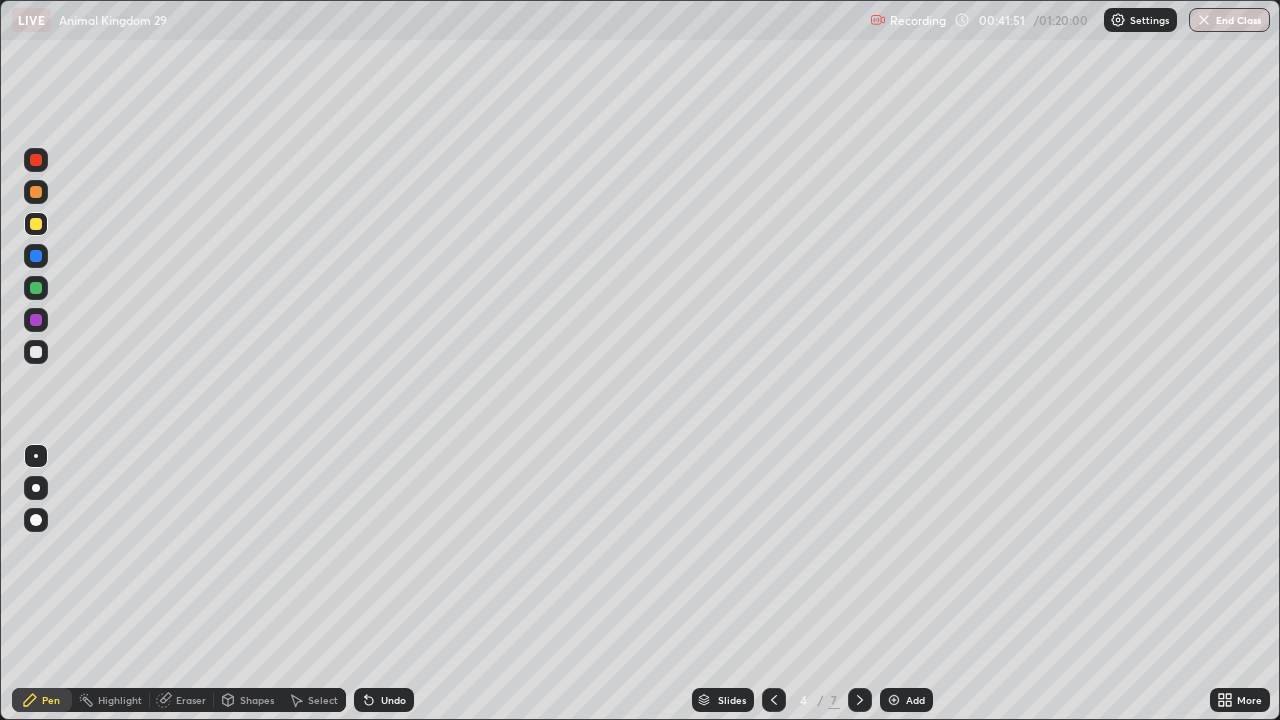 scroll, scrollTop: 99280, scrollLeft: 98720, axis: both 